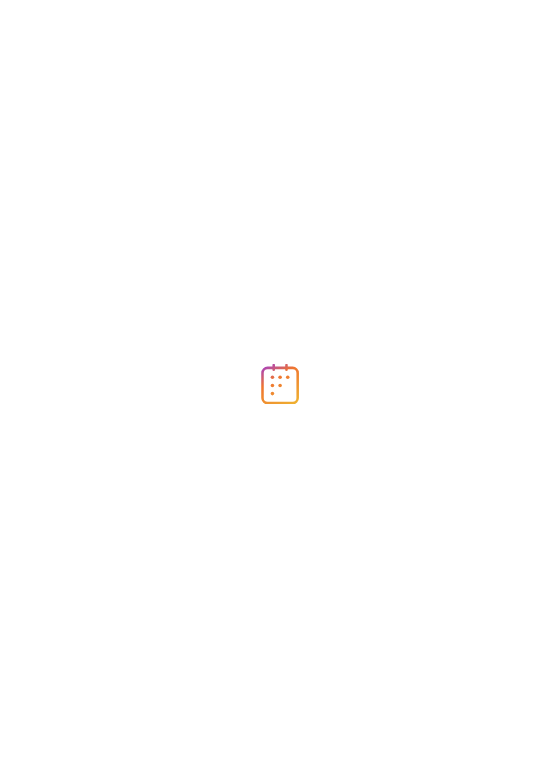 scroll, scrollTop: 0, scrollLeft: 0, axis: both 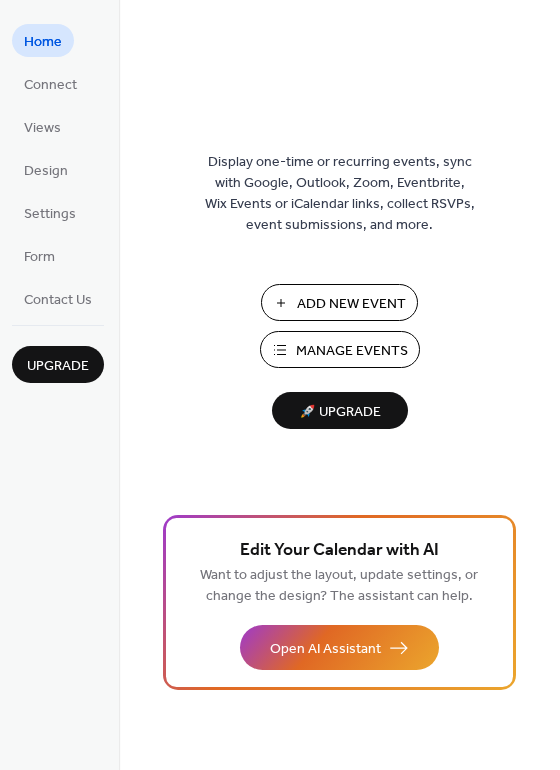 click on "Add New Event" at bounding box center [351, 304] 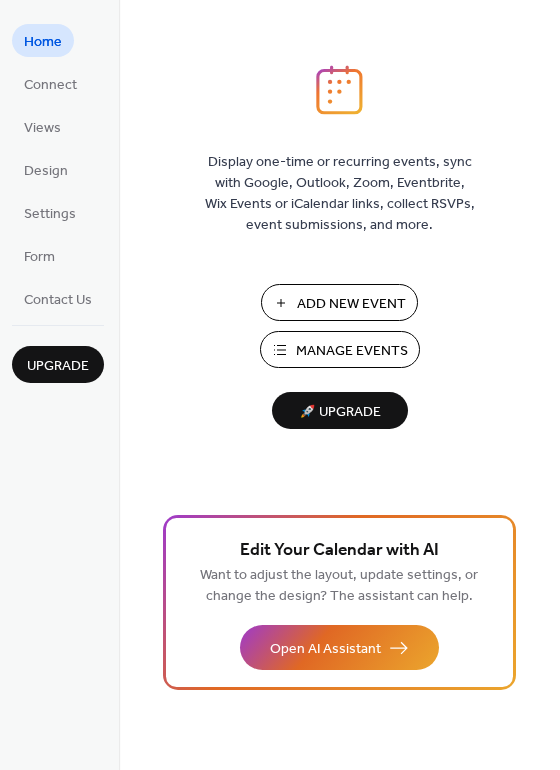click on "Add New Event" at bounding box center [351, 304] 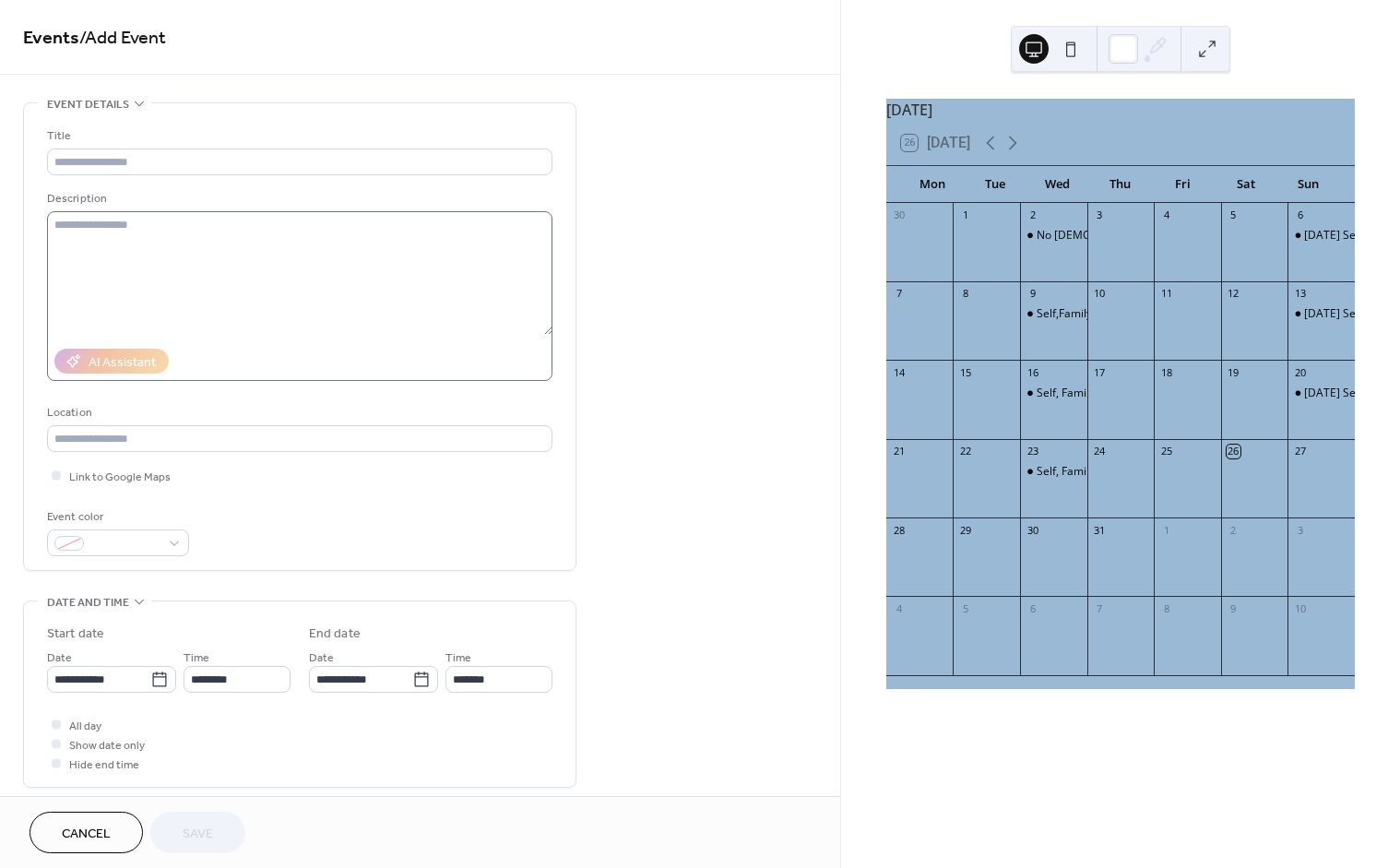 scroll, scrollTop: 0, scrollLeft: 0, axis: both 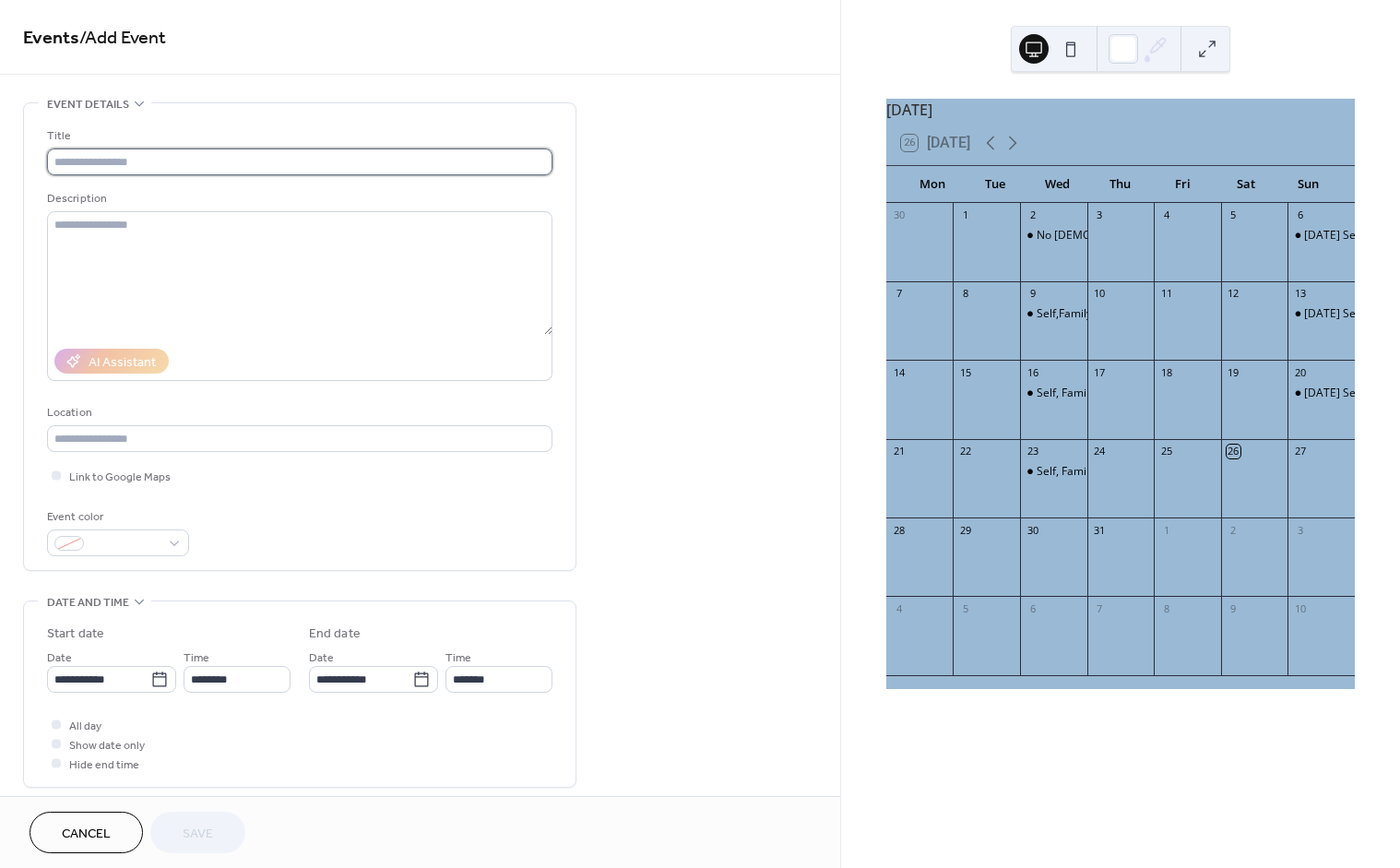 click at bounding box center [300, 161] 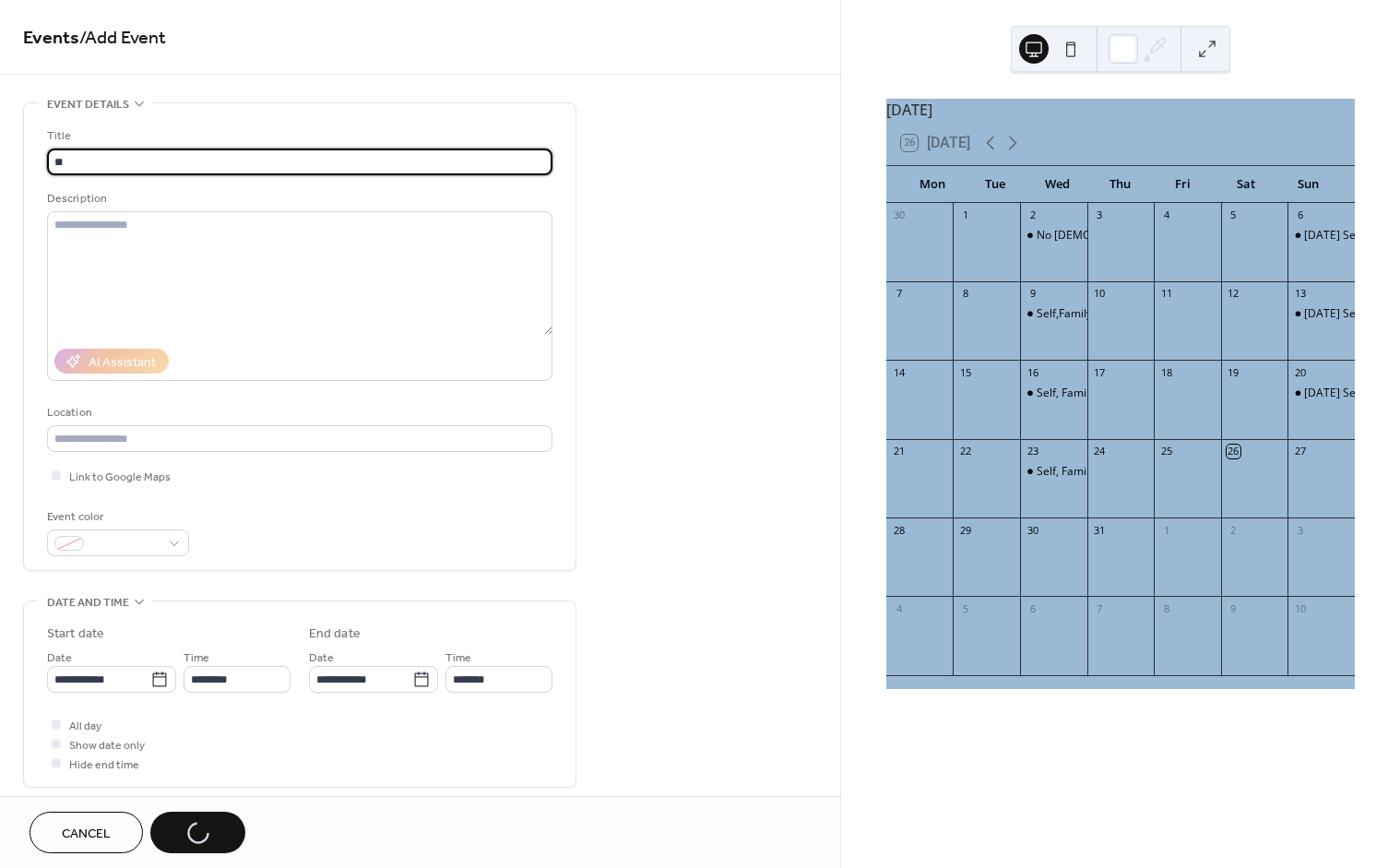type on "***" 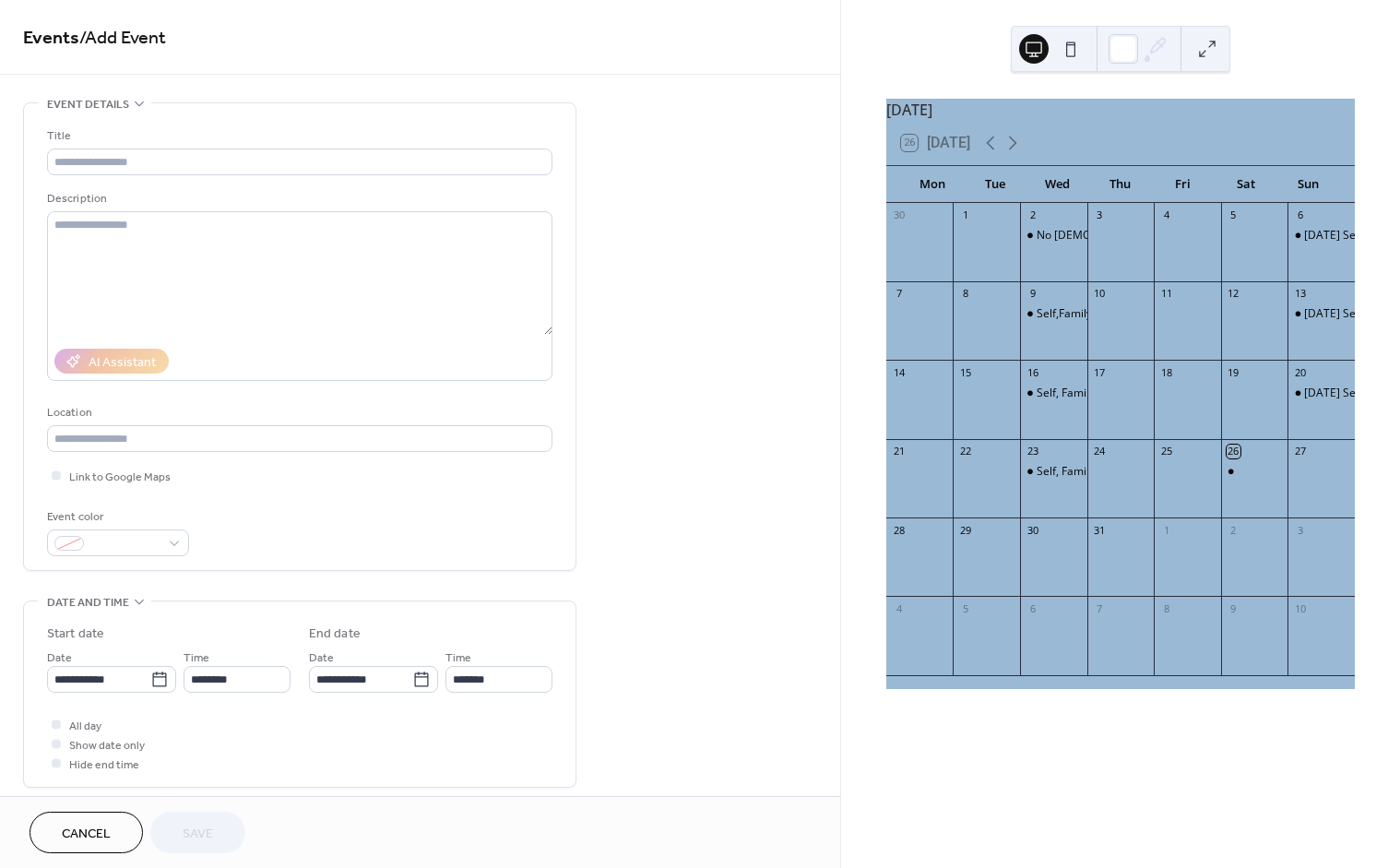 scroll, scrollTop: 0, scrollLeft: 0, axis: both 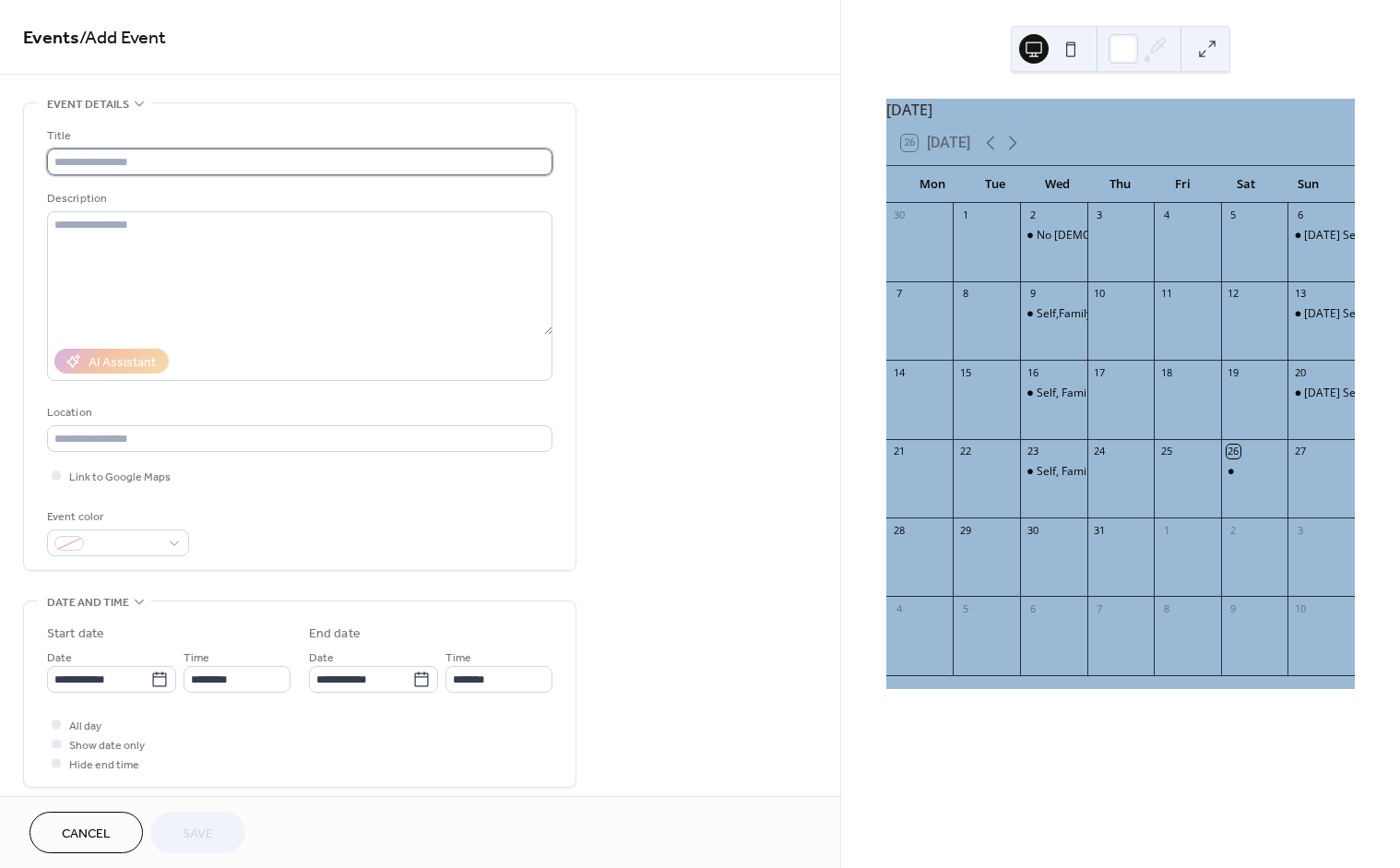 click at bounding box center (300, 161) 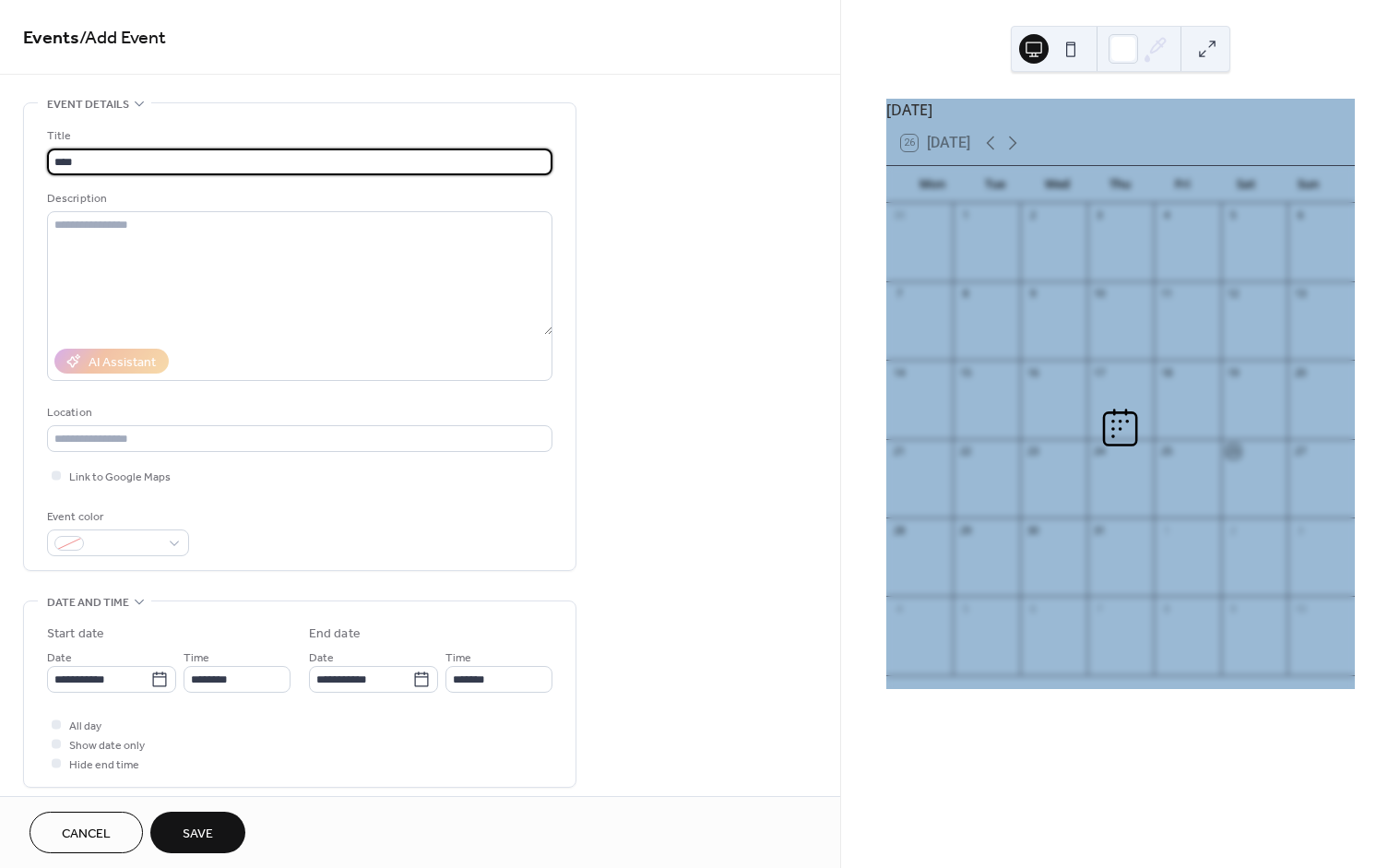 type on "***" 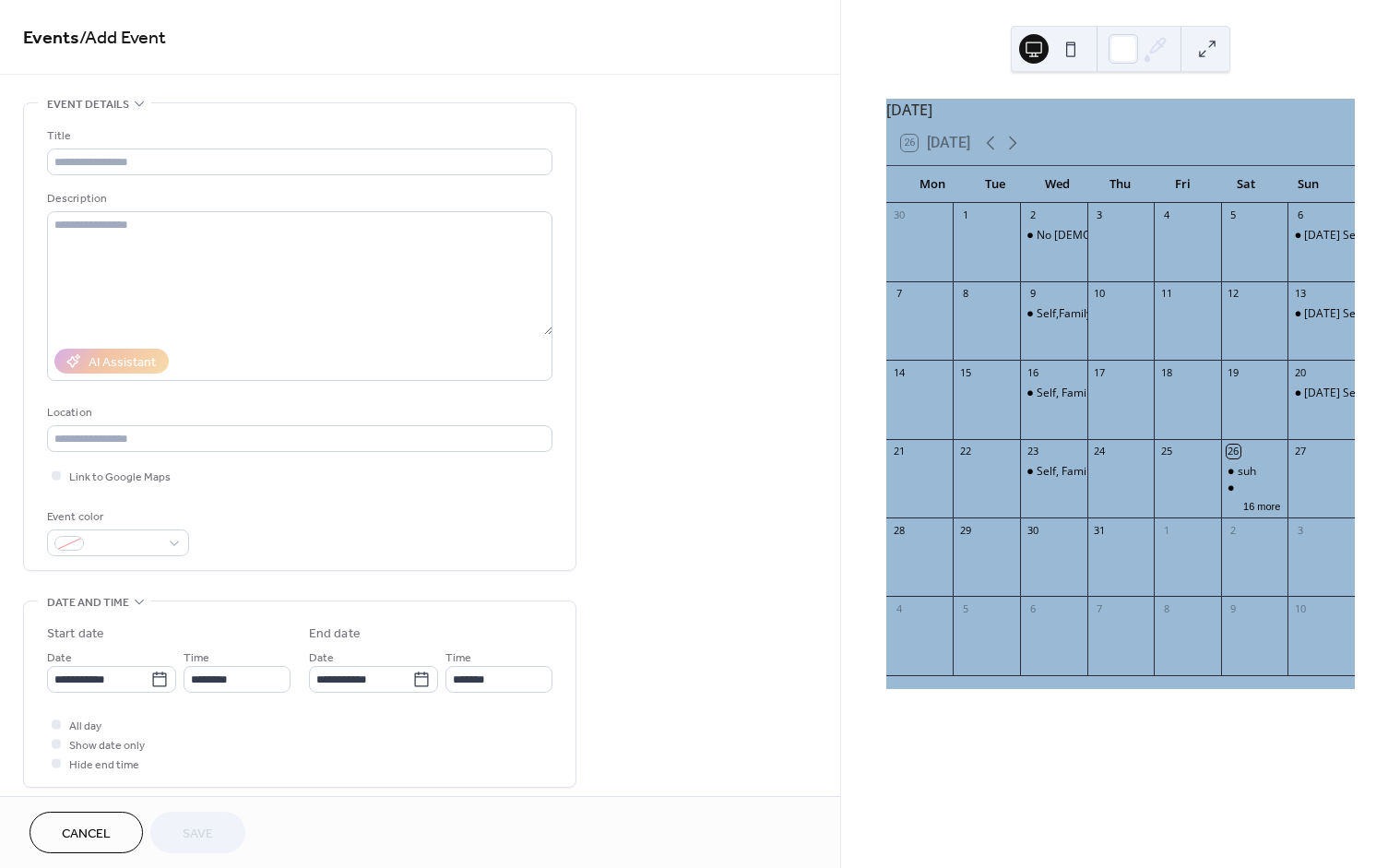 scroll, scrollTop: 0, scrollLeft: 0, axis: both 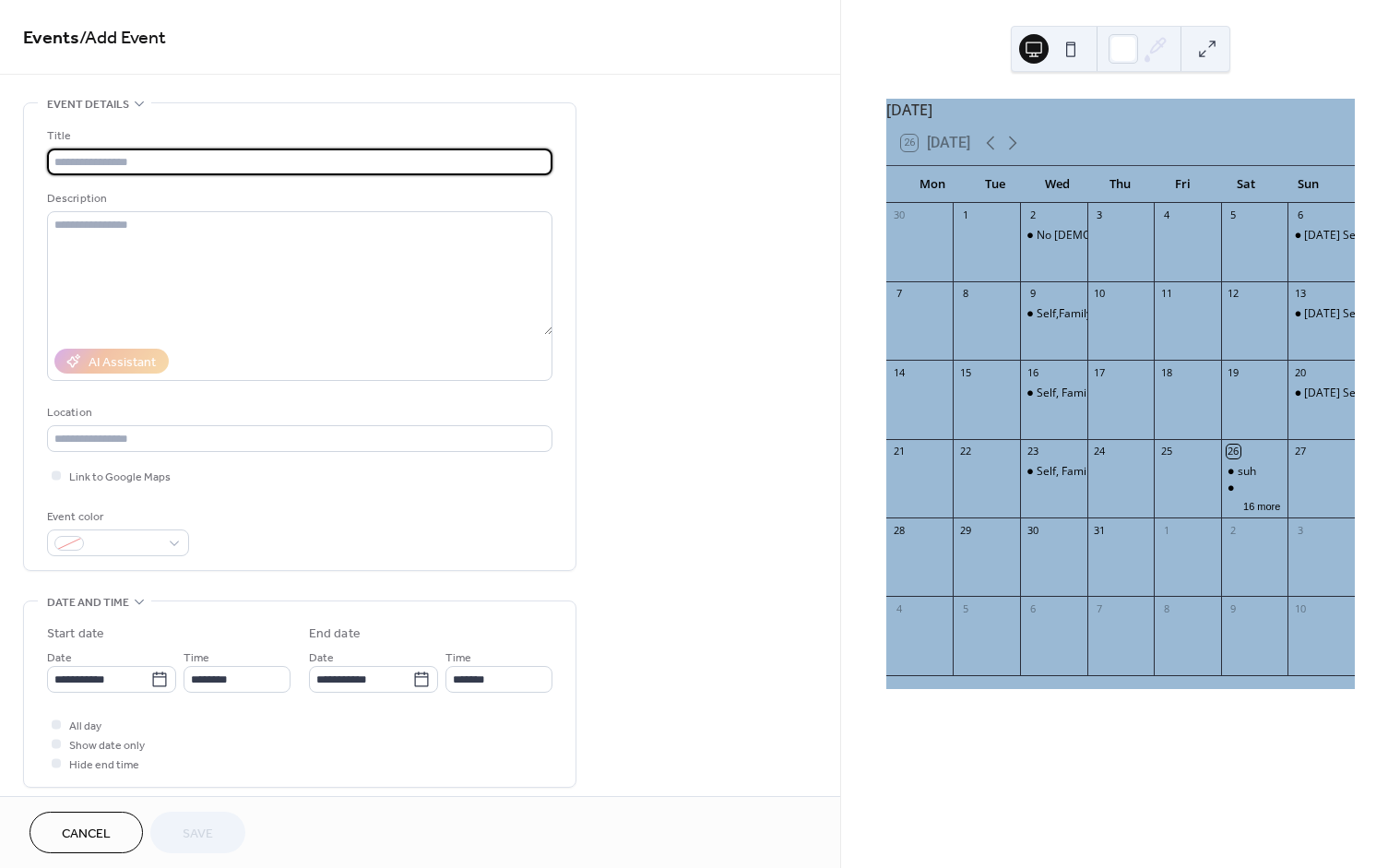 click at bounding box center [300, 161] 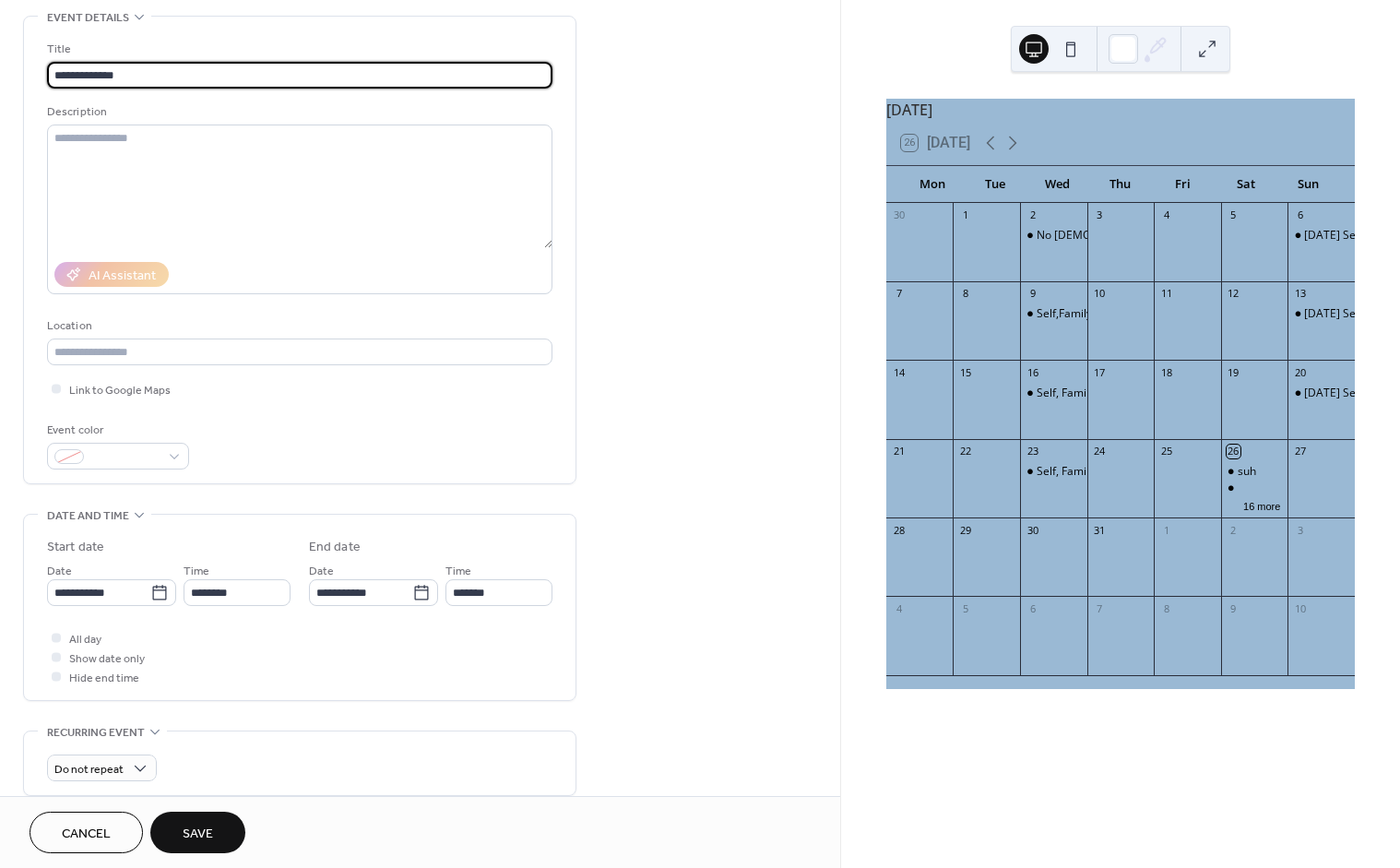scroll, scrollTop: 113, scrollLeft: 0, axis: vertical 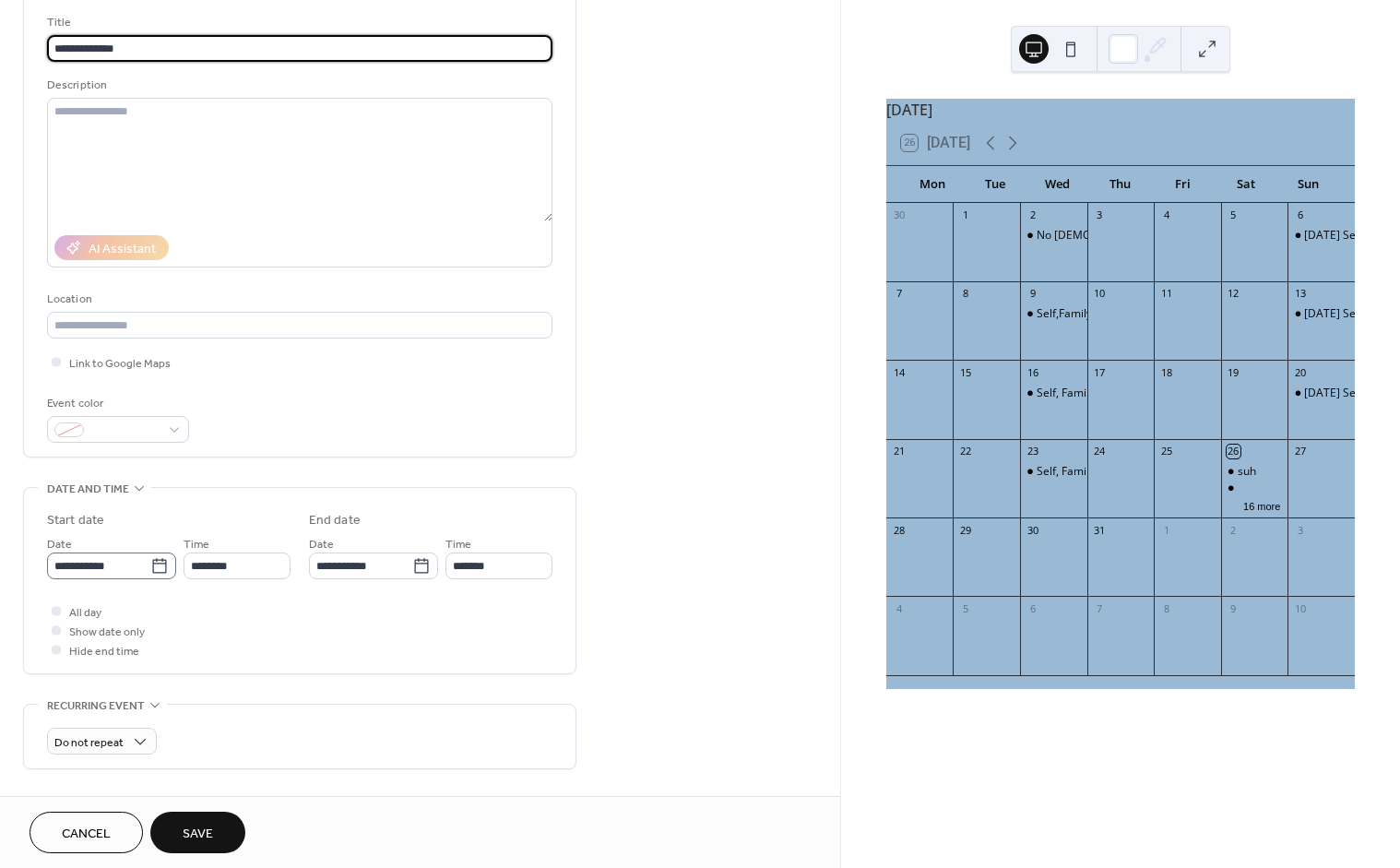 type on "**********" 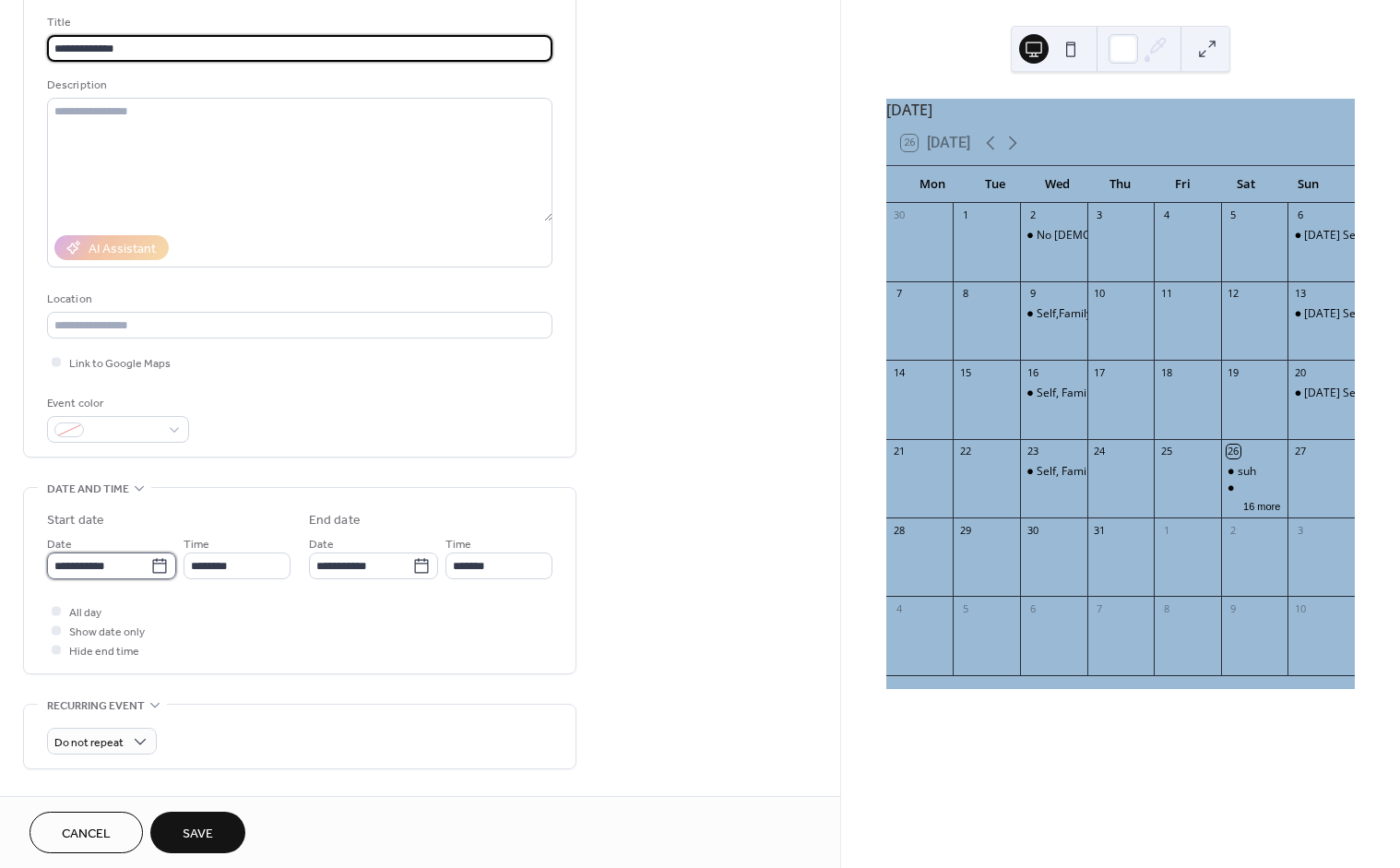 click on "**********" at bounding box center (99, 565) 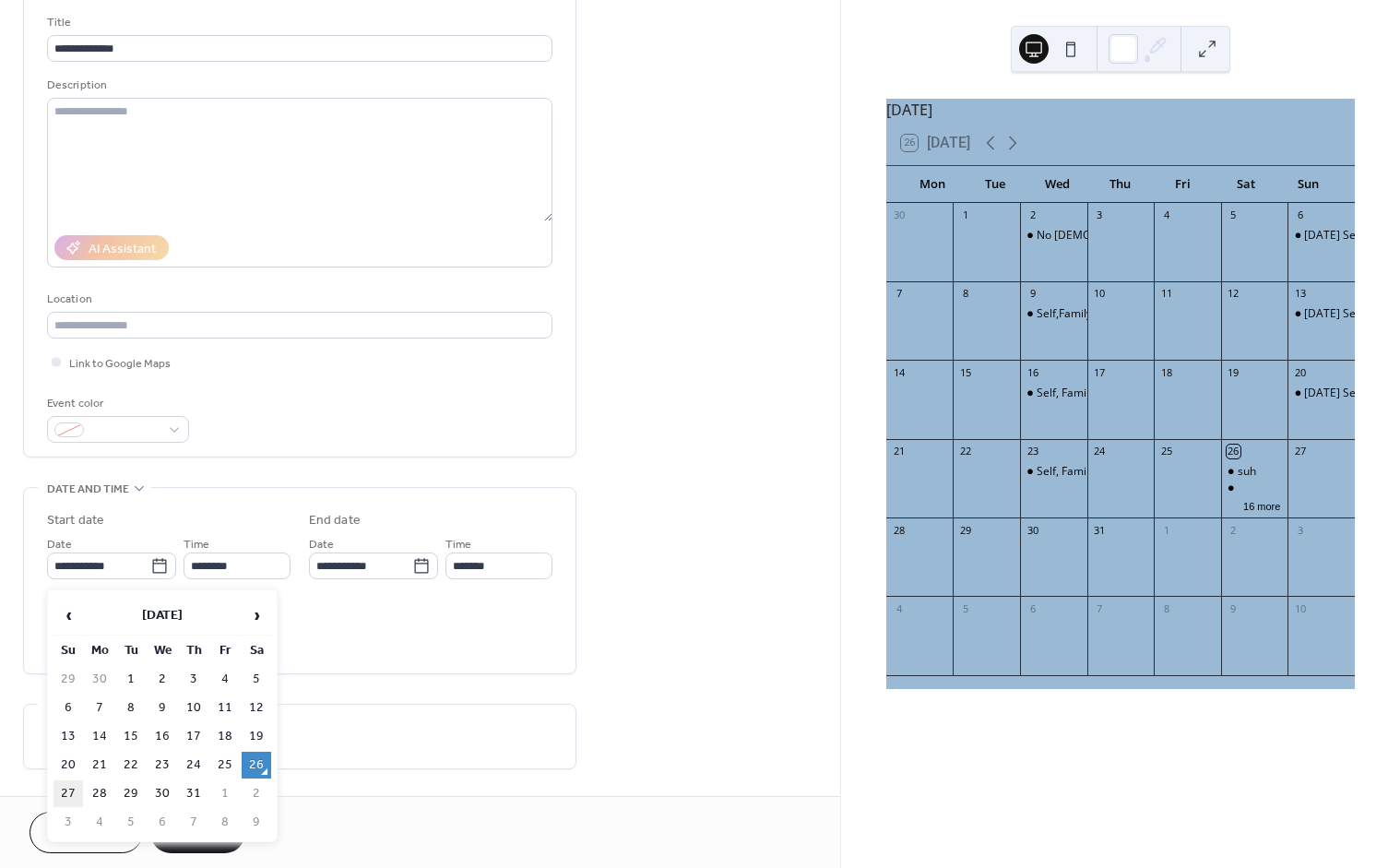 click on "27" at bounding box center (68, 793) 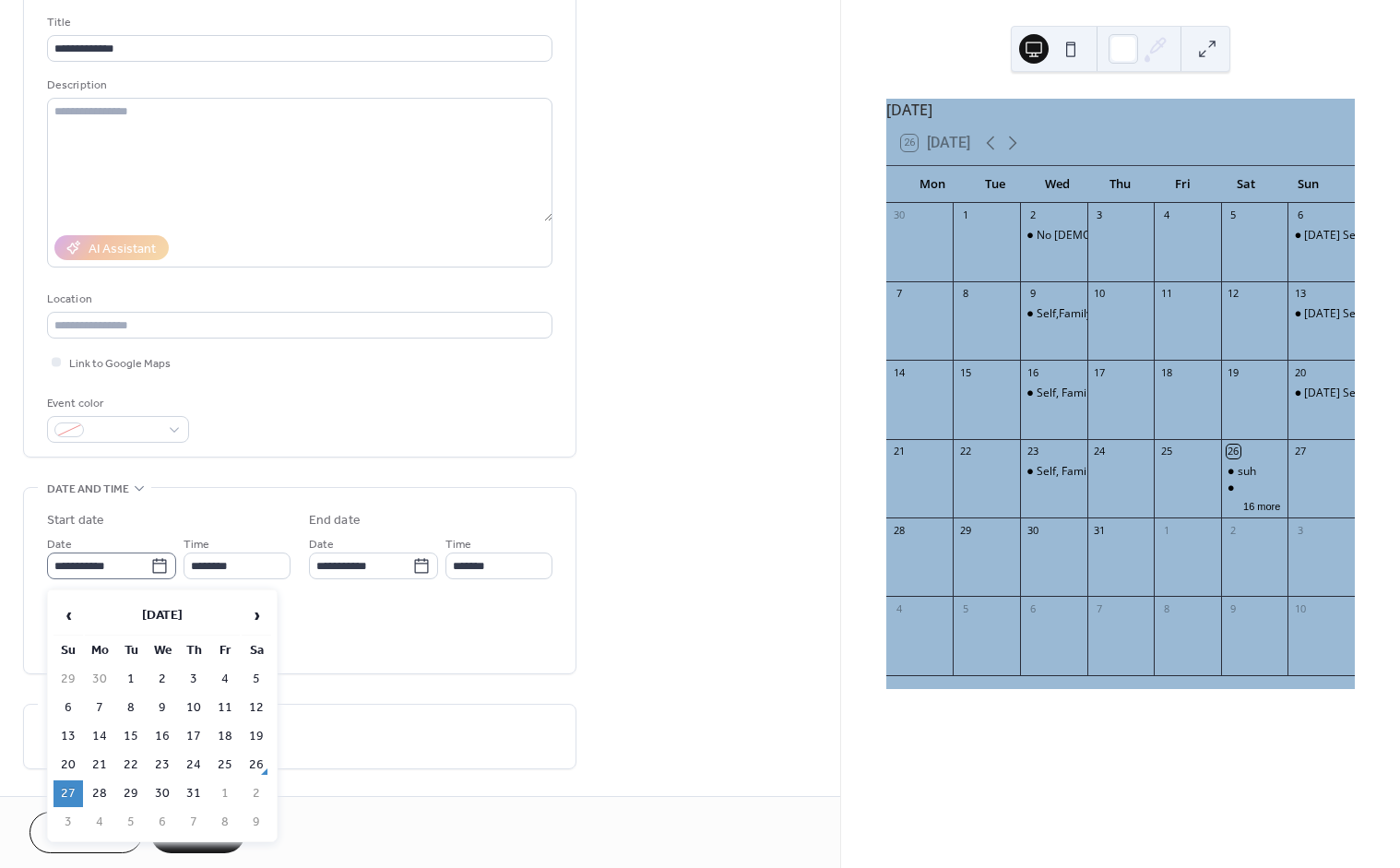click 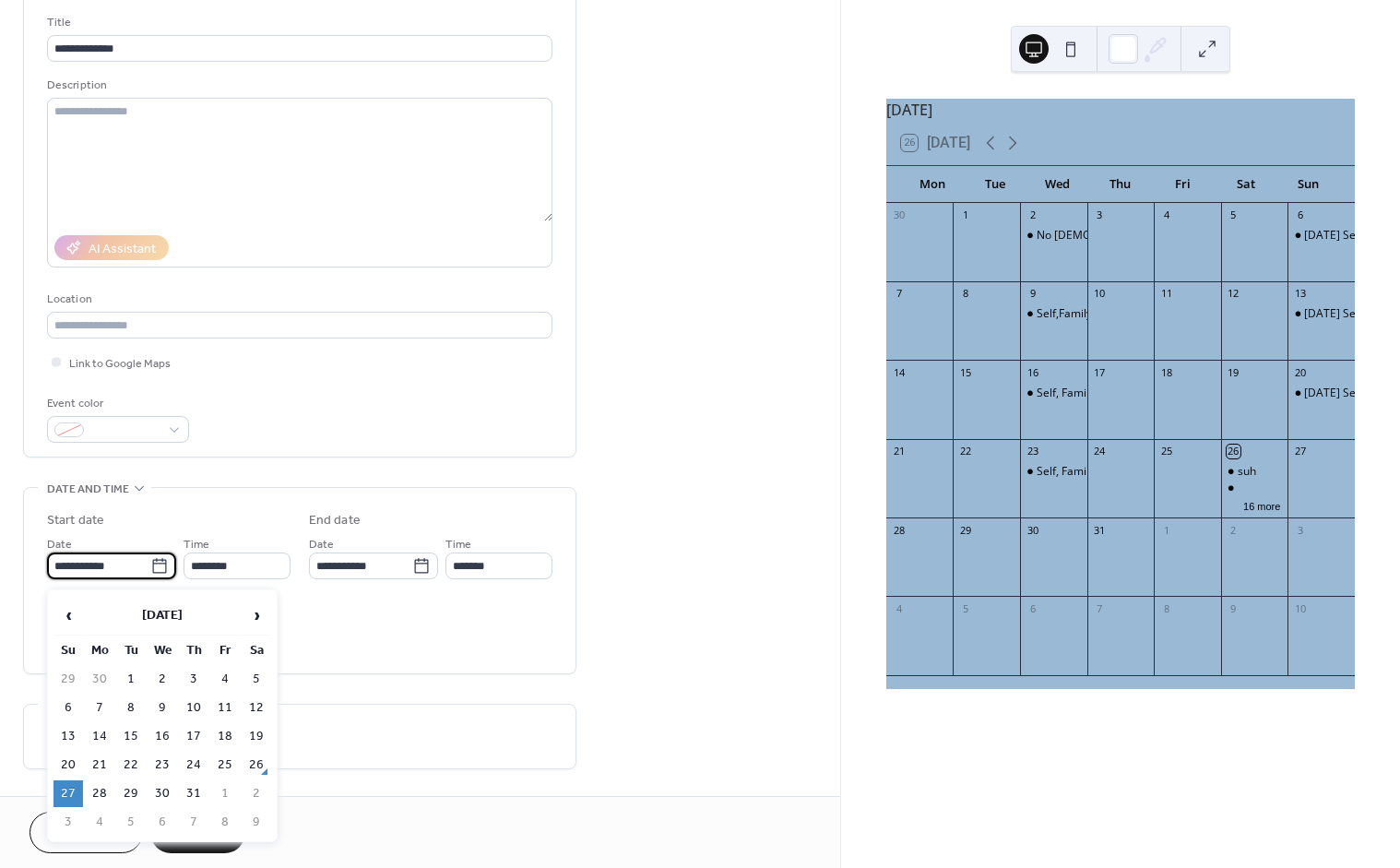 click 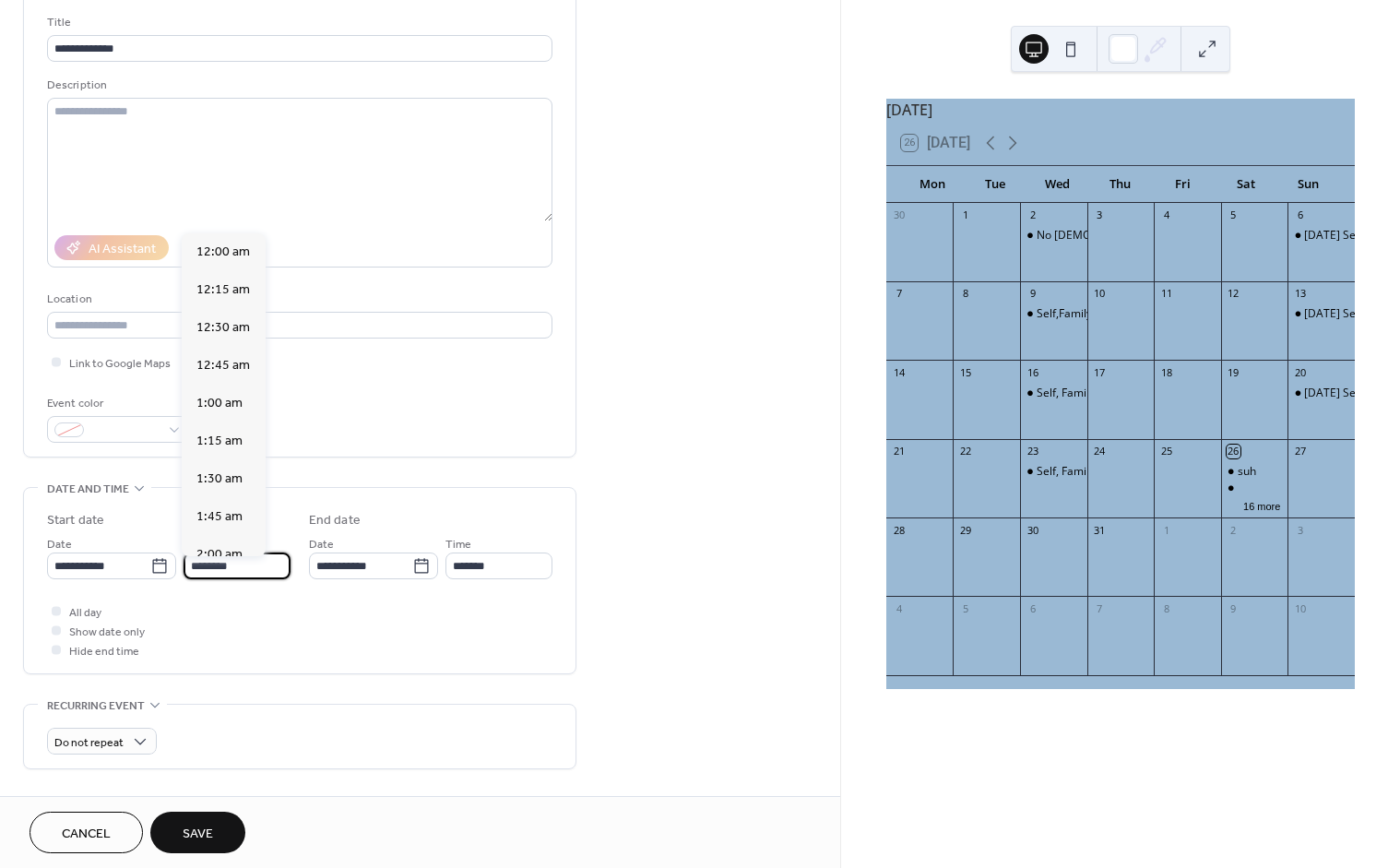 click on "********" at bounding box center (237, 565) 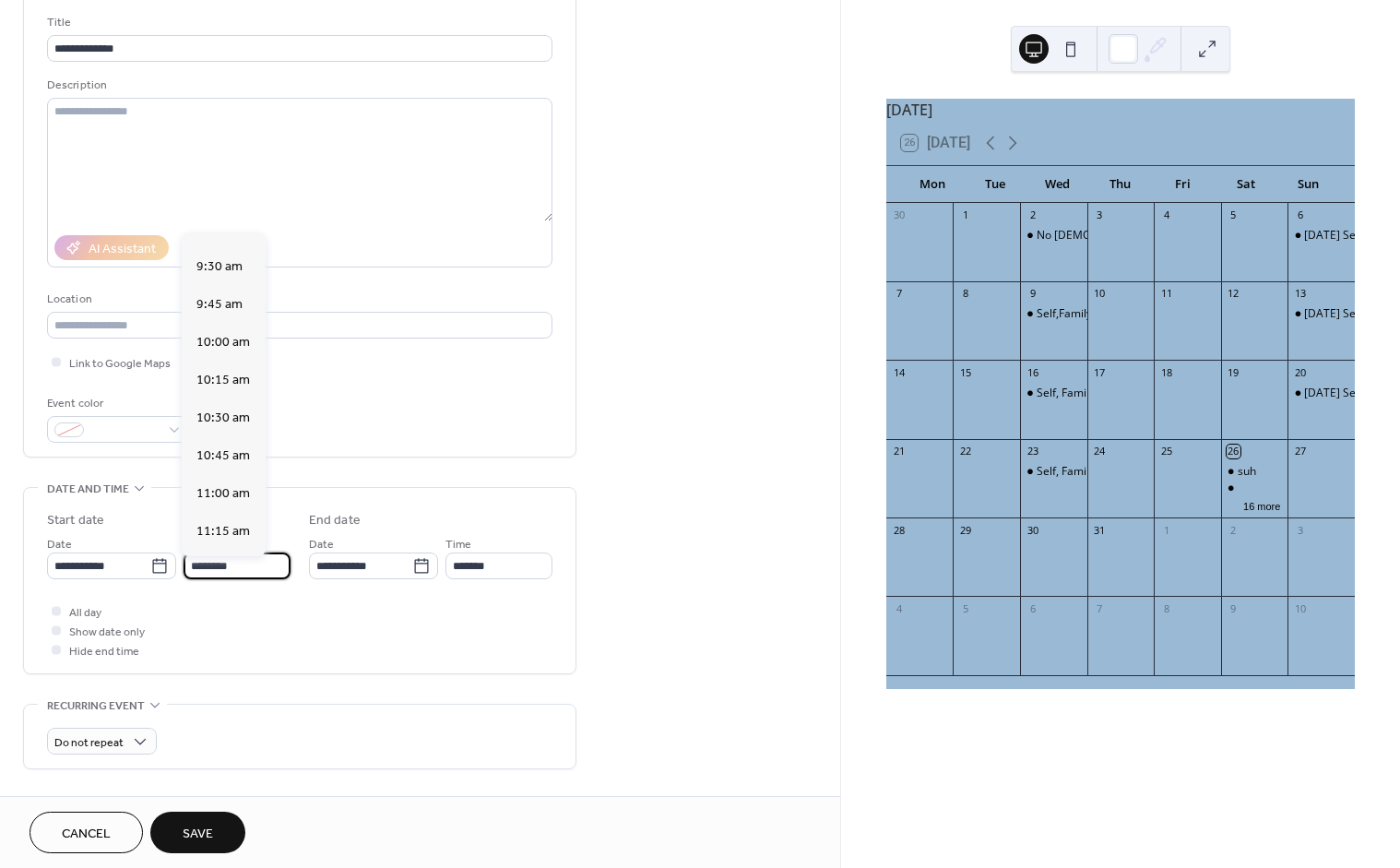 scroll, scrollTop: 1416, scrollLeft: 0, axis: vertical 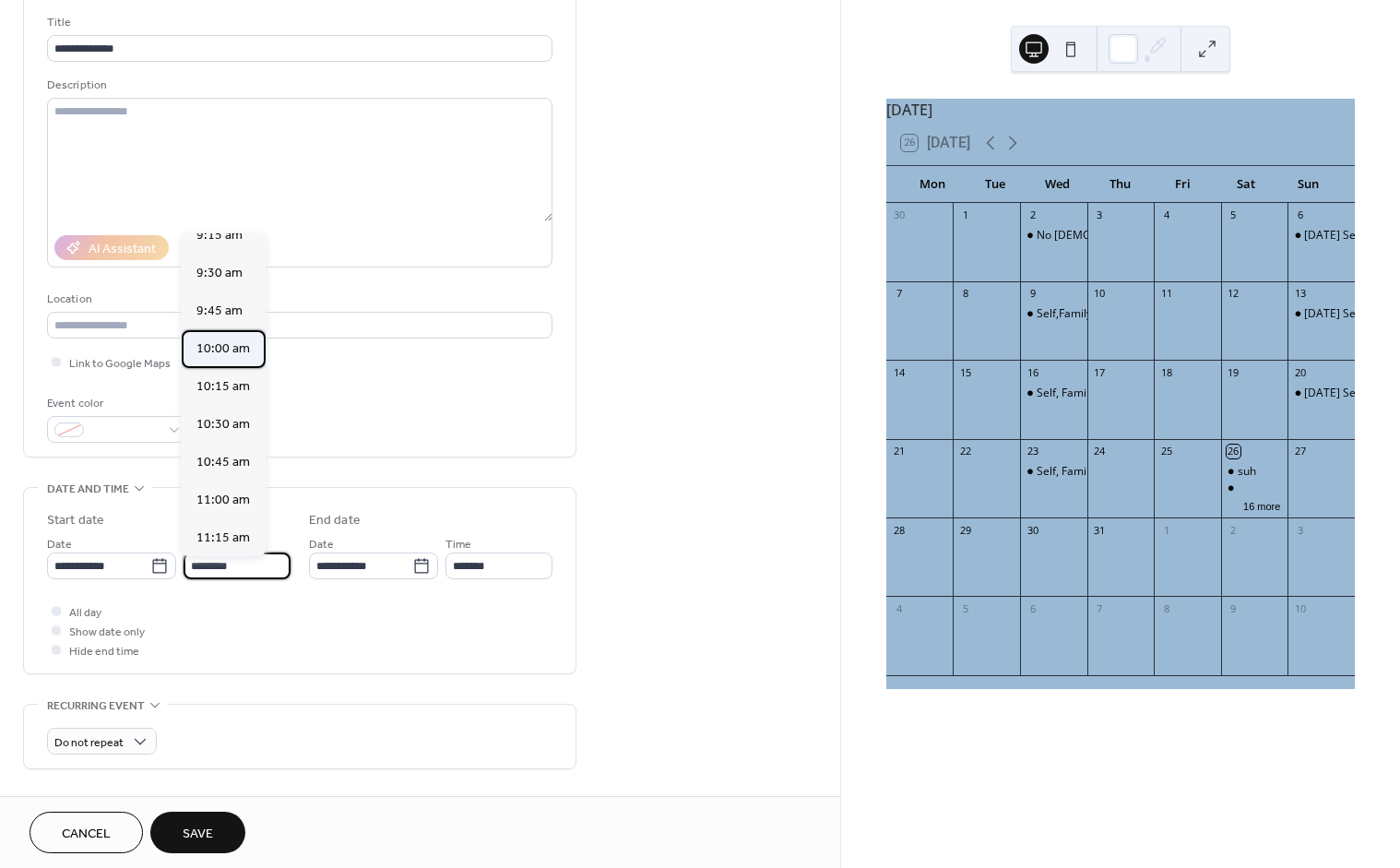 click on "10:00 am" at bounding box center [223, 349] 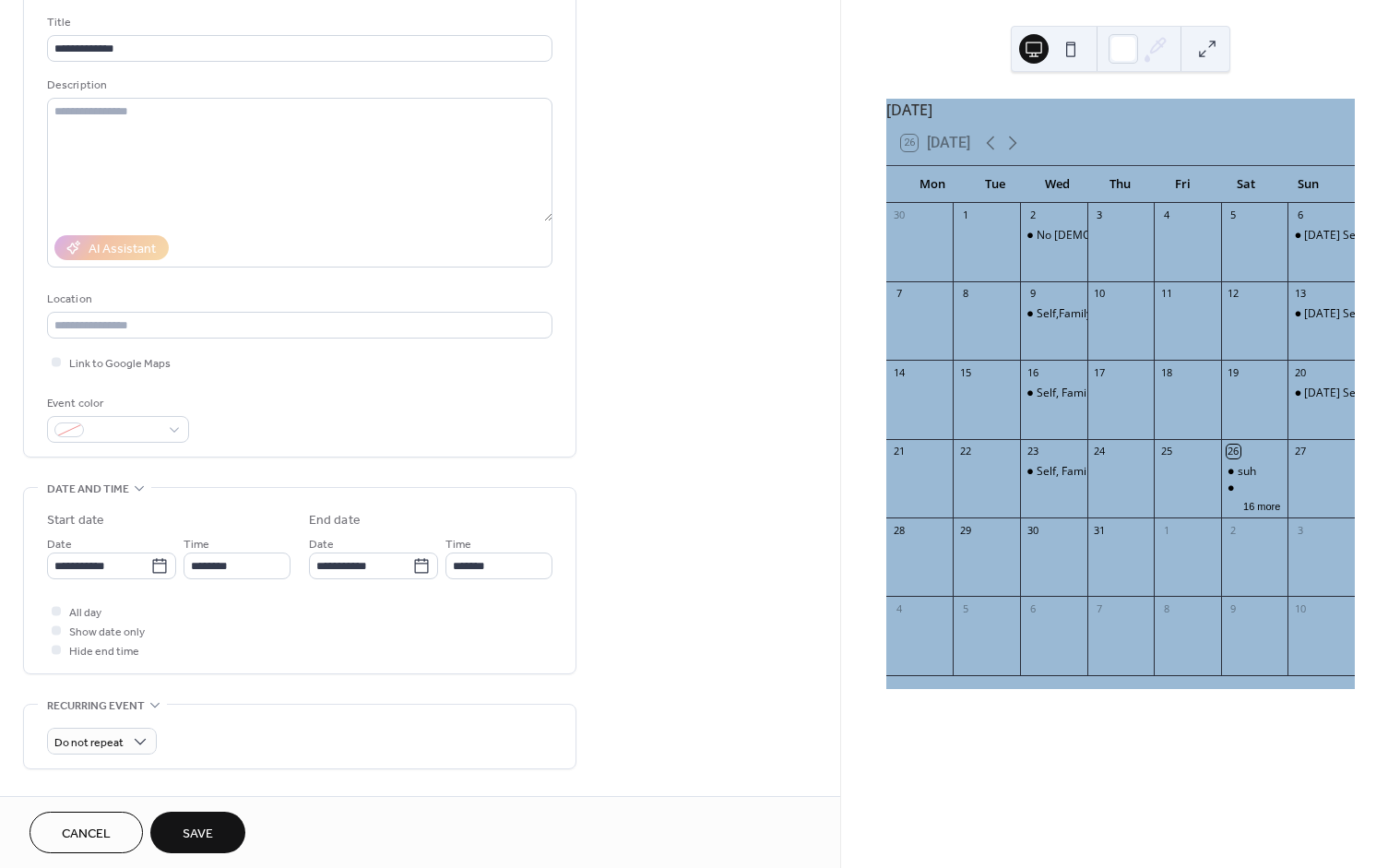 type on "********" 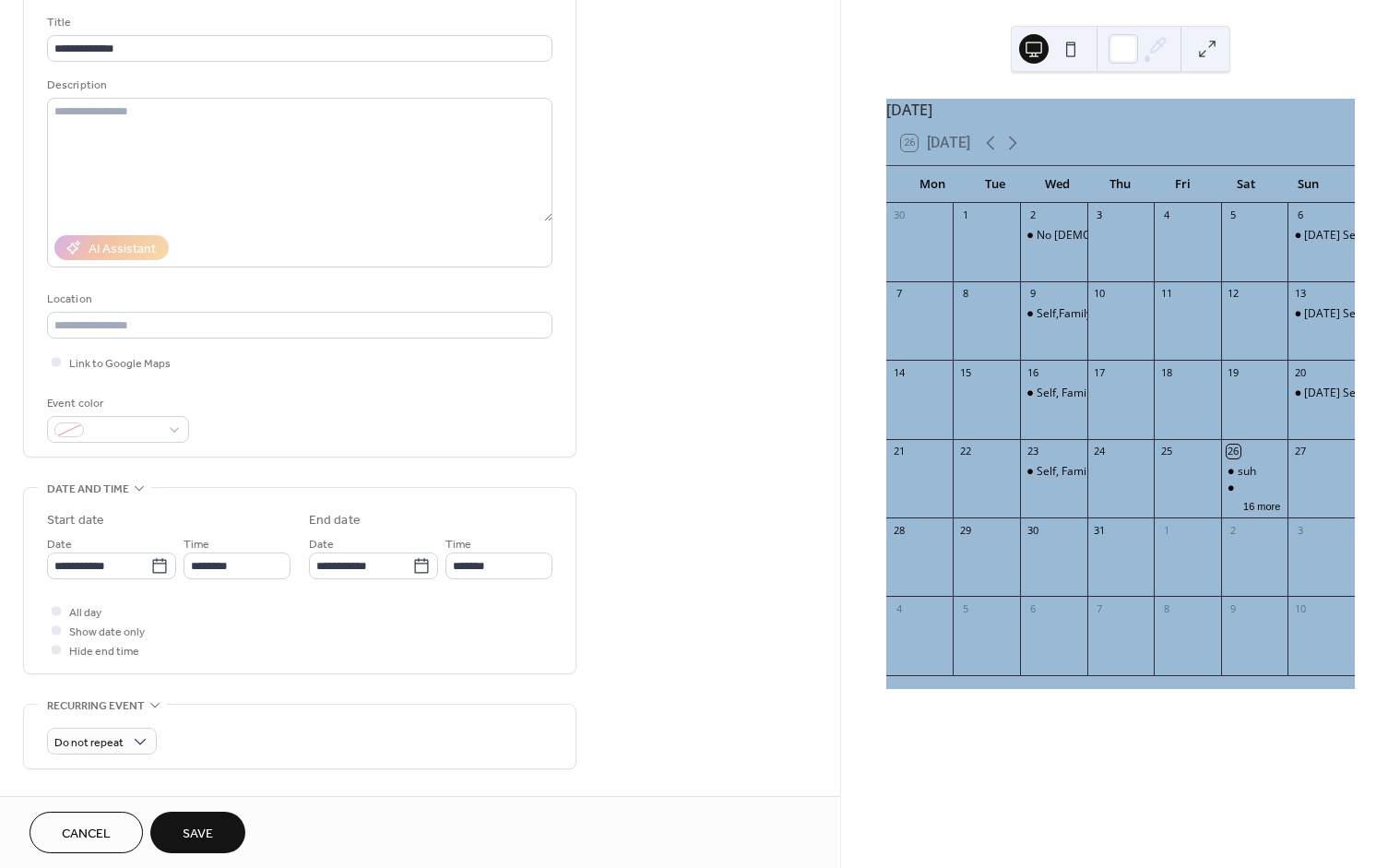 type on "********" 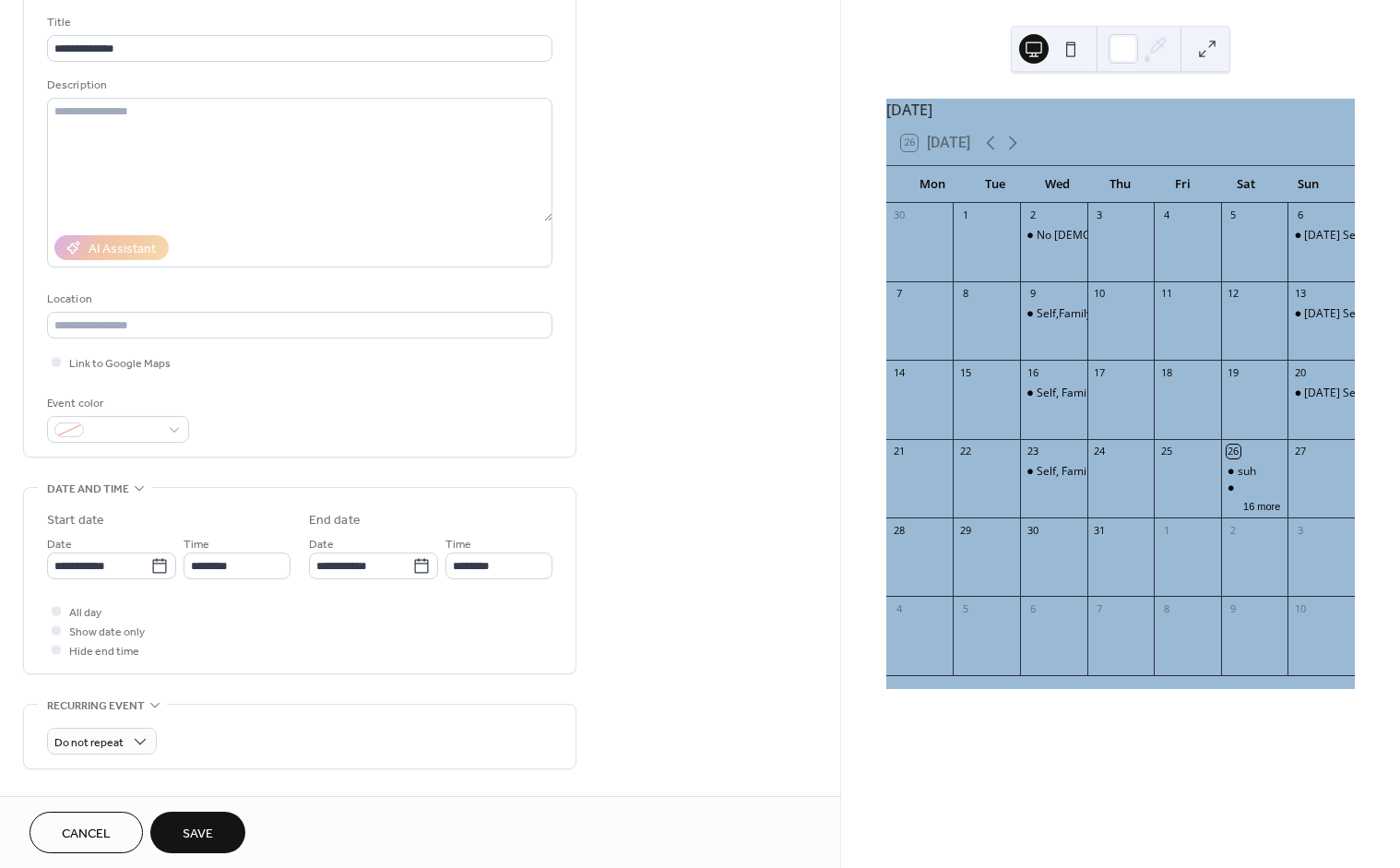 click on "All day Show date only Hide end time" at bounding box center (300, 630) 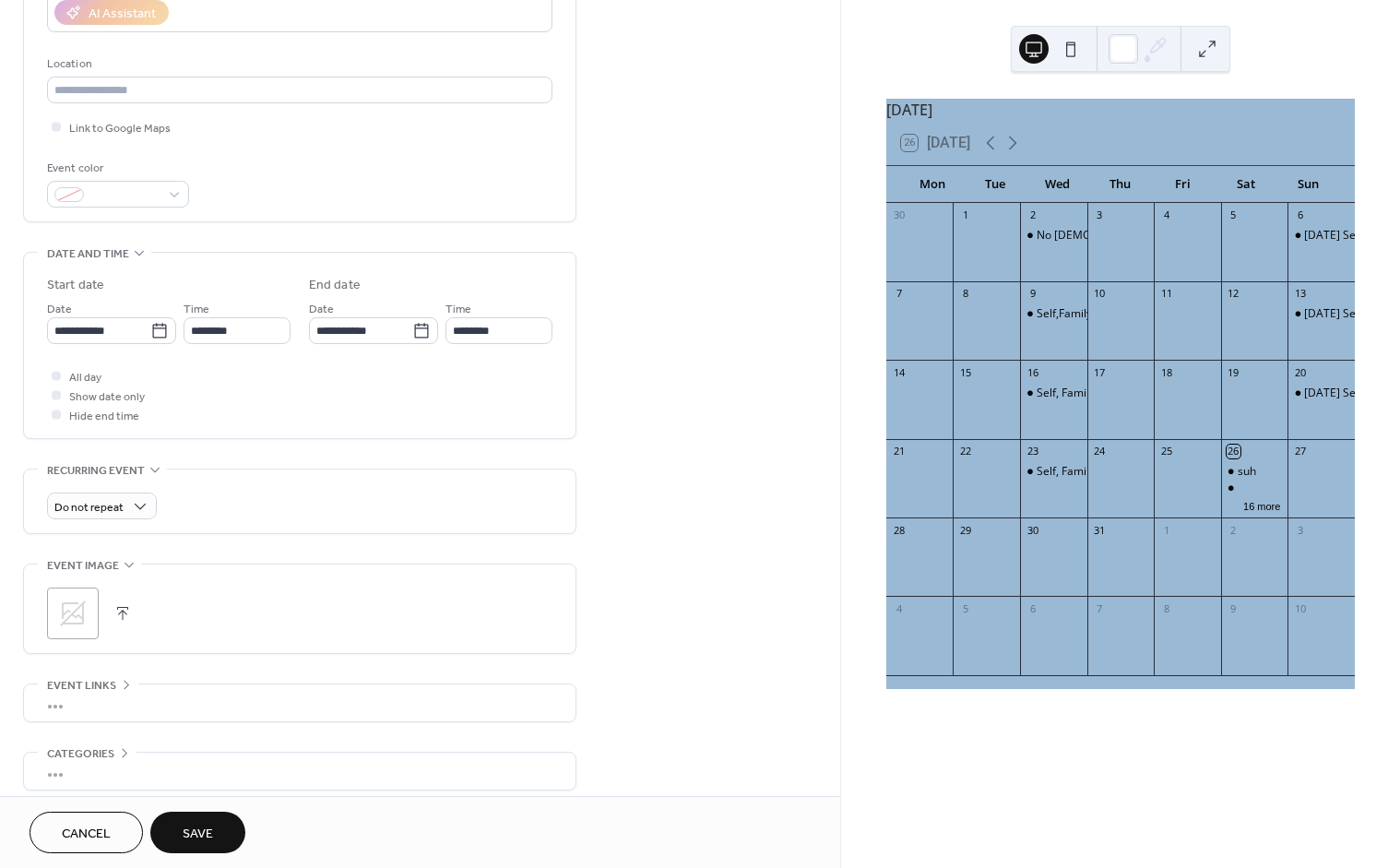 scroll, scrollTop: 375, scrollLeft: 0, axis: vertical 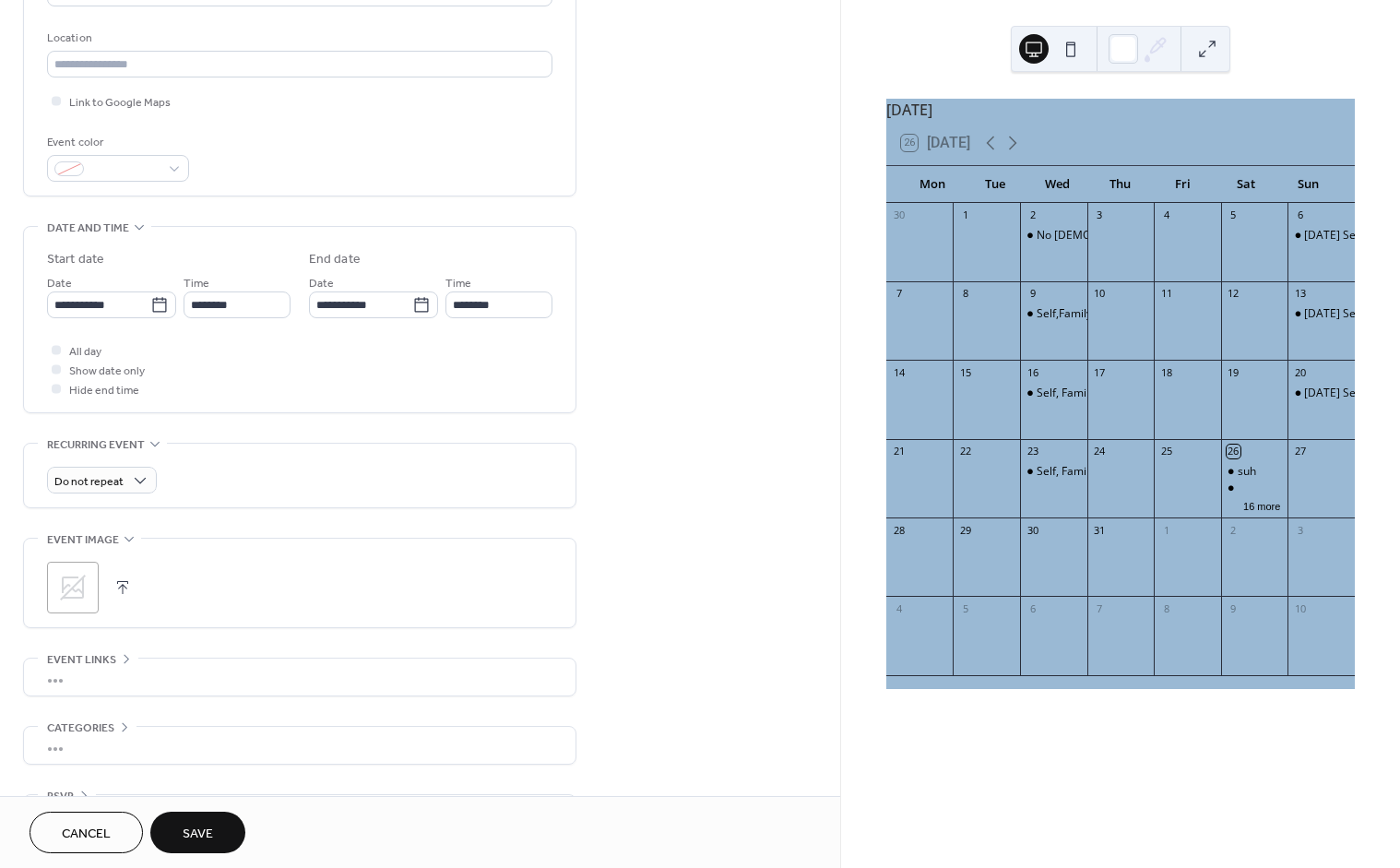 click 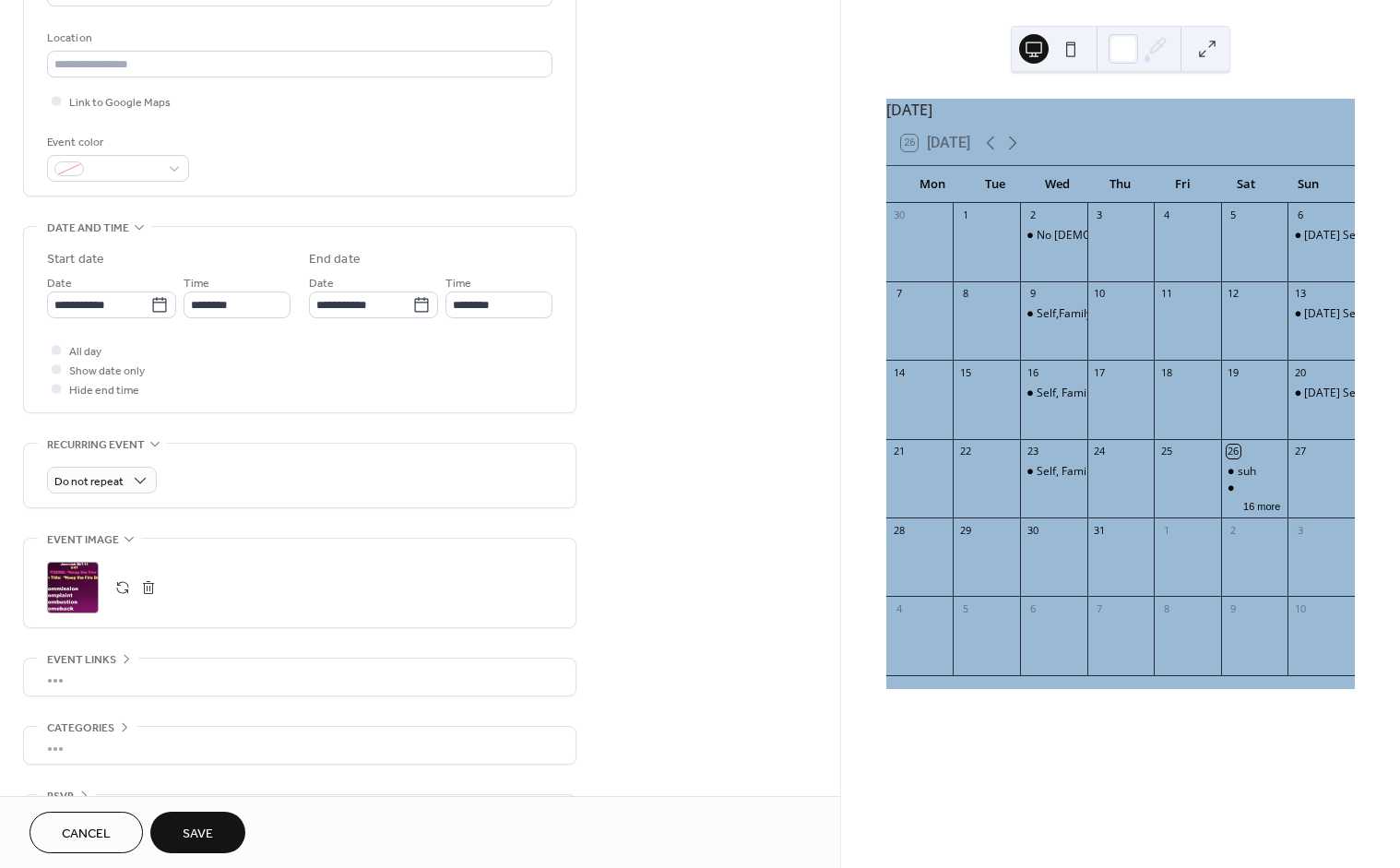 click on "Save" at bounding box center [197, 832] 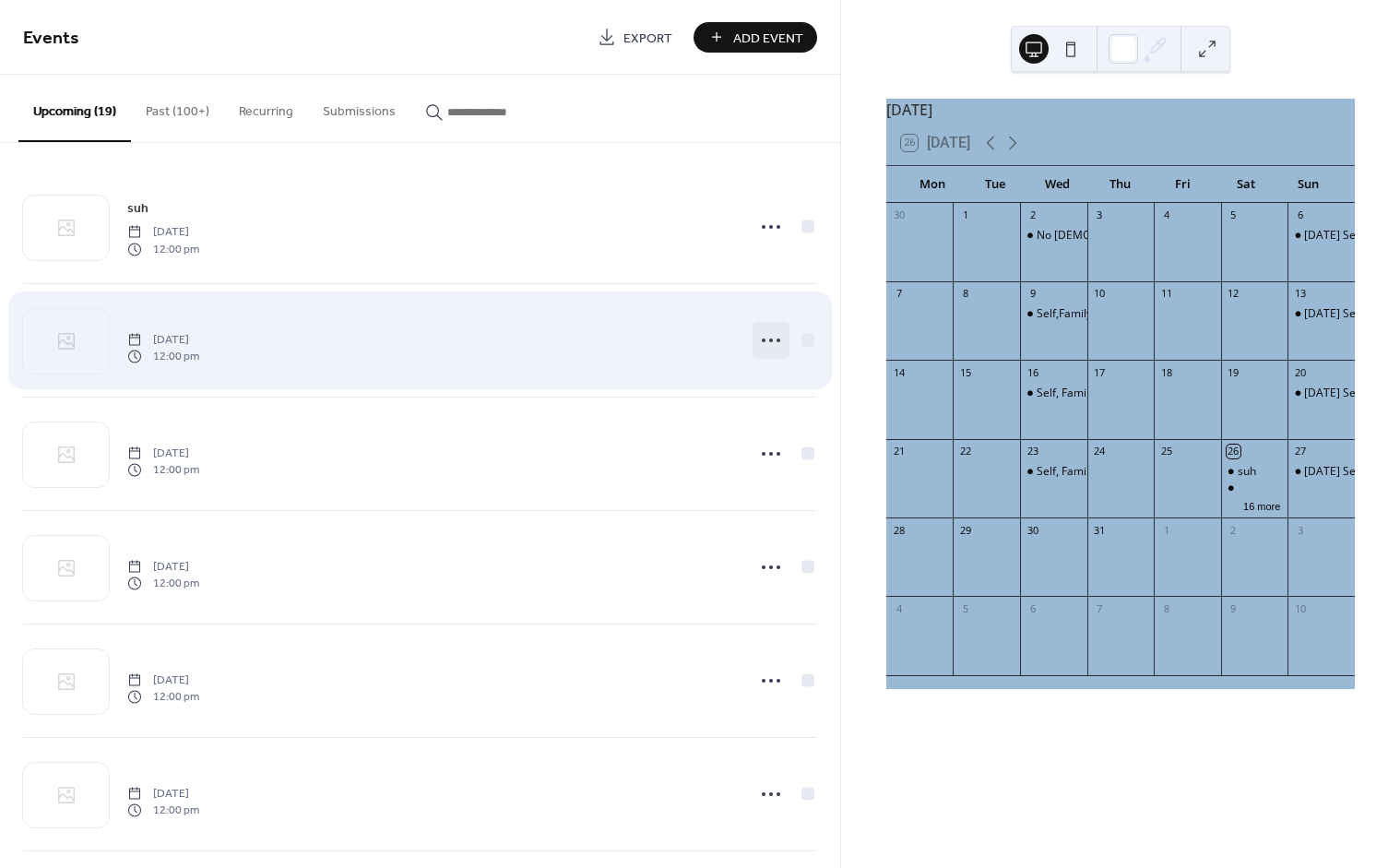 click 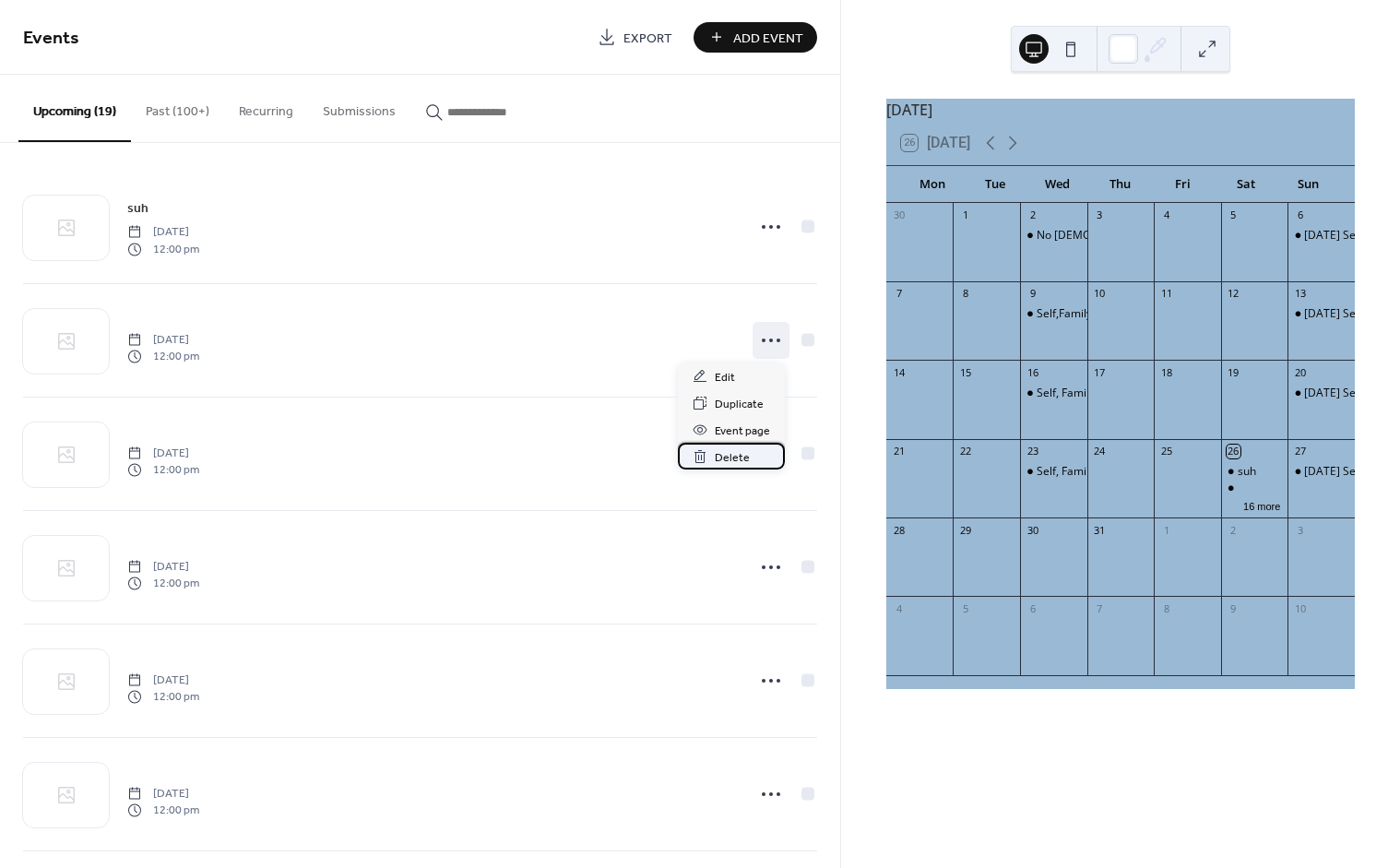 click on "Delete" at bounding box center (732, 458) 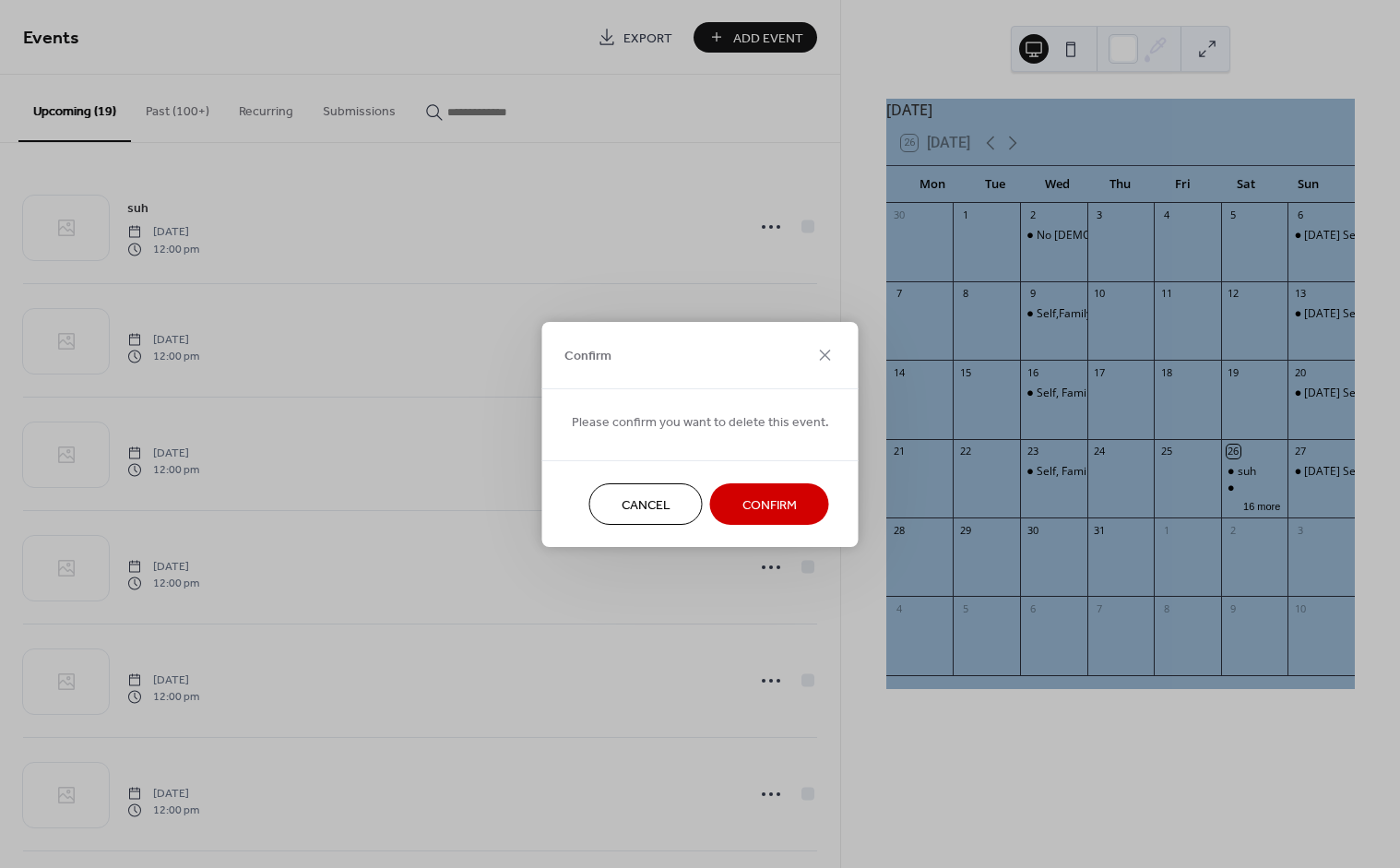 click on "Confirm" at bounding box center [769, 505] 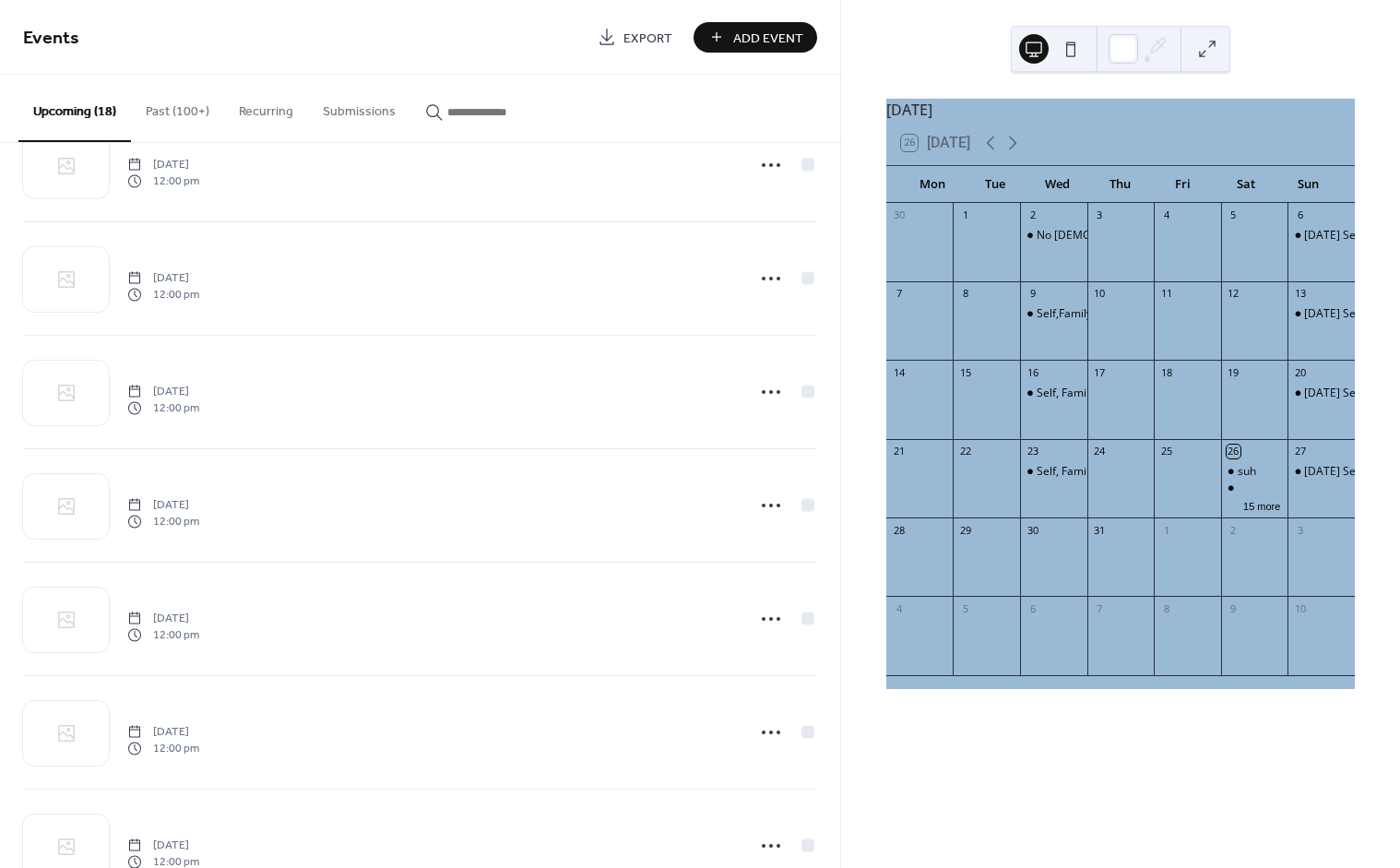 scroll, scrollTop: 648, scrollLeft: 0, axis: vertical 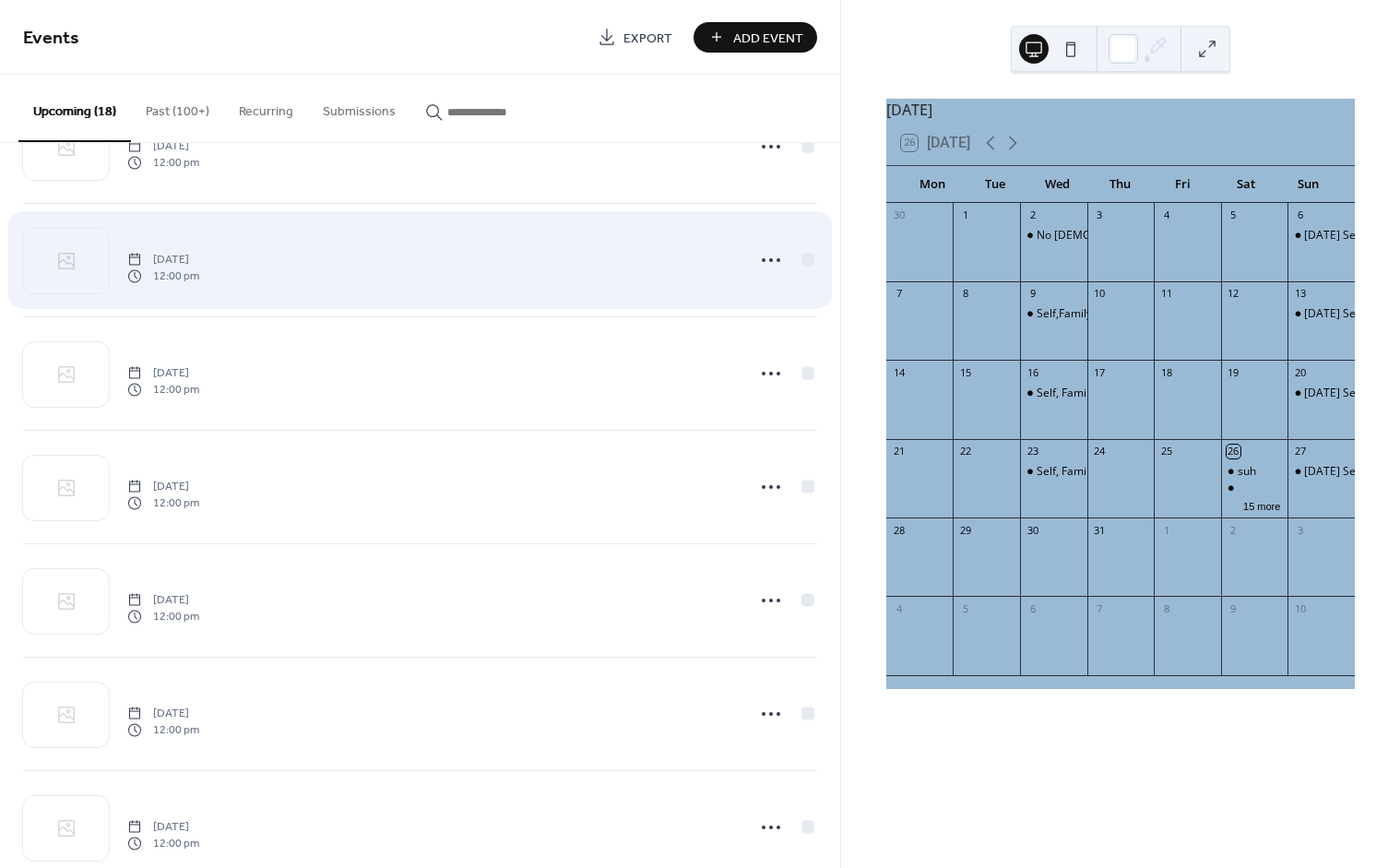 click at bounding box center [65, 261] 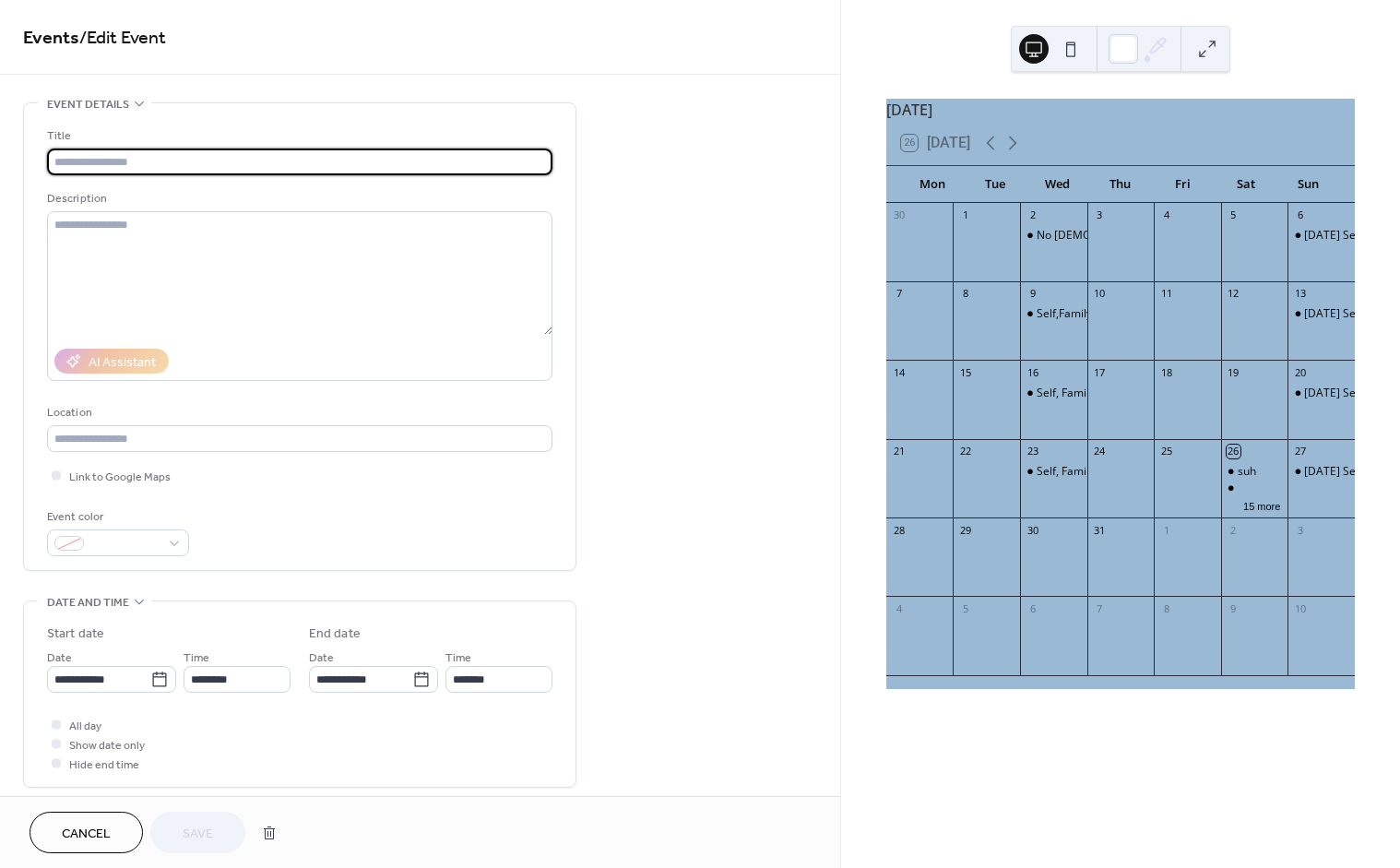 click on "26" at bounding box center [1254, 451] 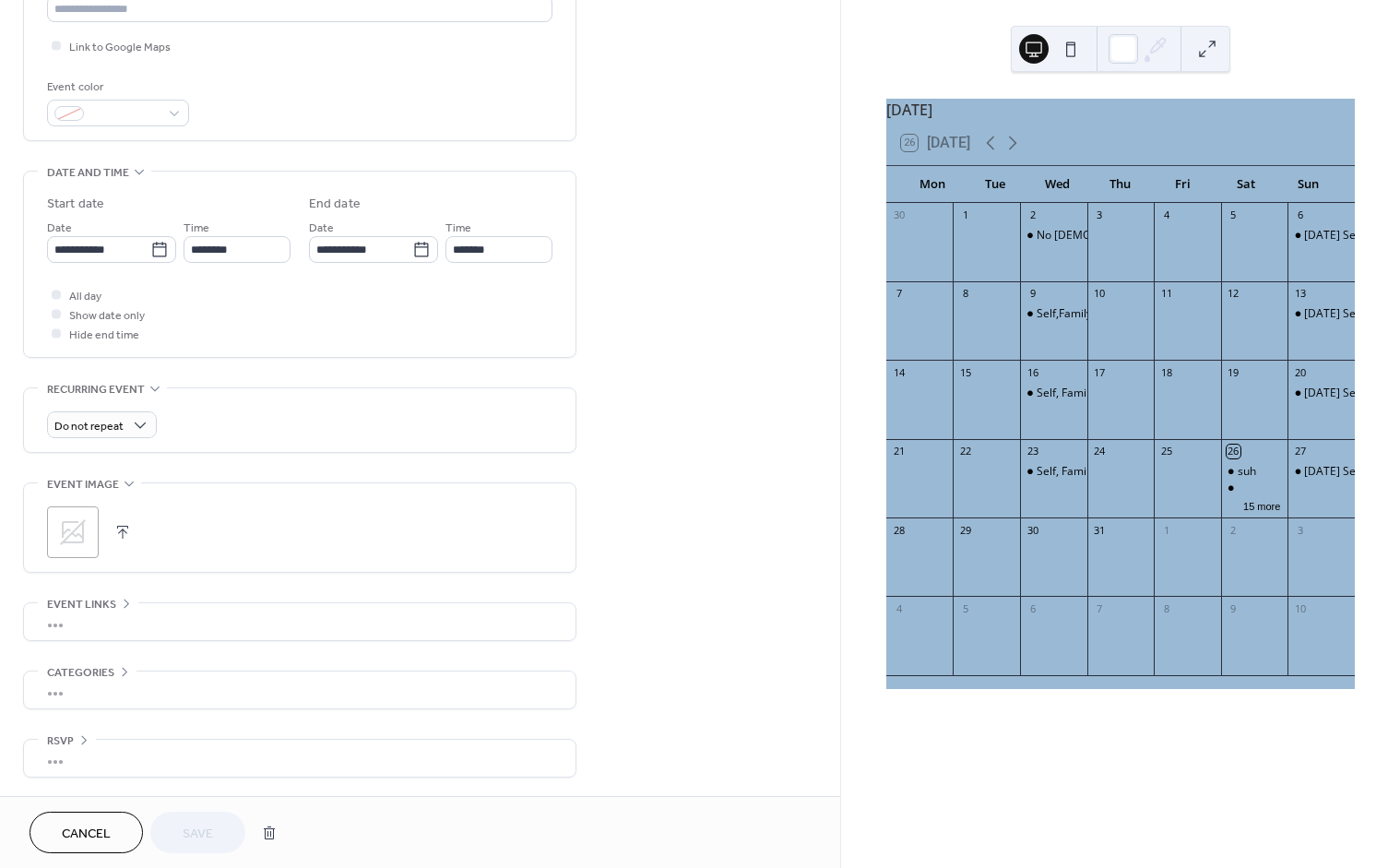 scroll, scrollTop: 435, scrollLeft: 0, axis: vertical 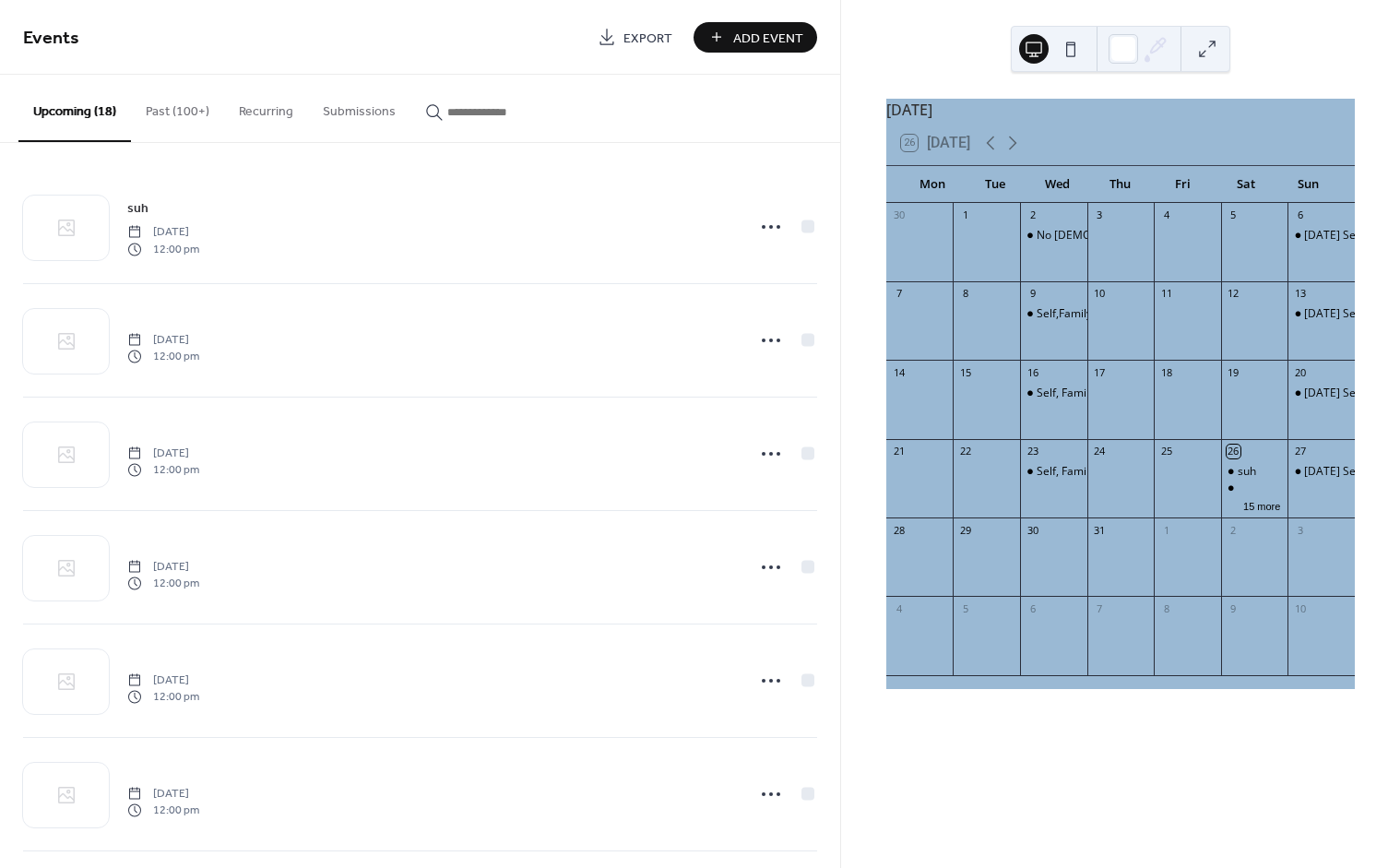 click on "Past (100+)" at bounding box center [177, 107] 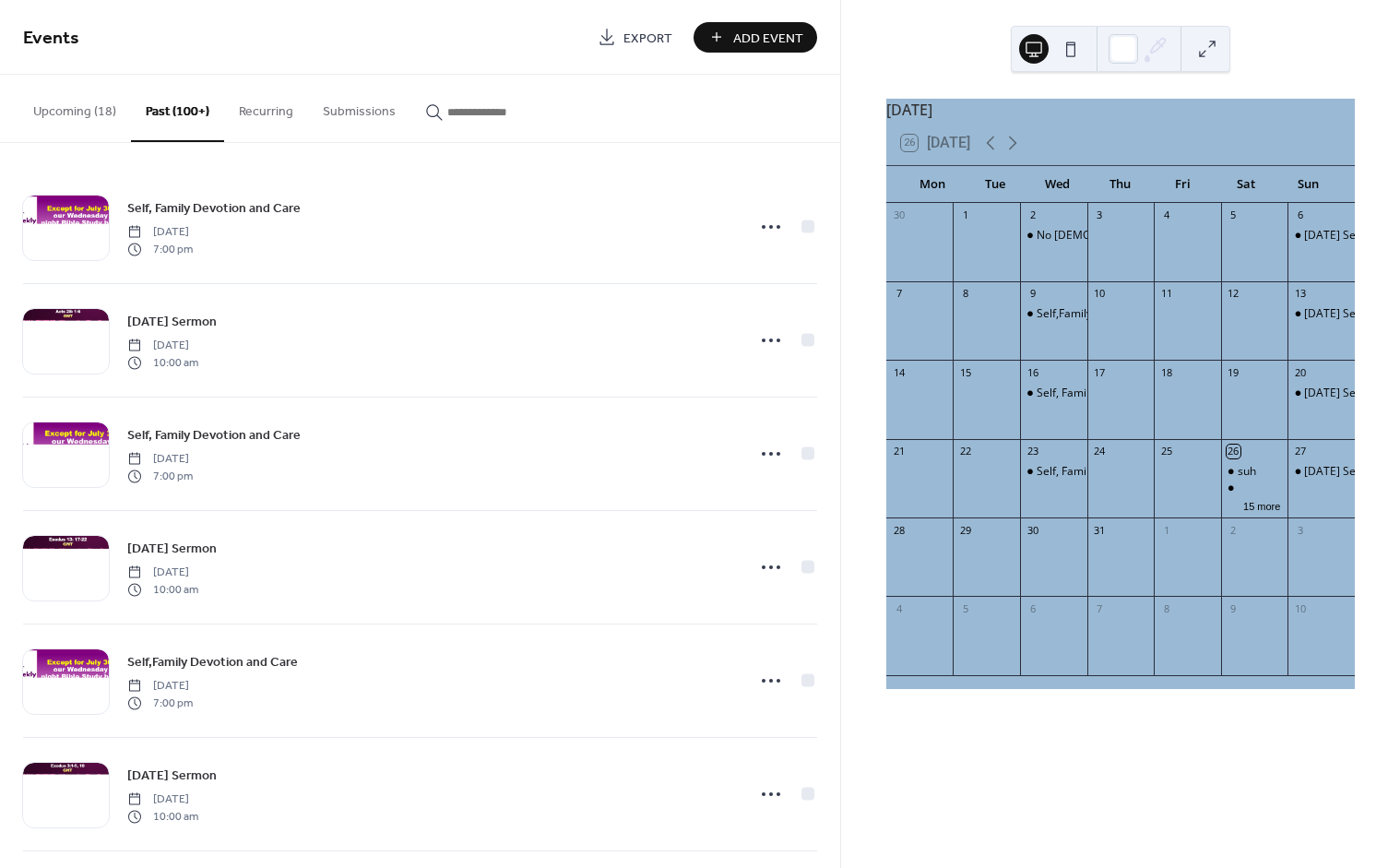 click on "Upcoming (18)" at bounding box center [75, 107] 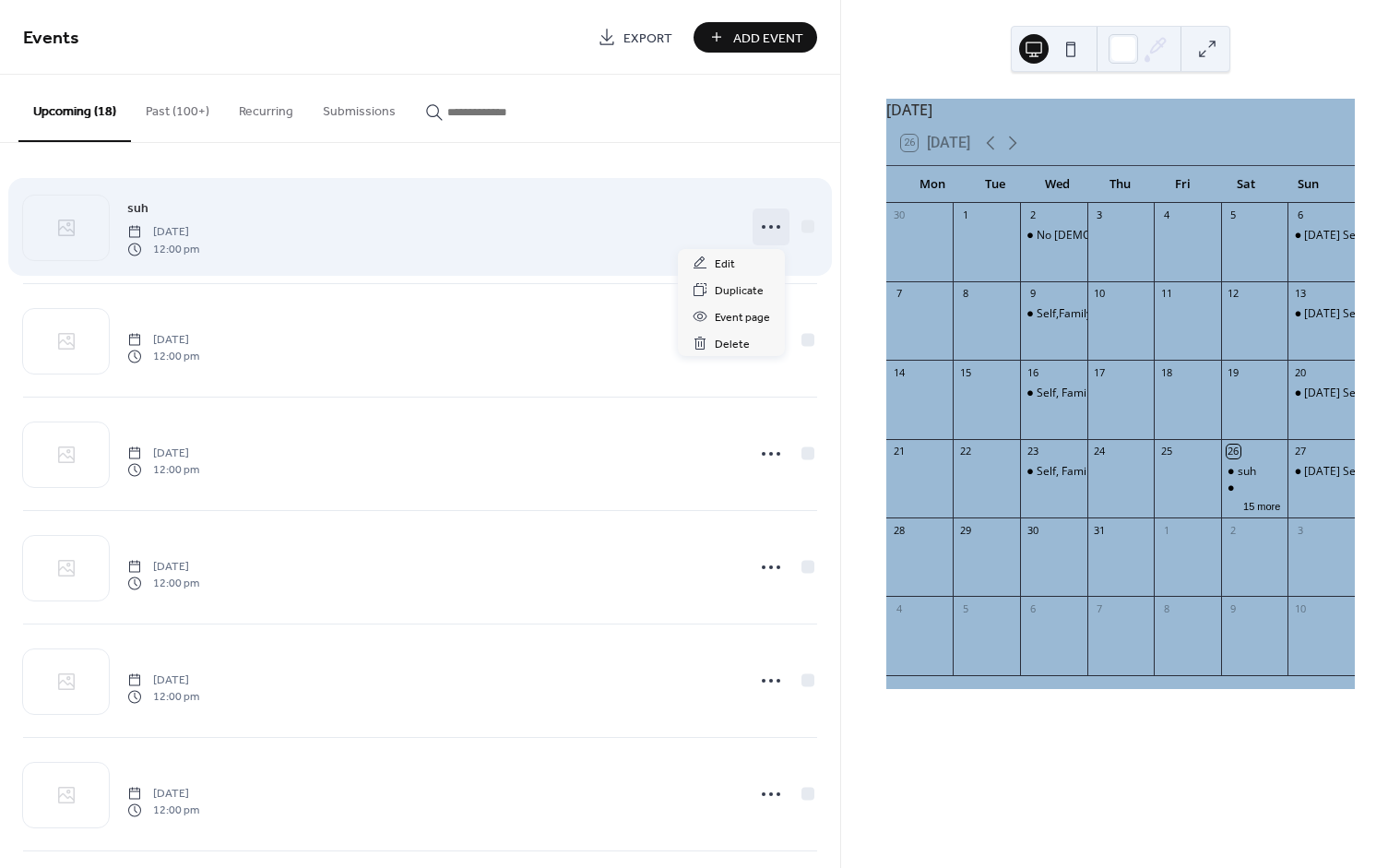 click 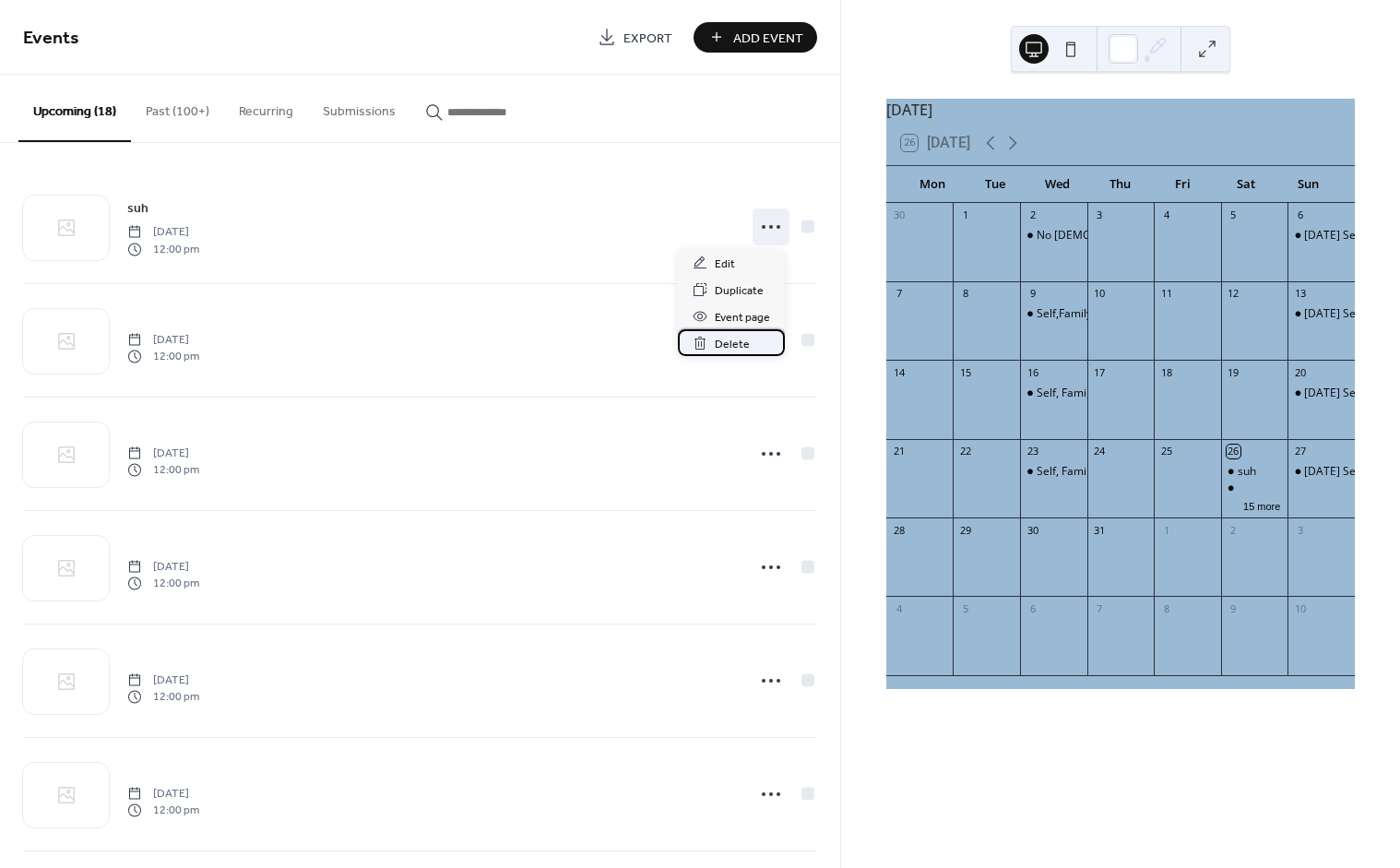 click on "Delete" at bounding box center [732, 344] 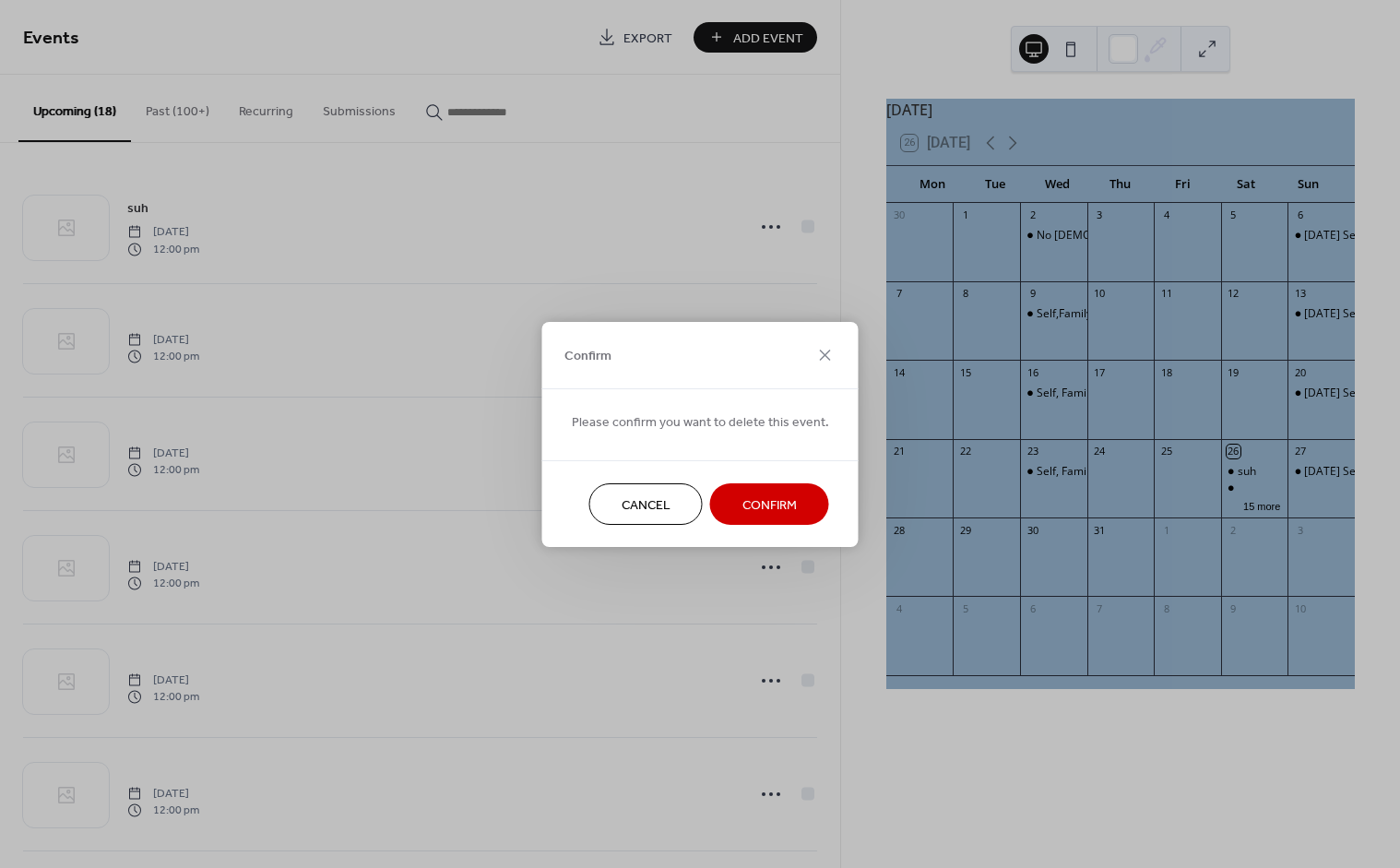 click on "Confirm" at bounding box center (769, 505) 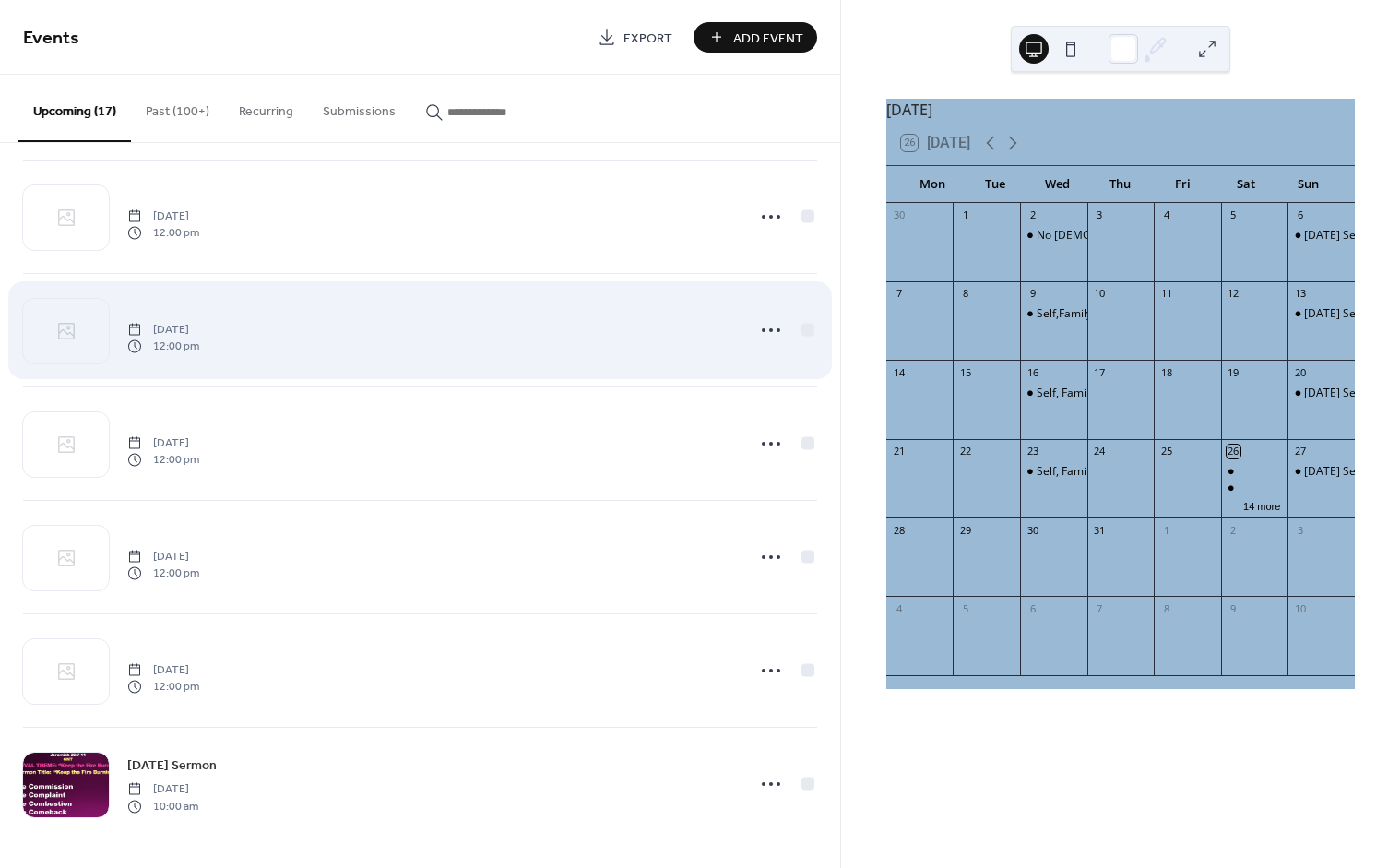 scroll, scrollTop: 1258, scrollLeft: 0, axis: vertical 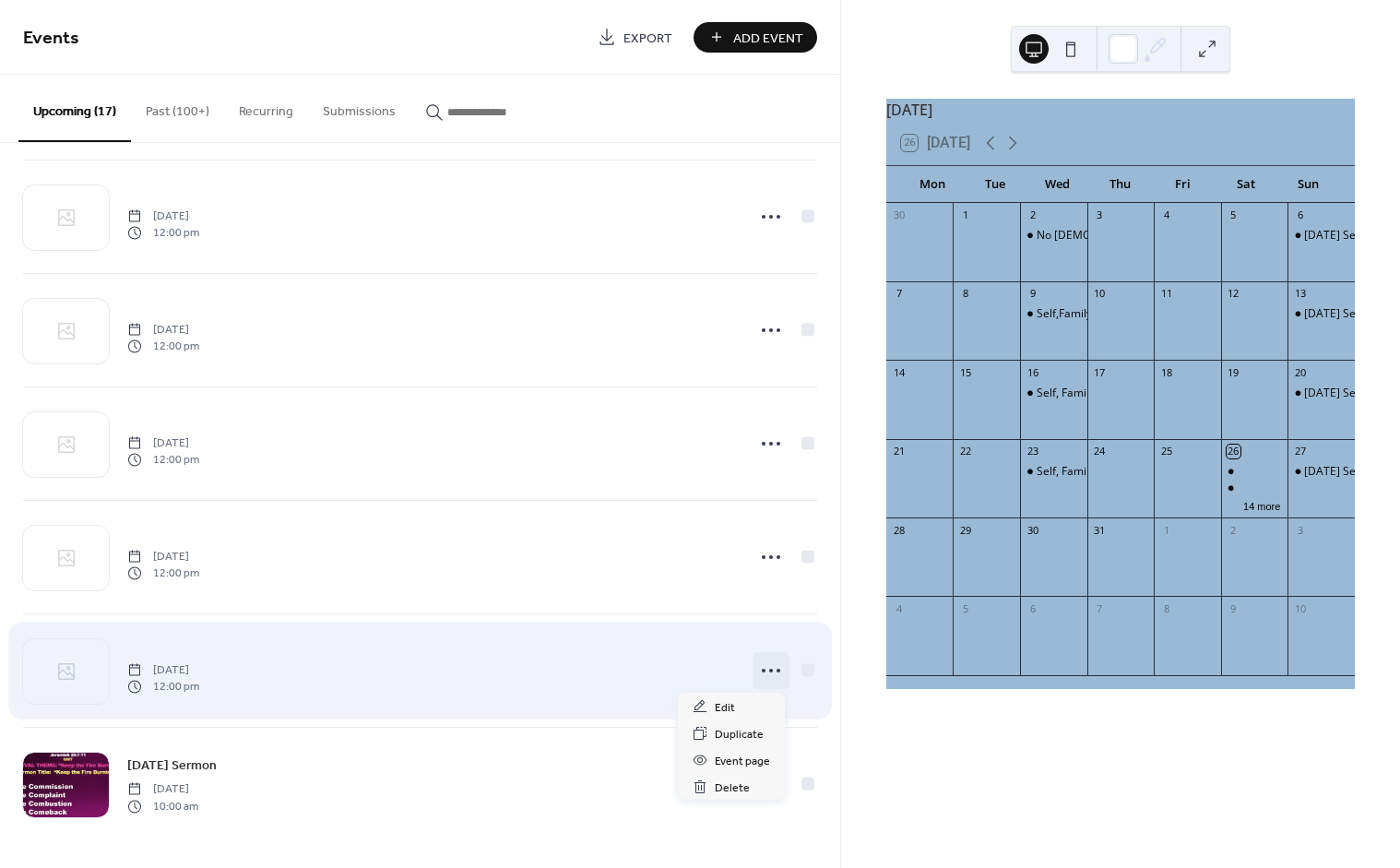 click 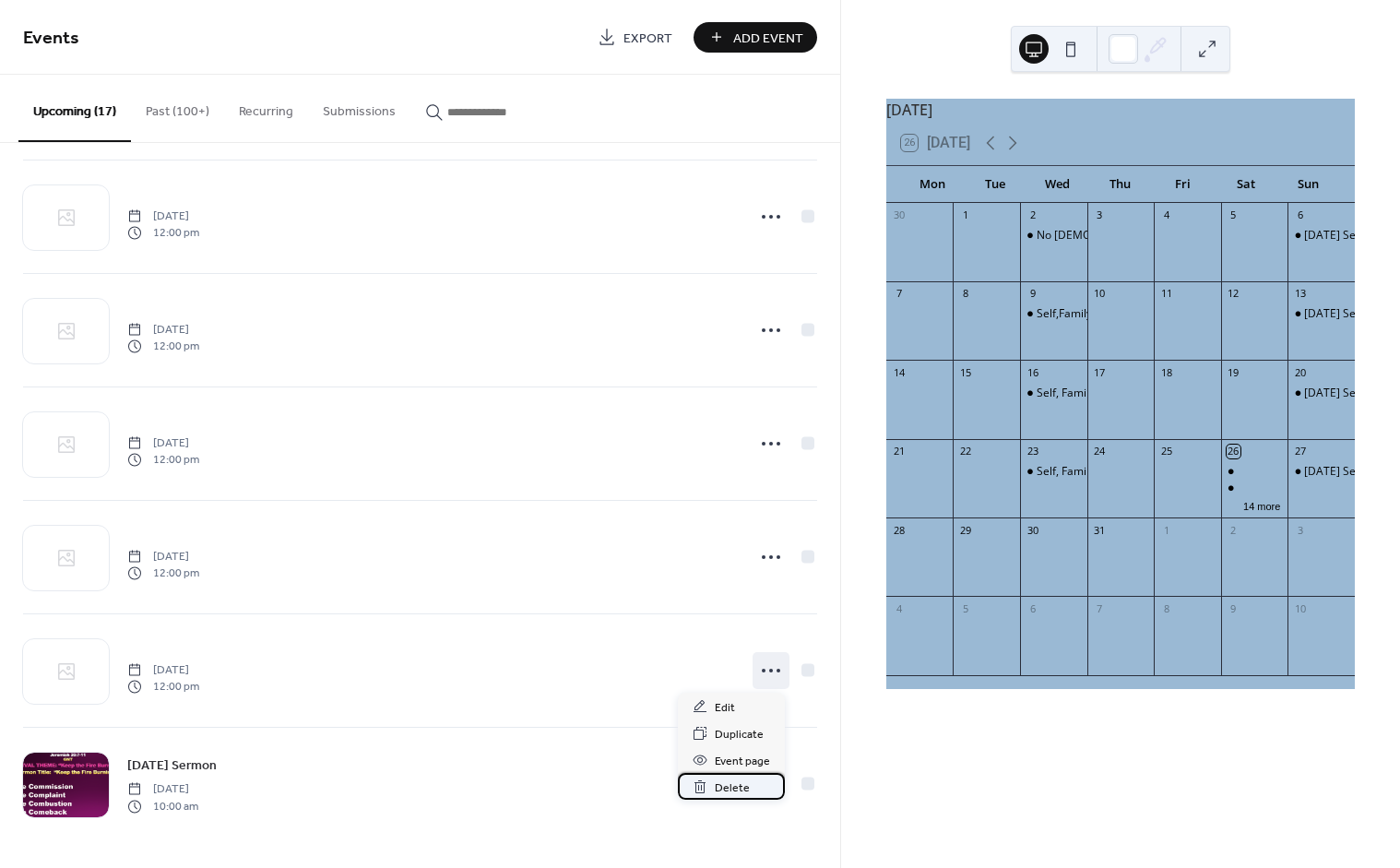 click on "Delete" at bounding box center (732, 788) 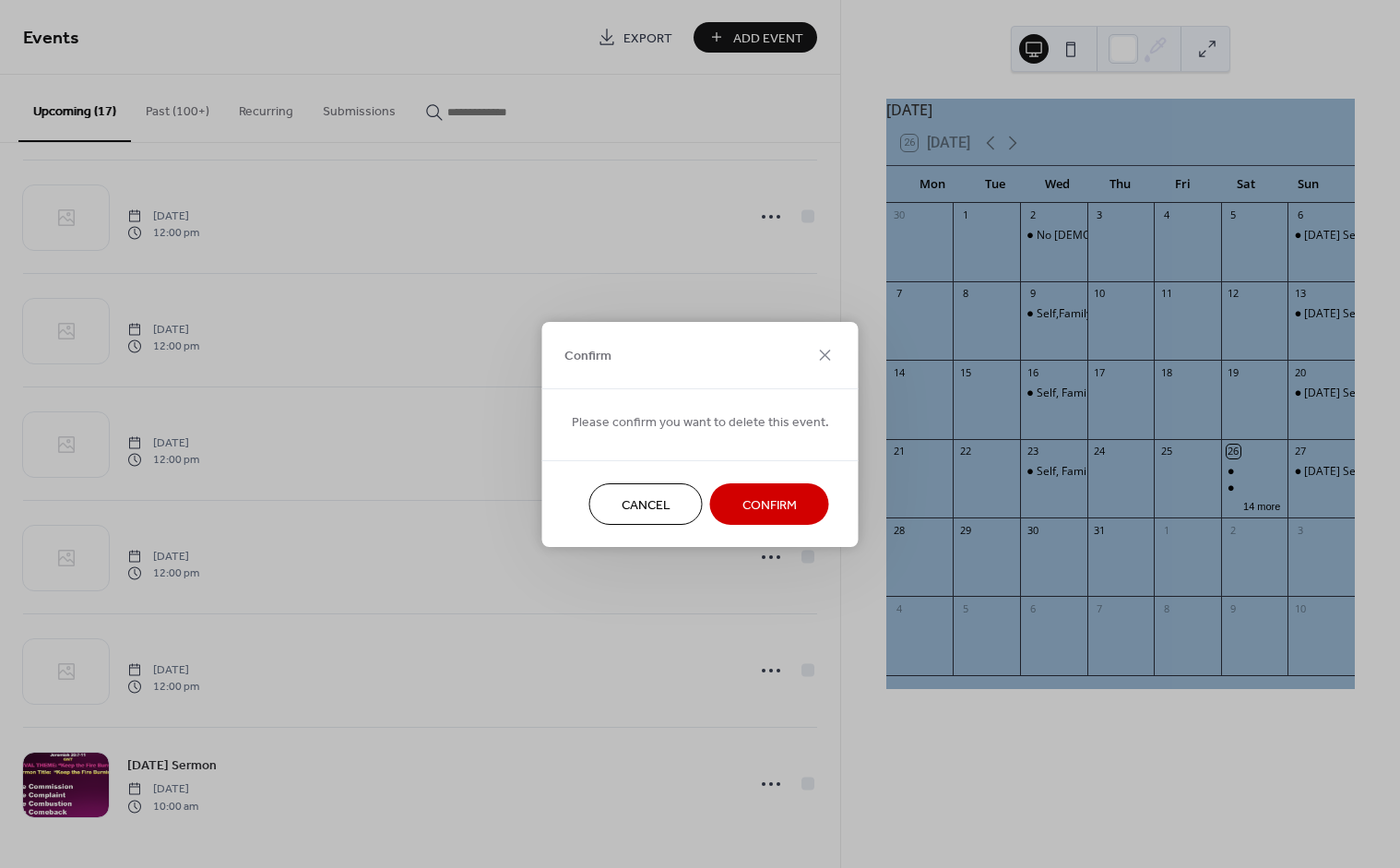 click on "Confirm" at bounding box center (769, 505) 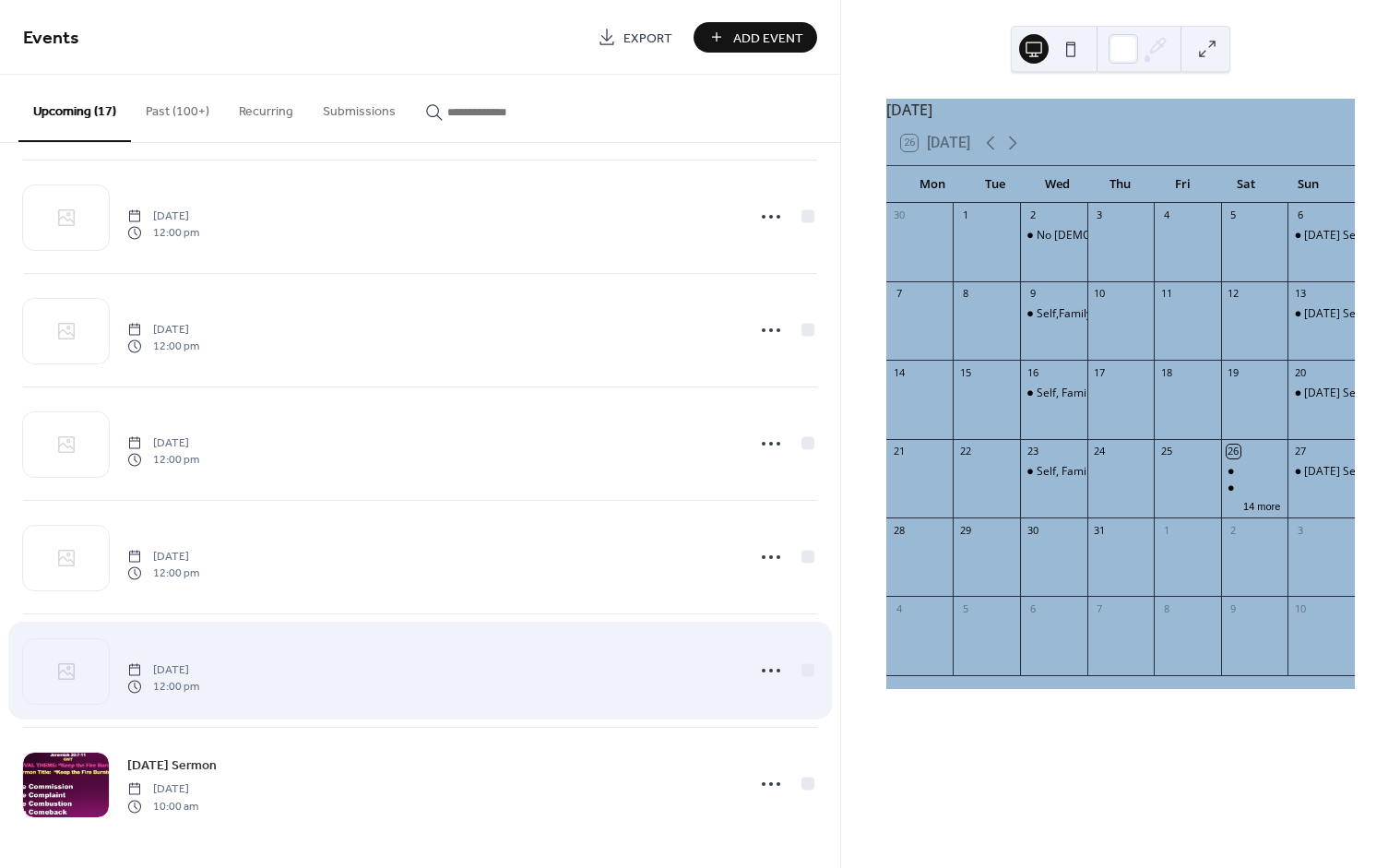 scroll, scrollTop: 1145, scrollLeft: 0, axis: vertical 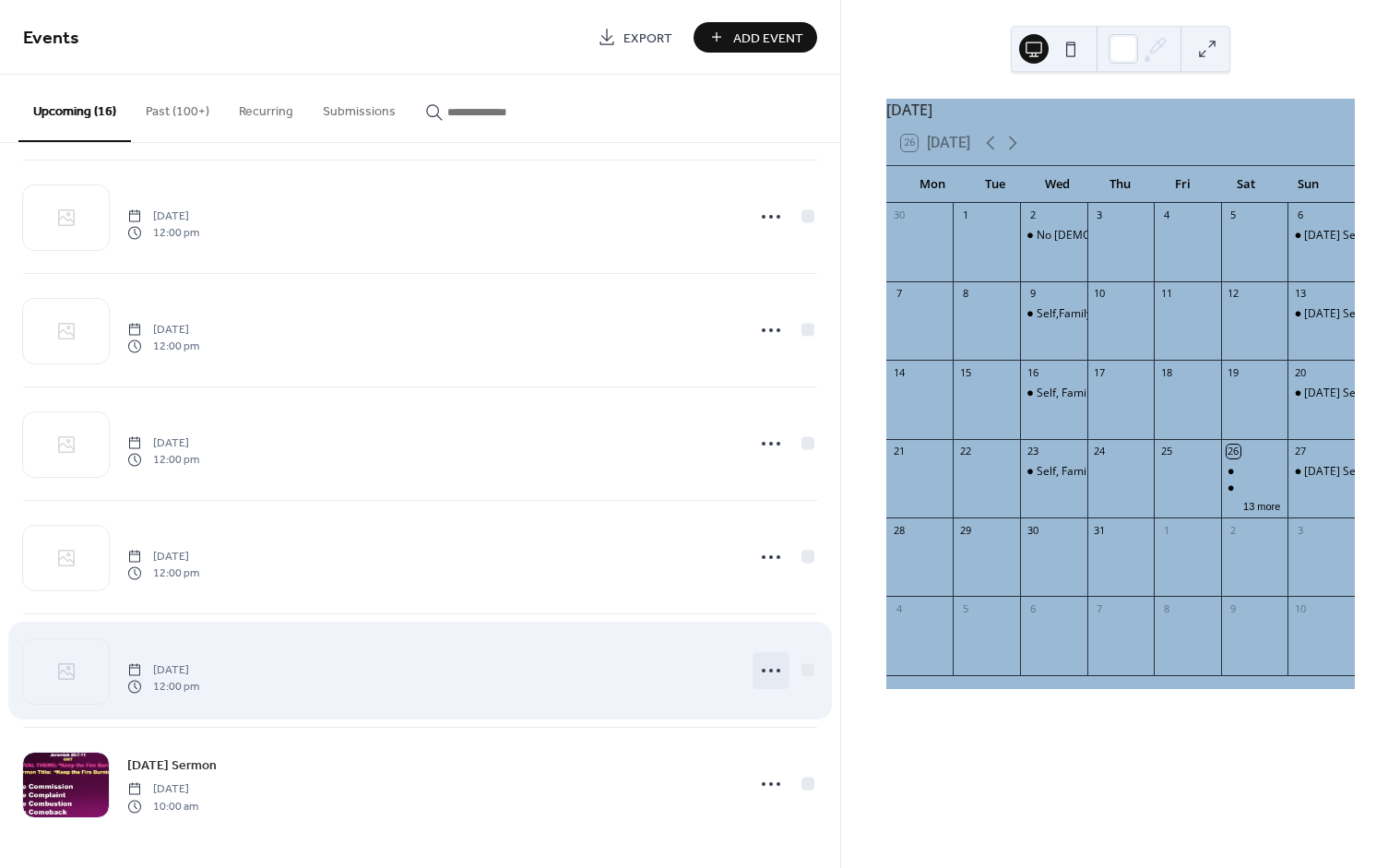 click 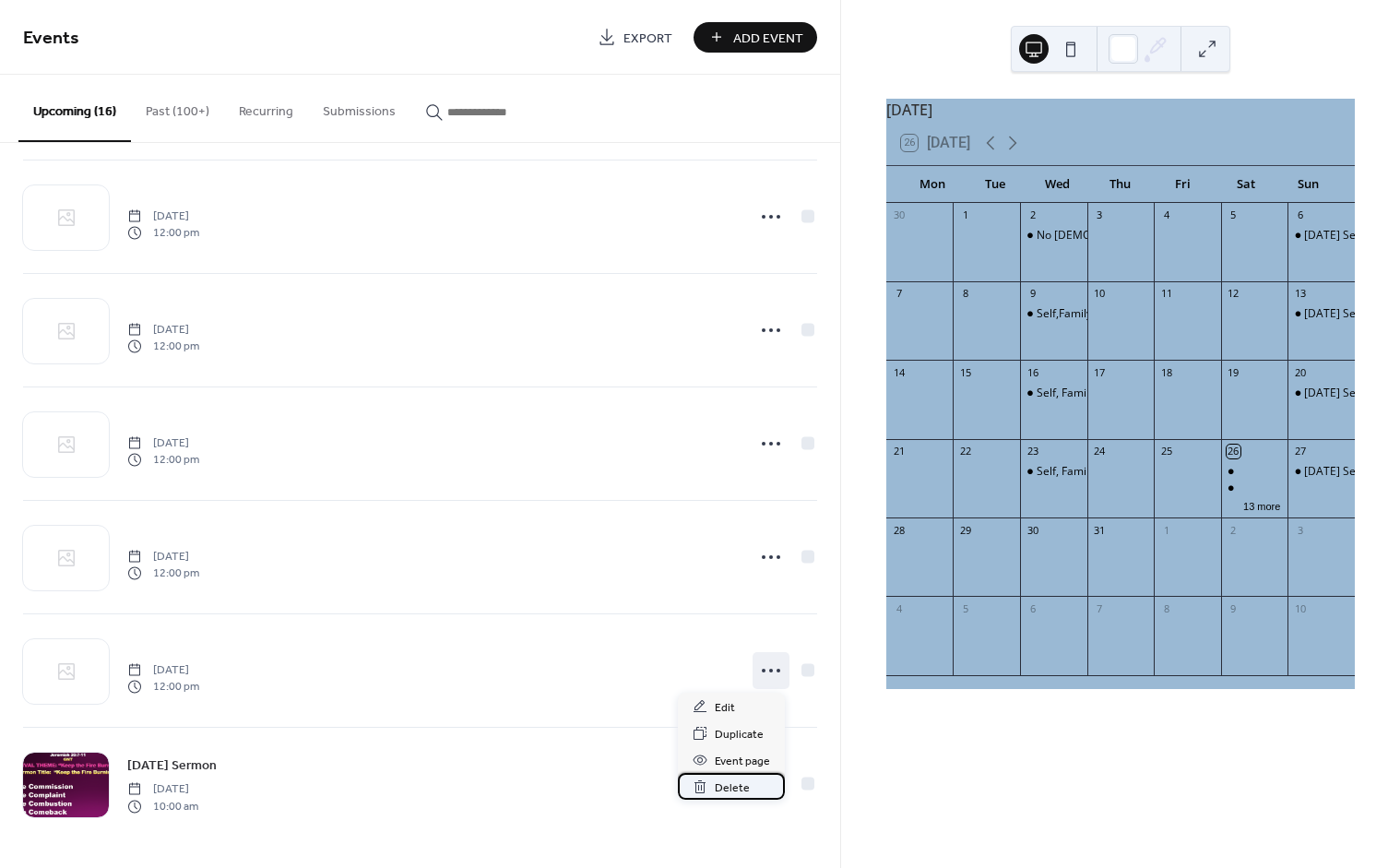 click on "Delete" at bounding box center (732, 788) 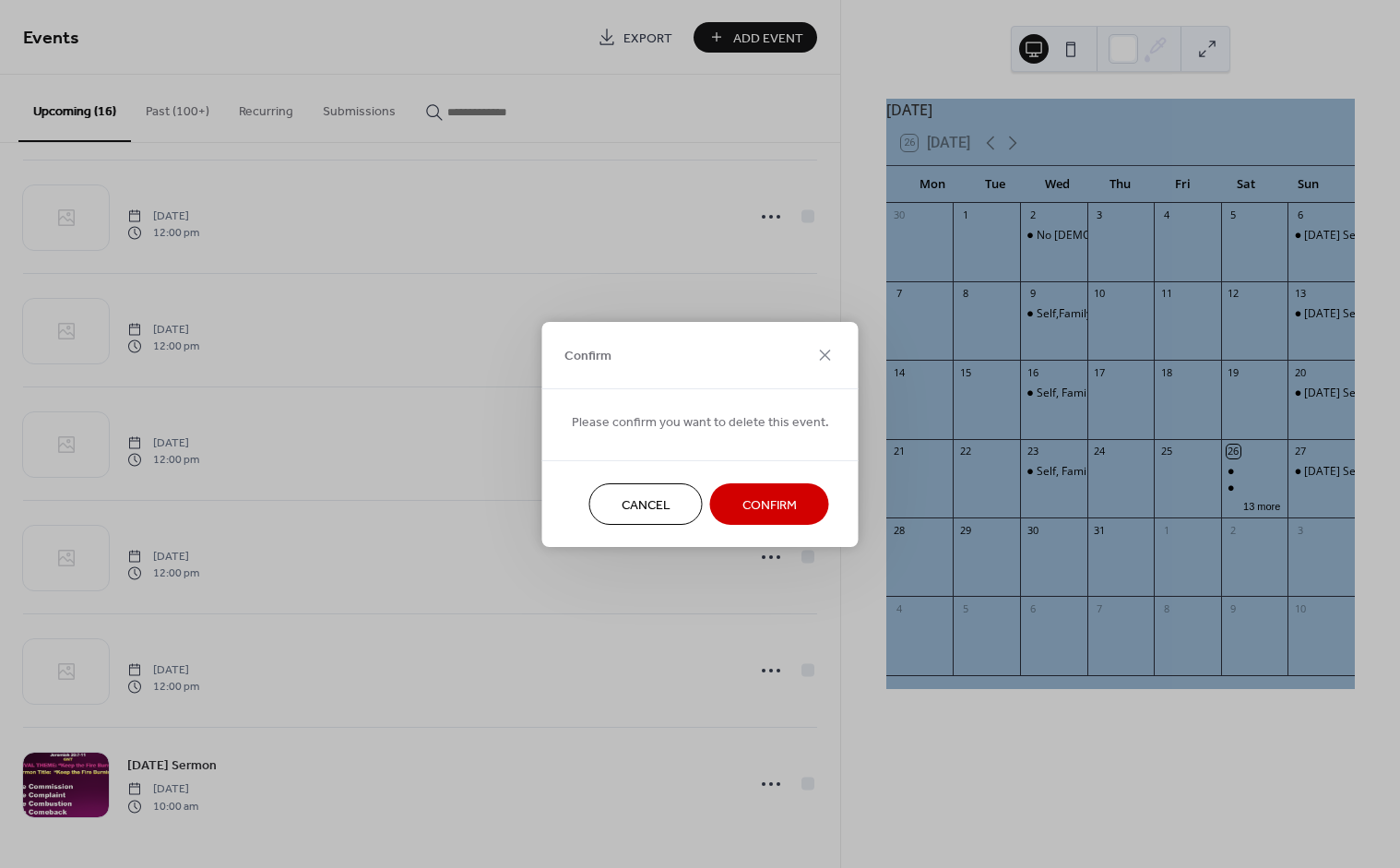 click on "Confirm" at bounding box center (769, 505) 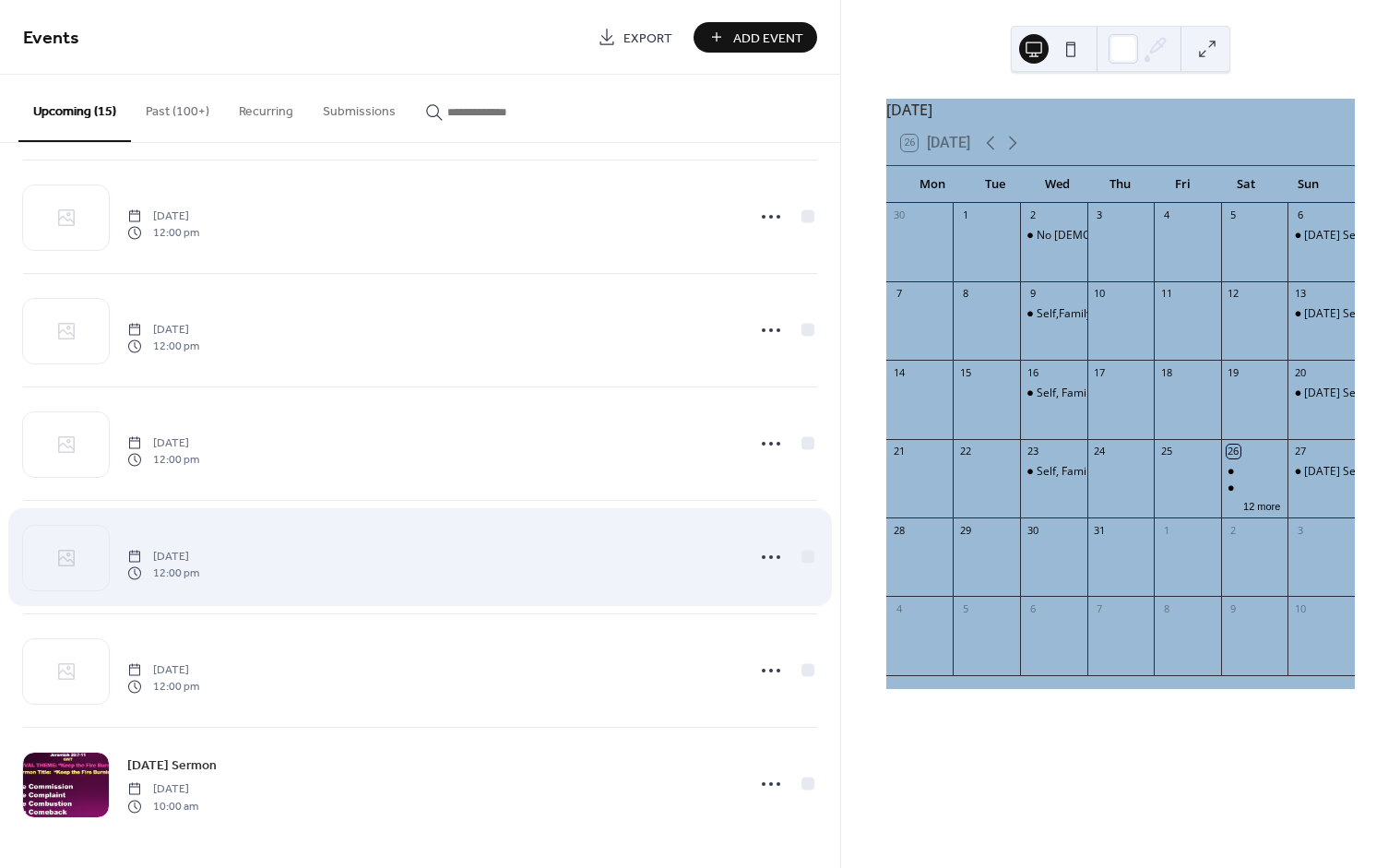 scroll, scrollTop: 1031, scrollLeft: 0, axis: vertical 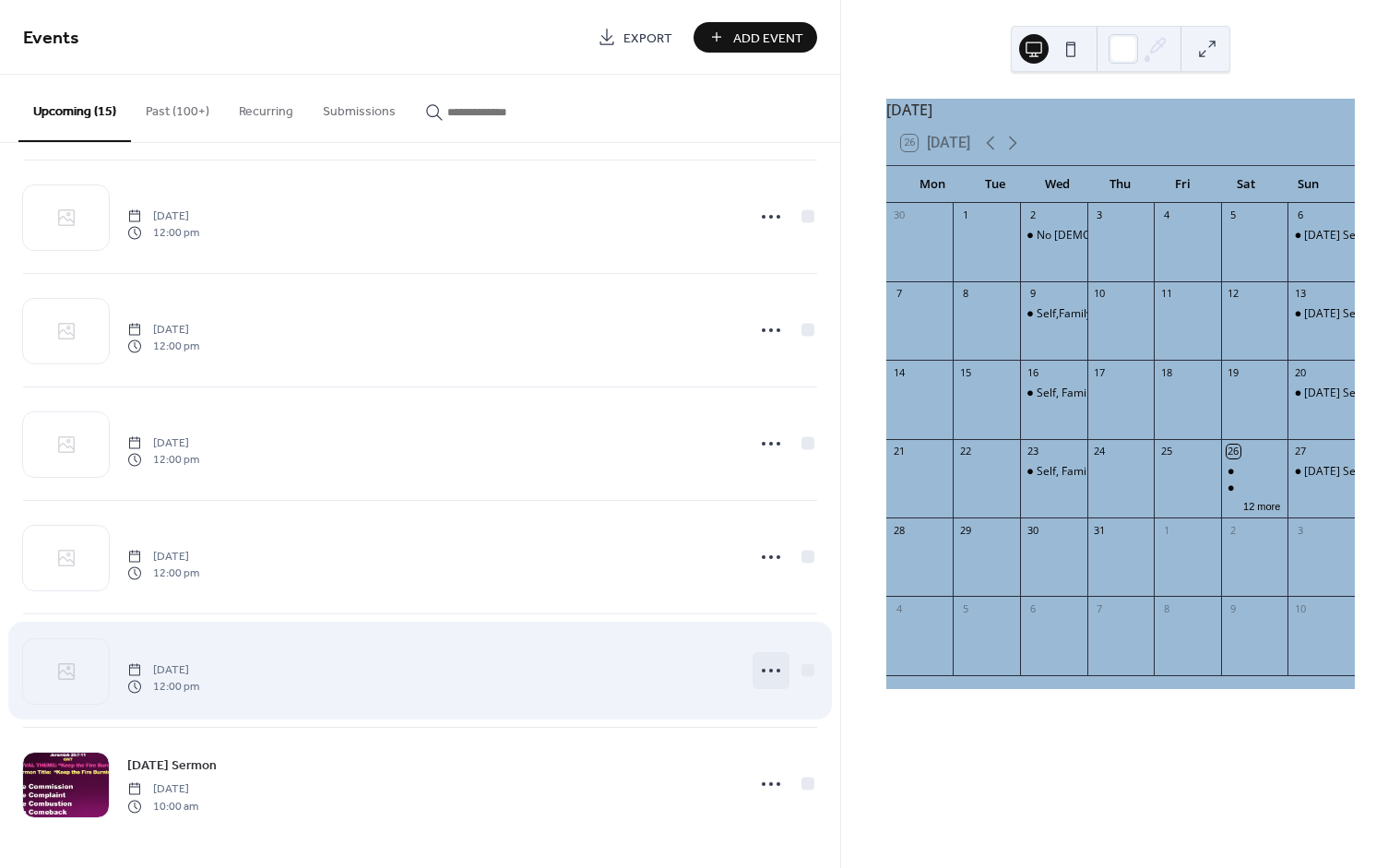 click 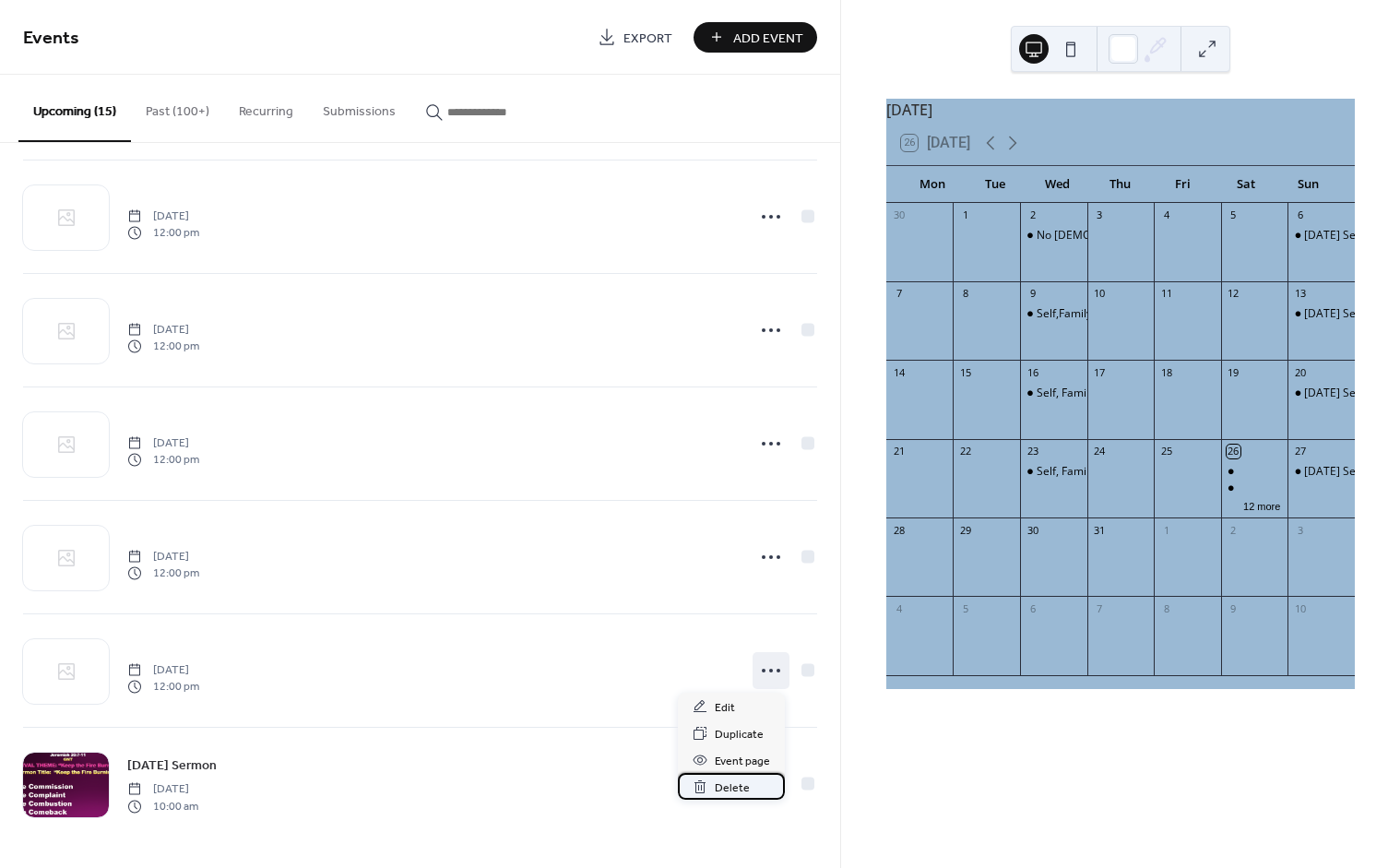 click on "Delete" at bounding box center (732, 788) 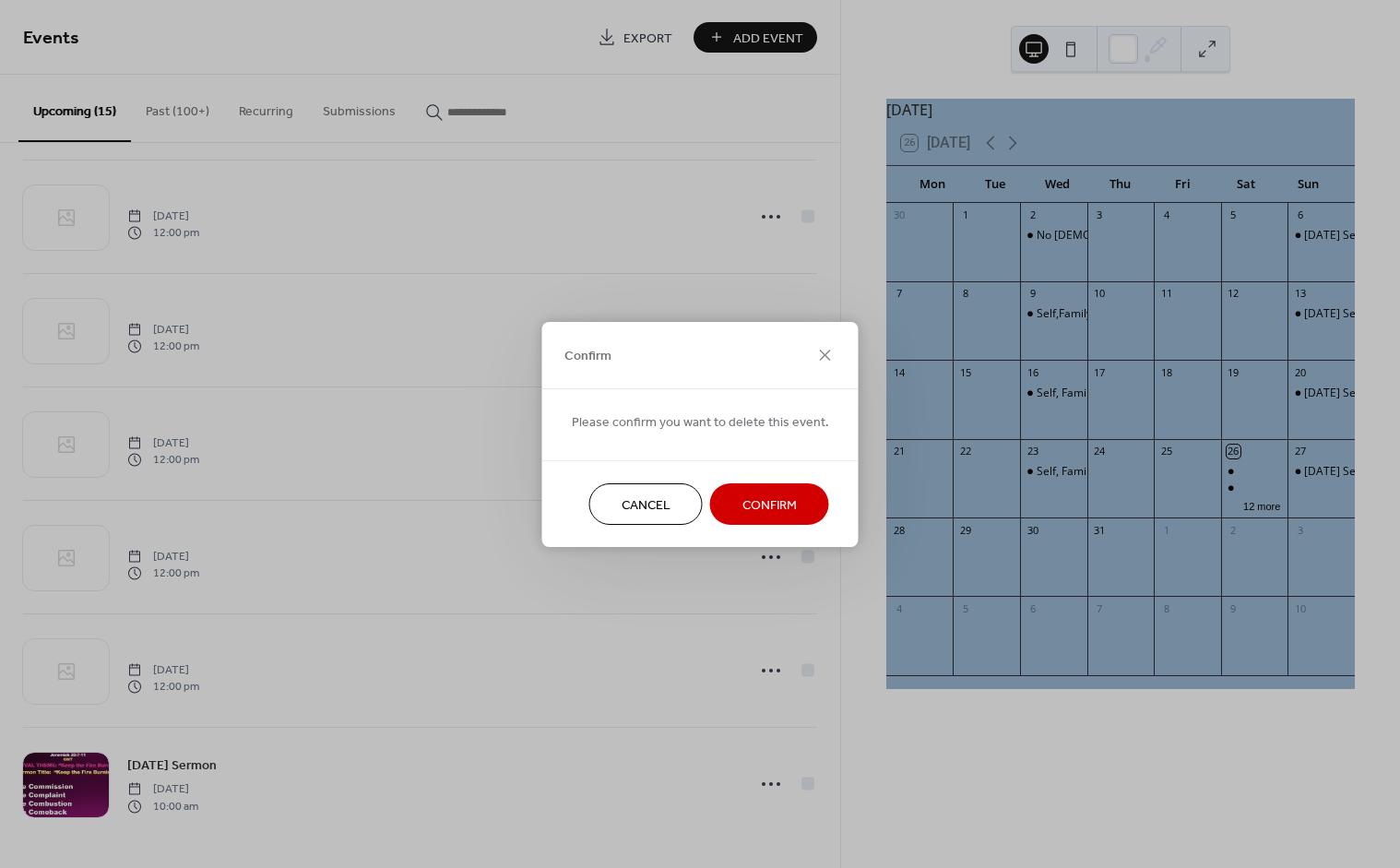 click on "Confirm" at bounding box center (769, 505) 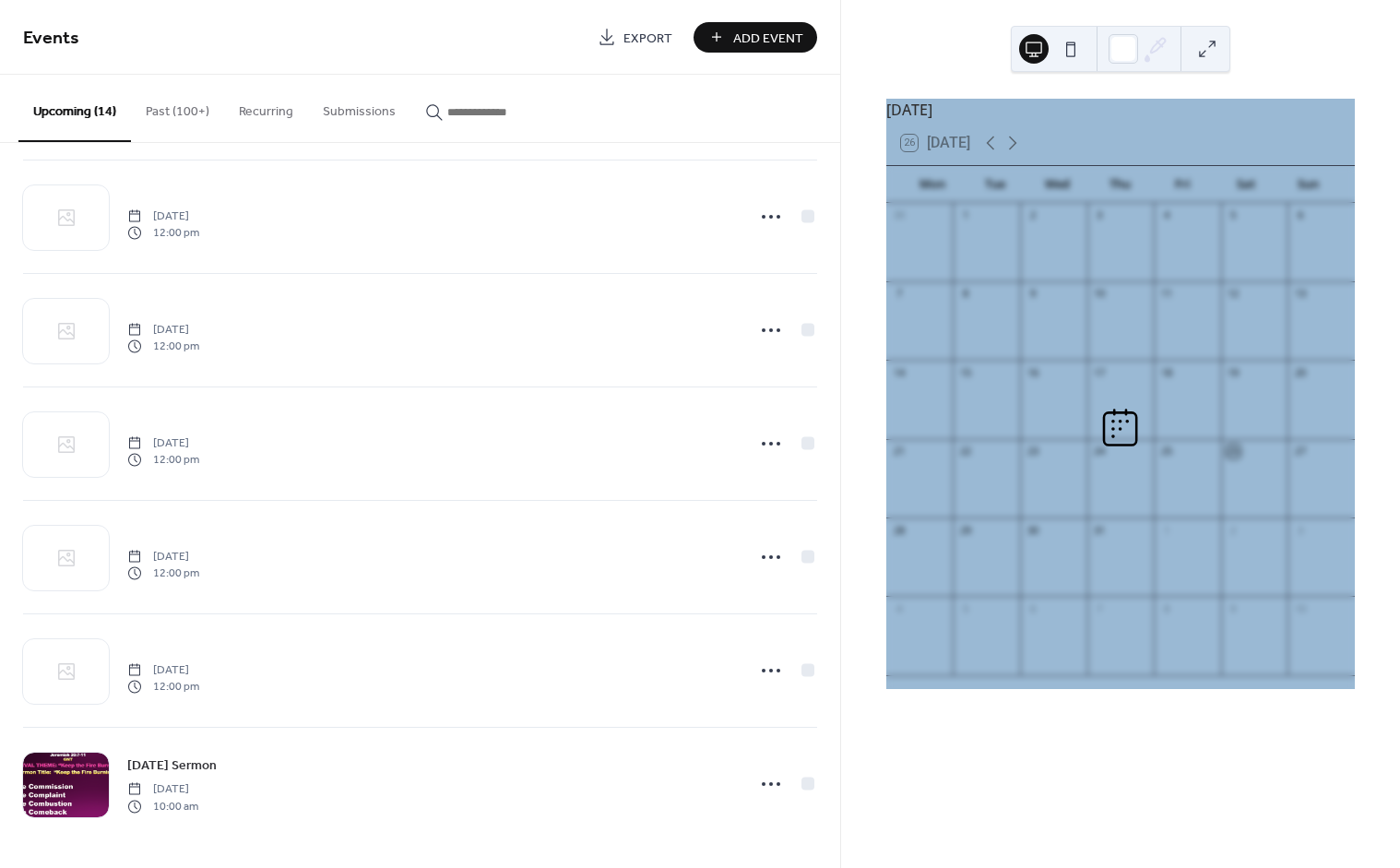 scroll, scrollTop: 918, scrollLeft: 0, axis: vertical 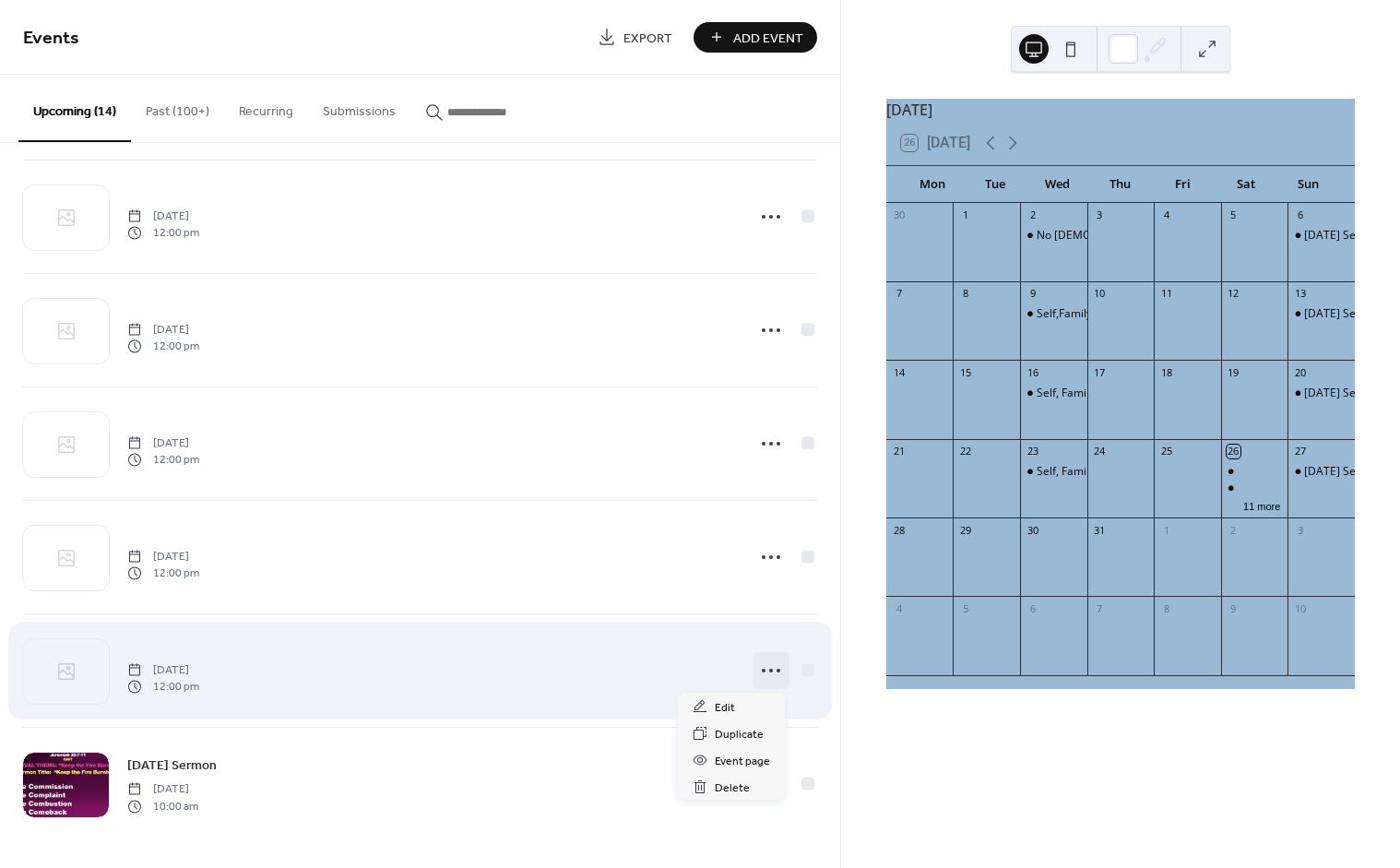 click 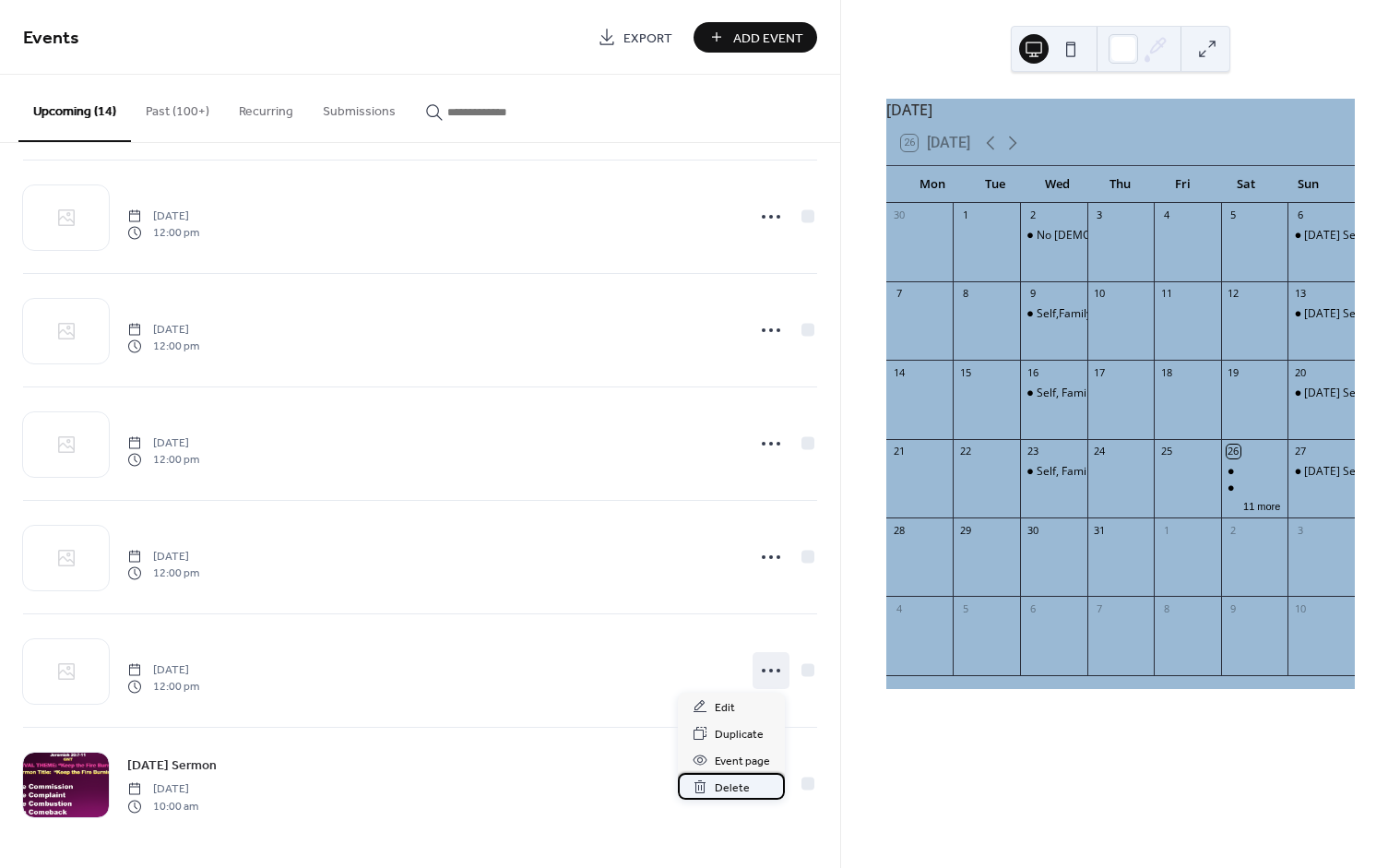 click on "Delete" at bounding box center (732, 788) 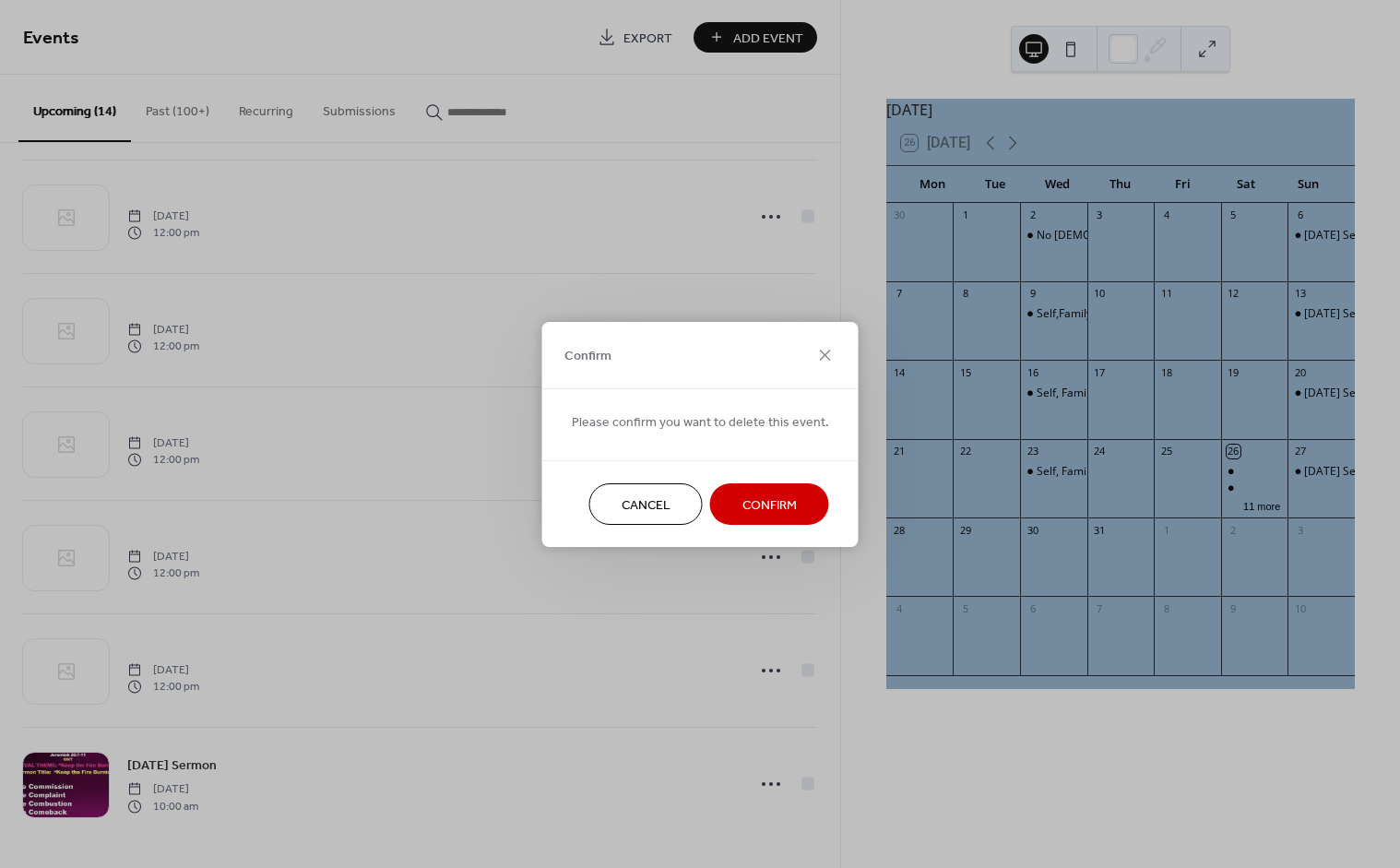 click on "Confirm" at bounding box center [769, 505] 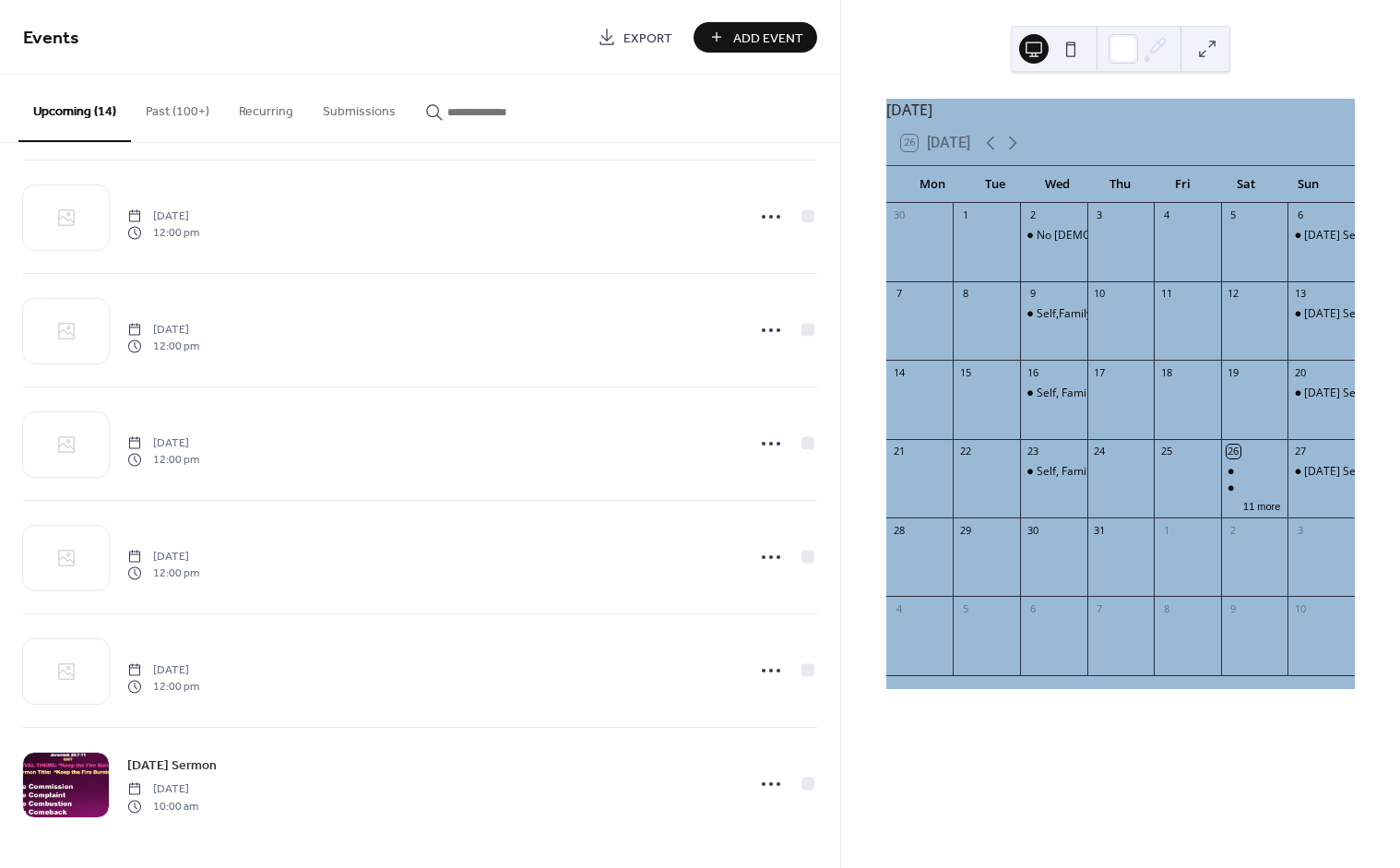 scroll, scrollTop: 804, scrollLeft: 0, axis: vertical 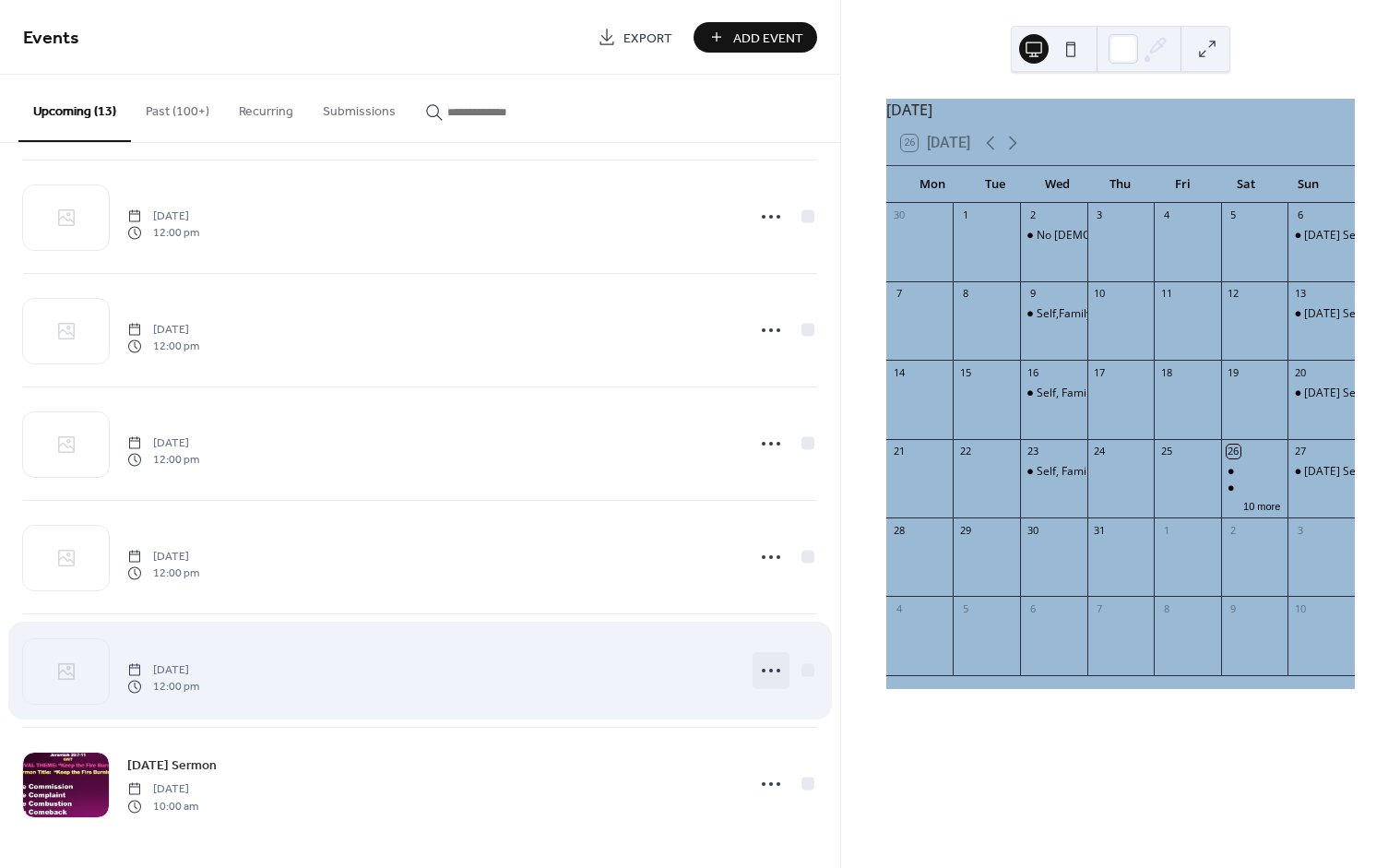 click 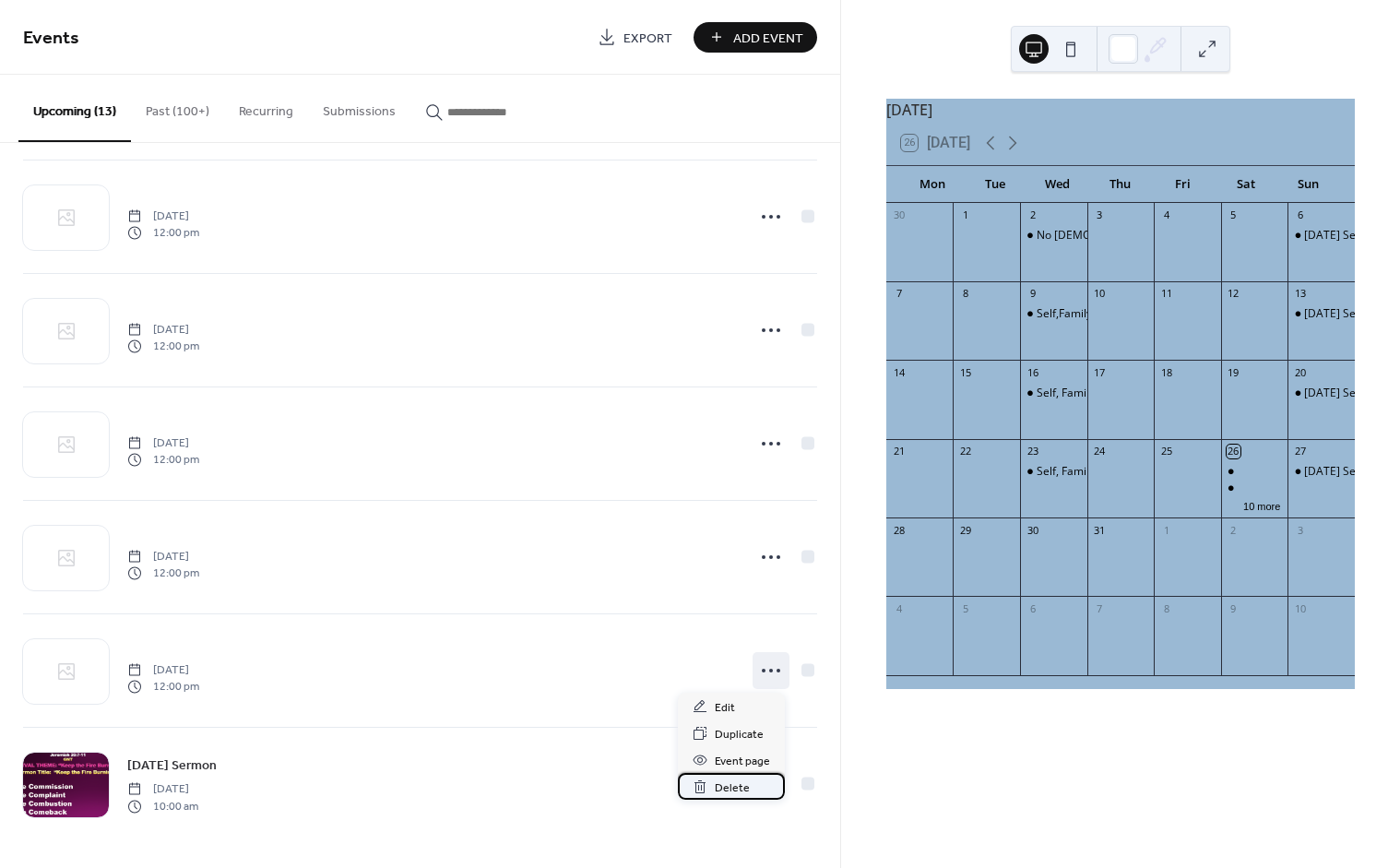 click on "Delete" at bounding box center [732, 788] 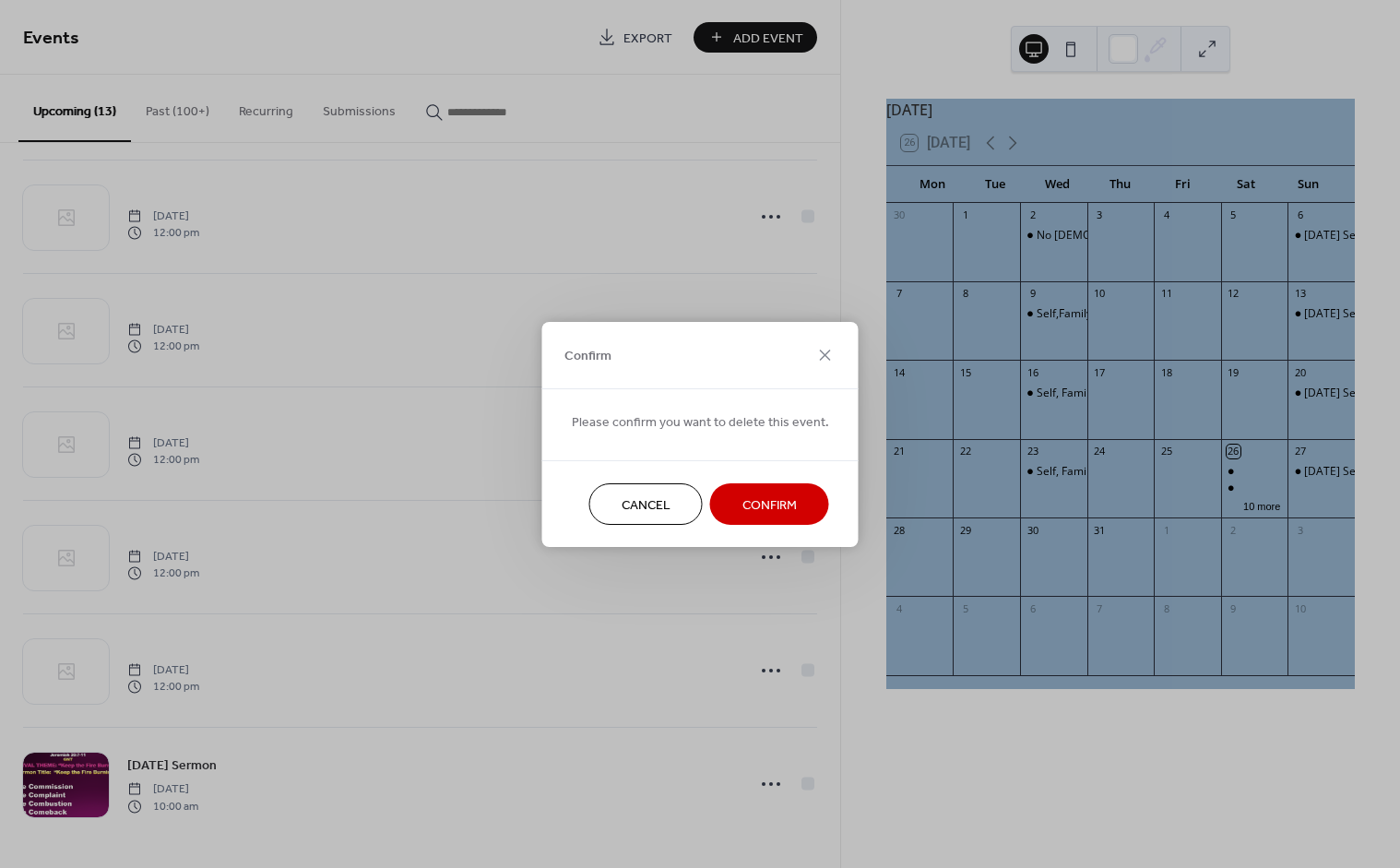 click on "Confirm" at bounding box center (769, 505) 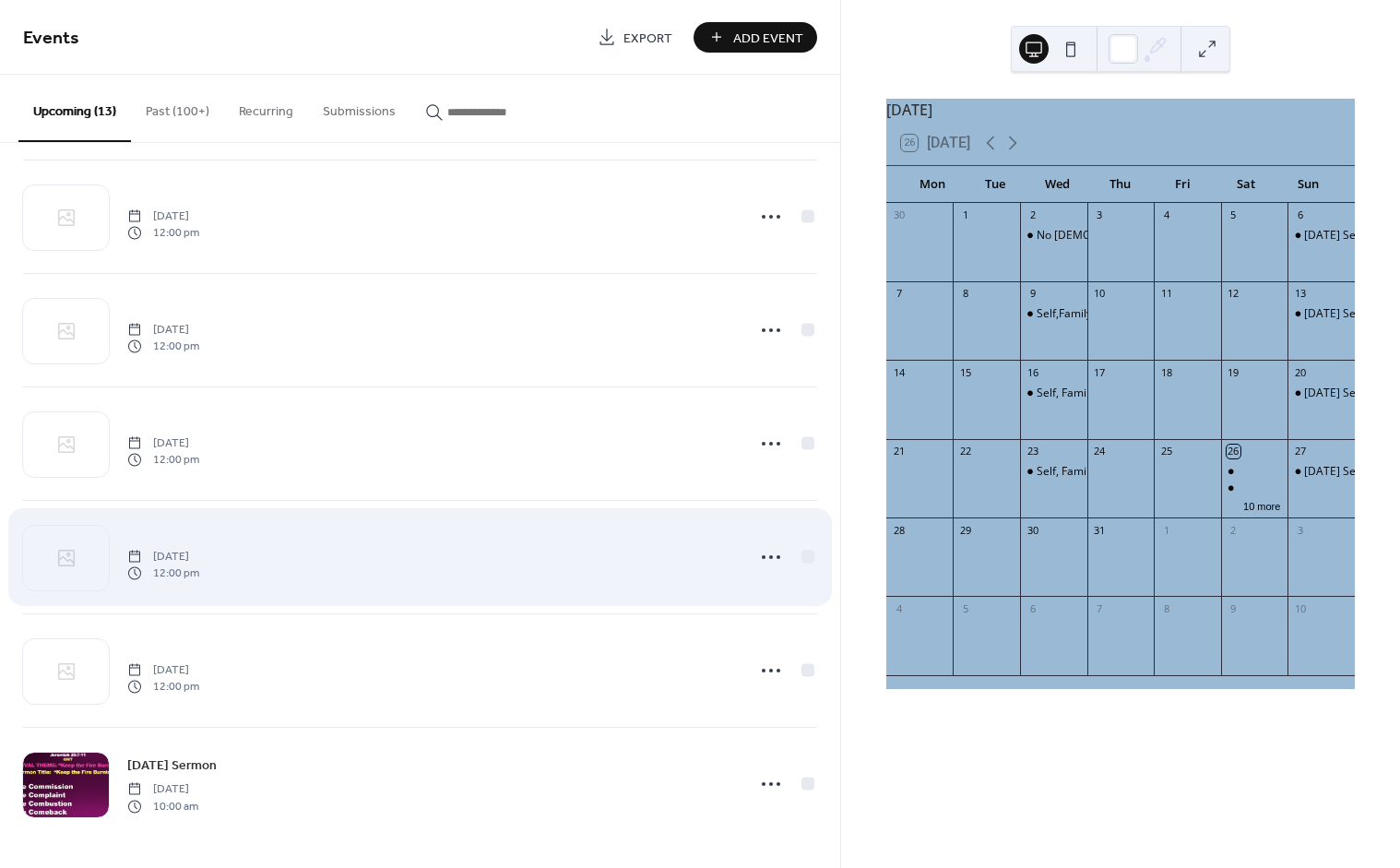 scroll, scrollTop: 691, scrollLeft: 0, axis: vertical 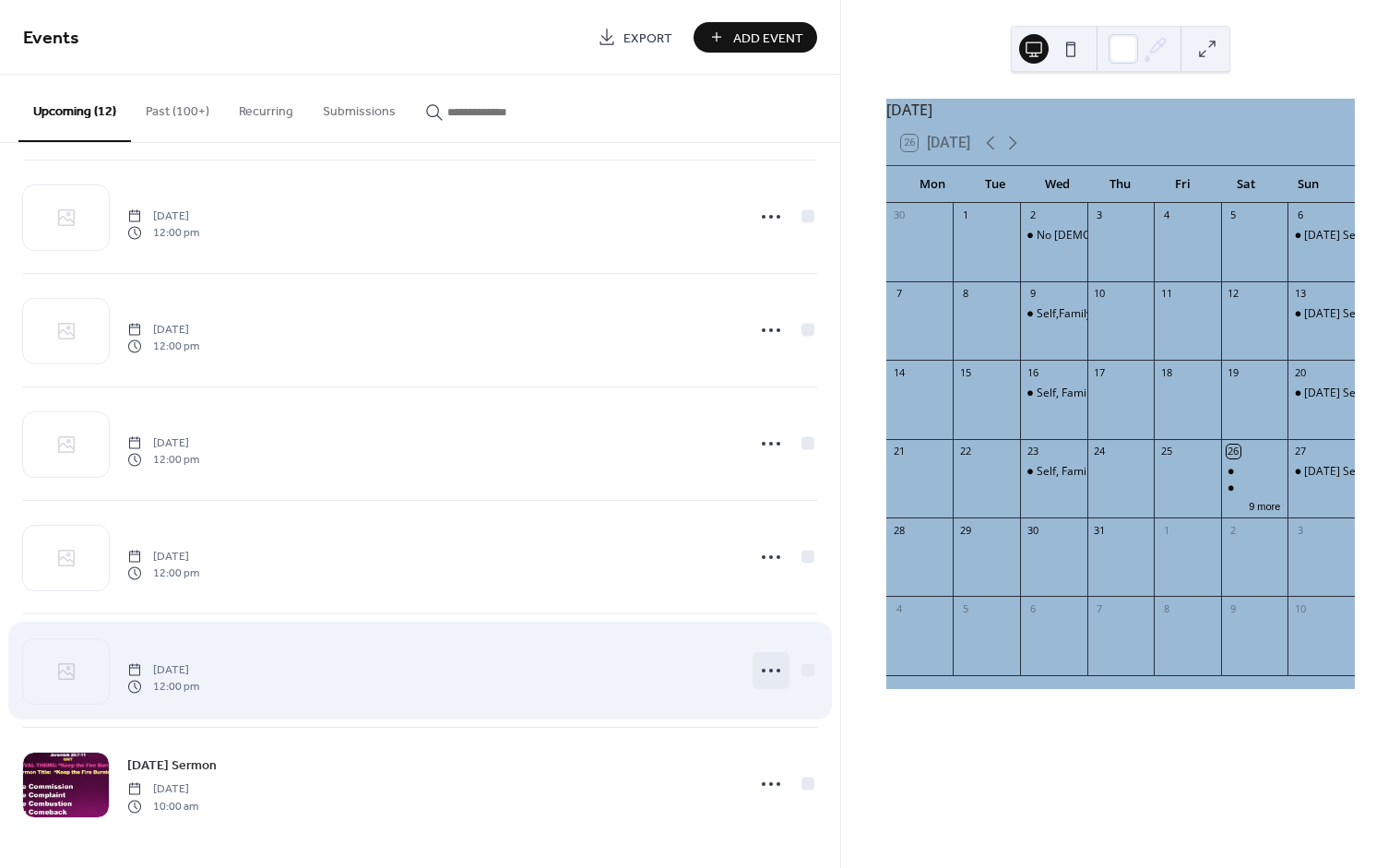 click 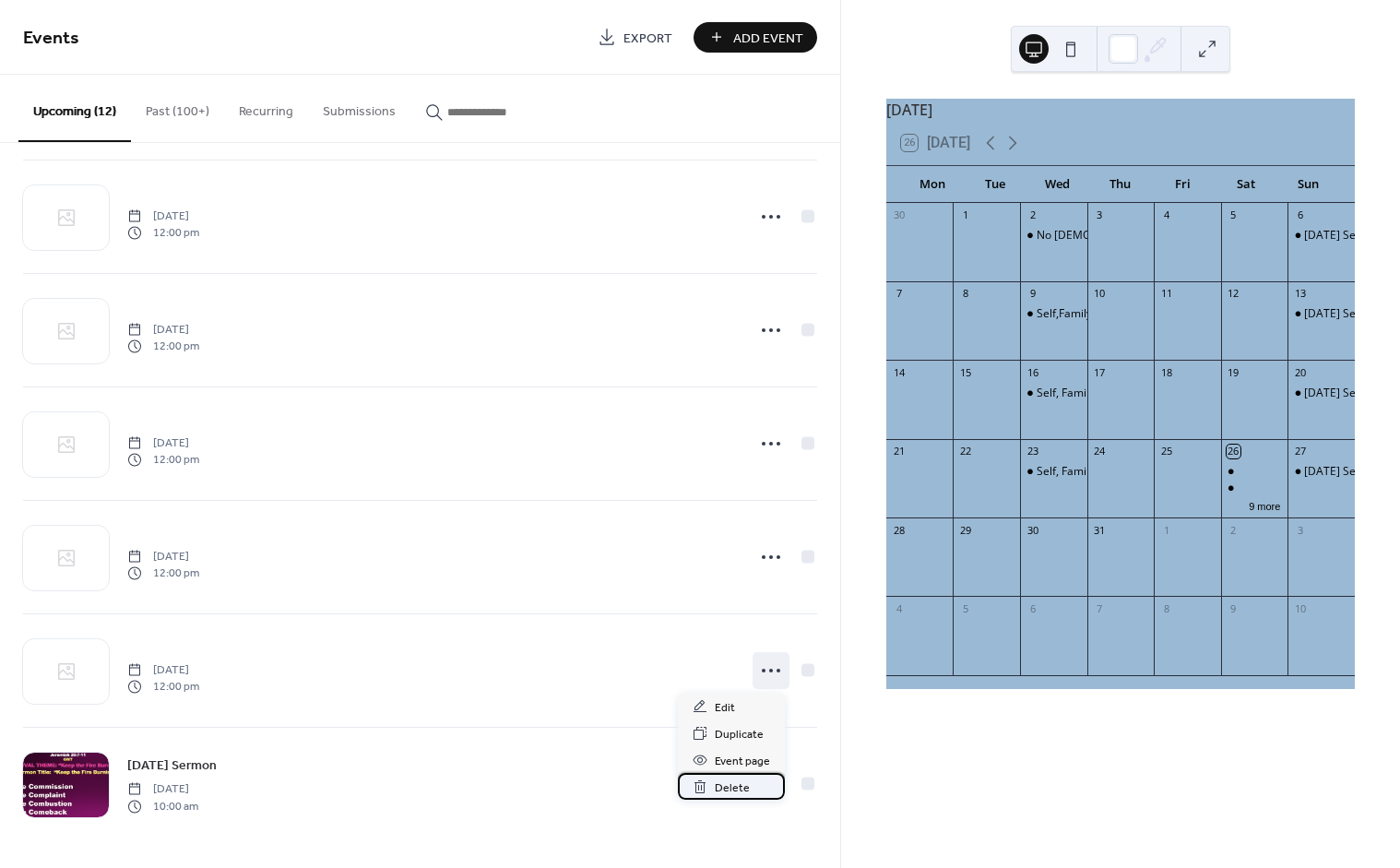 click on "Delete" at bounding box center (732, 788) 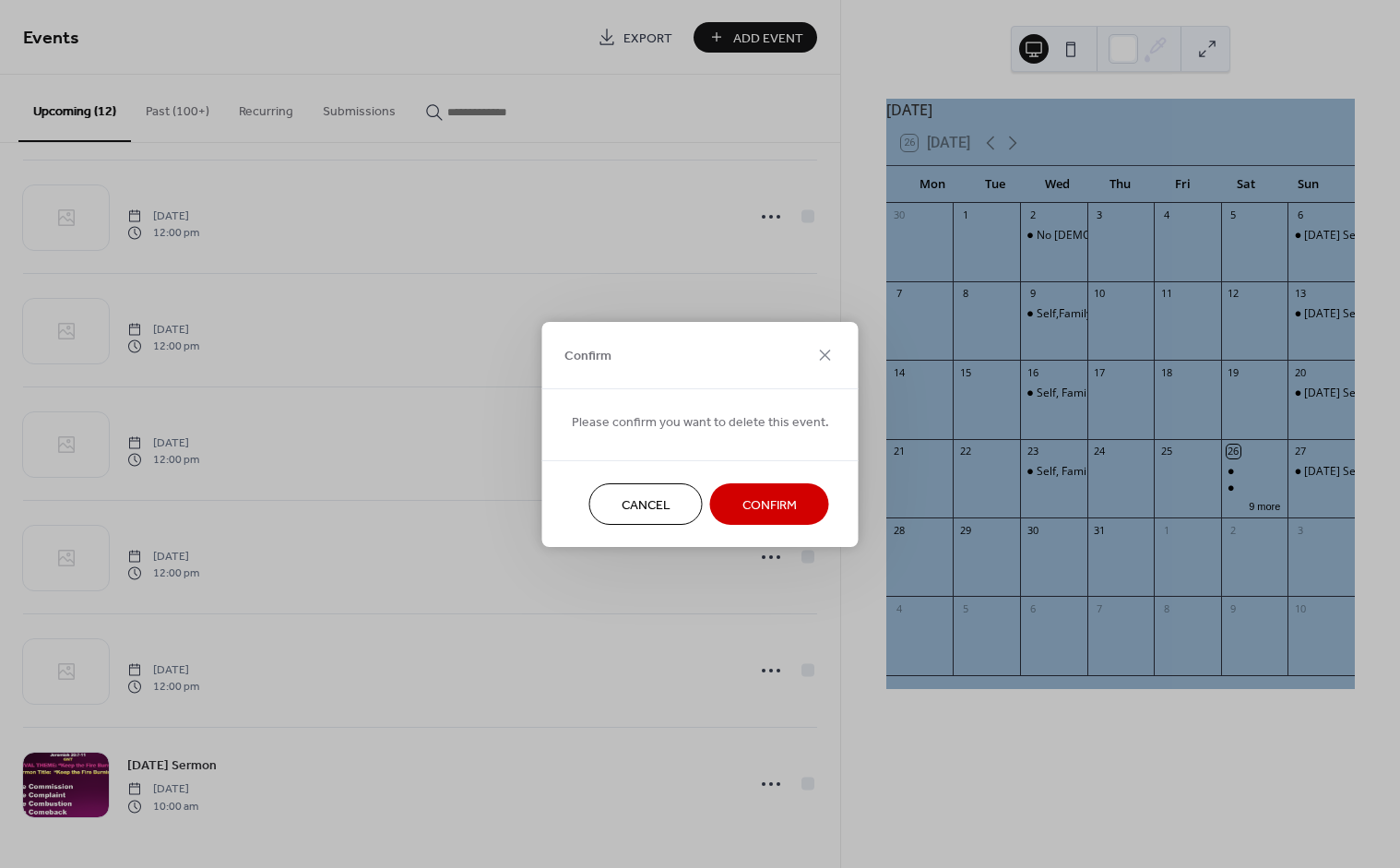 click on "Confirm" at bounding box center (769, 505) 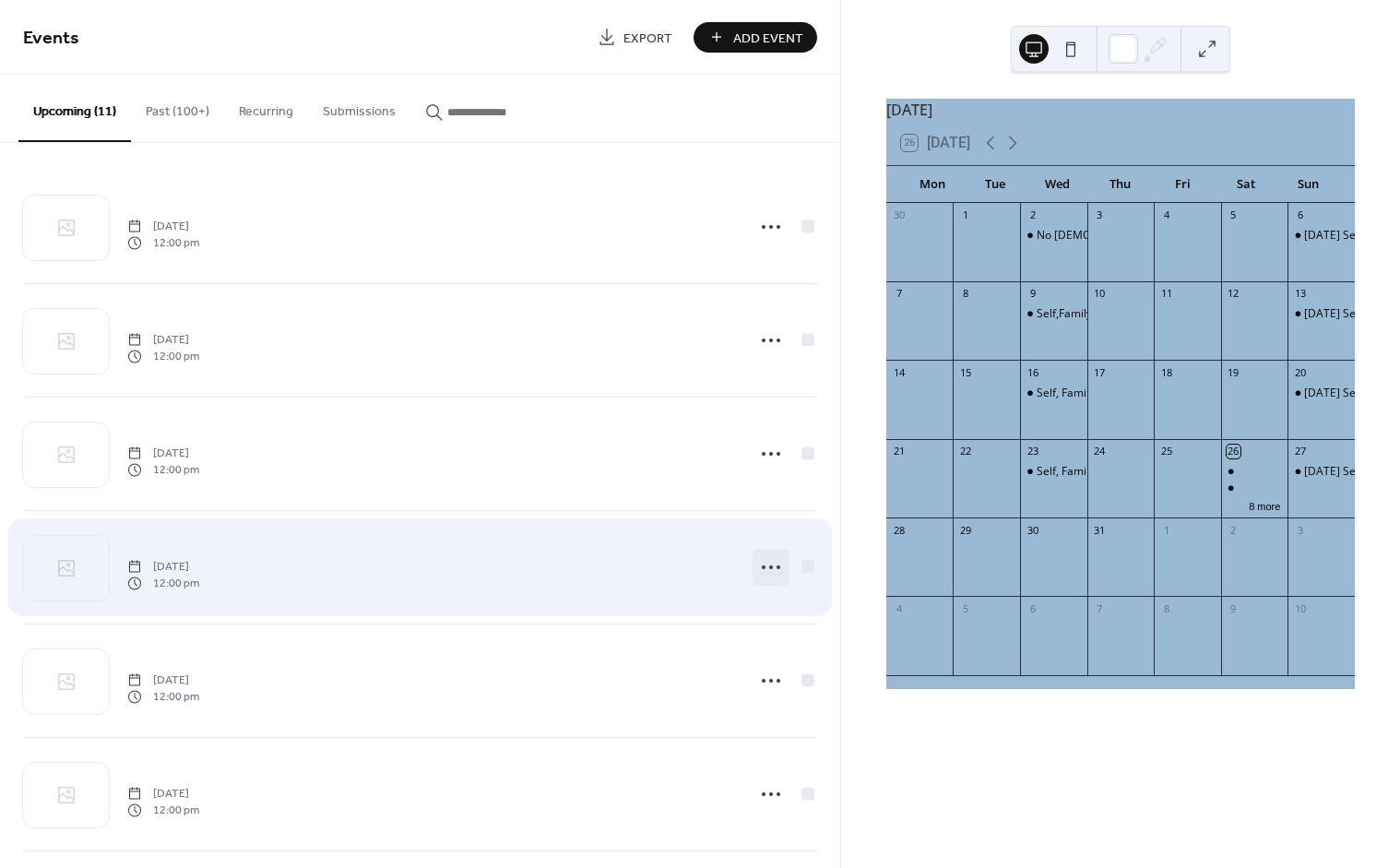scroll, scrollTop: 0, scrollLeft: 0, axis: both 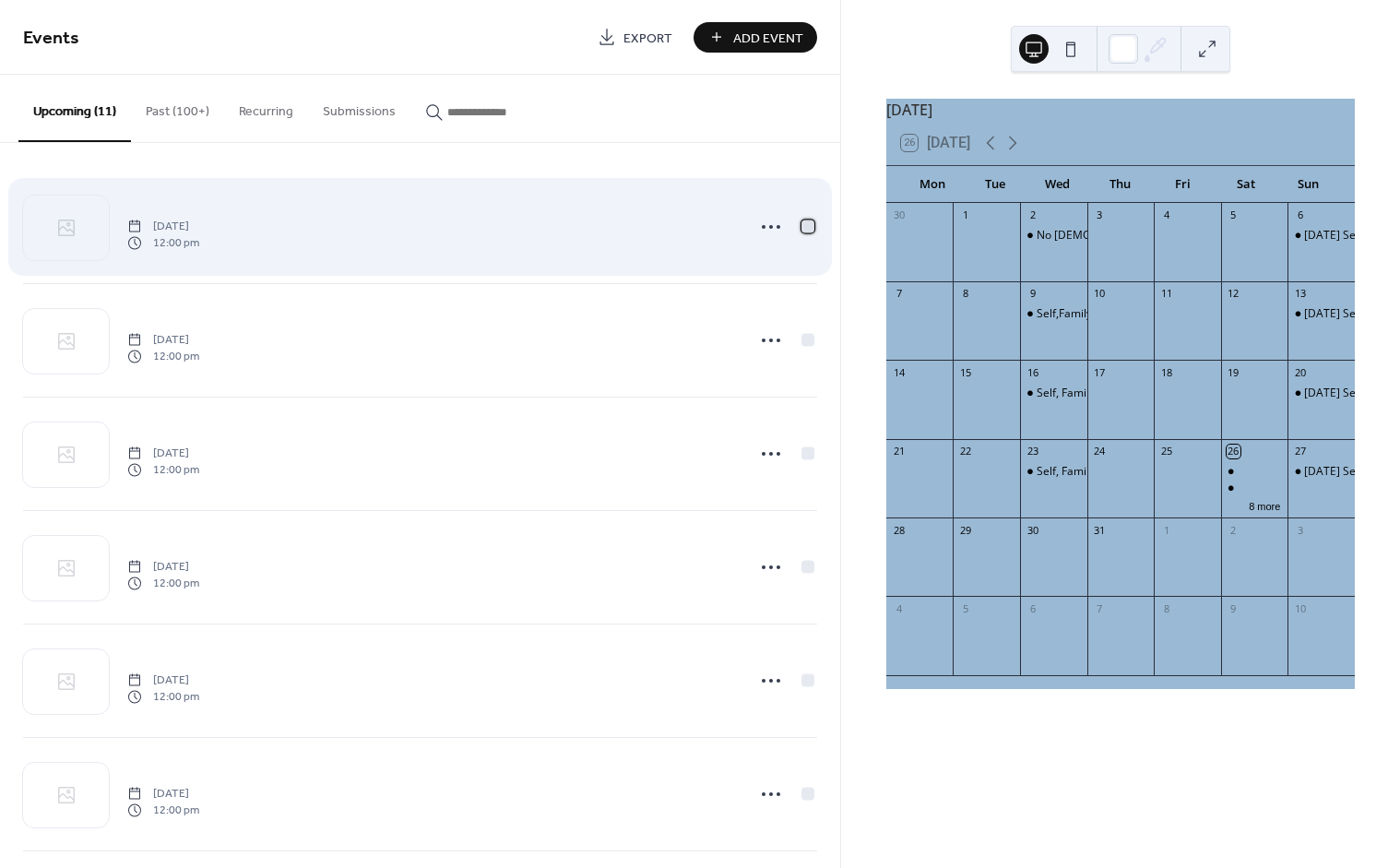 click at bounding box center [808, 226] 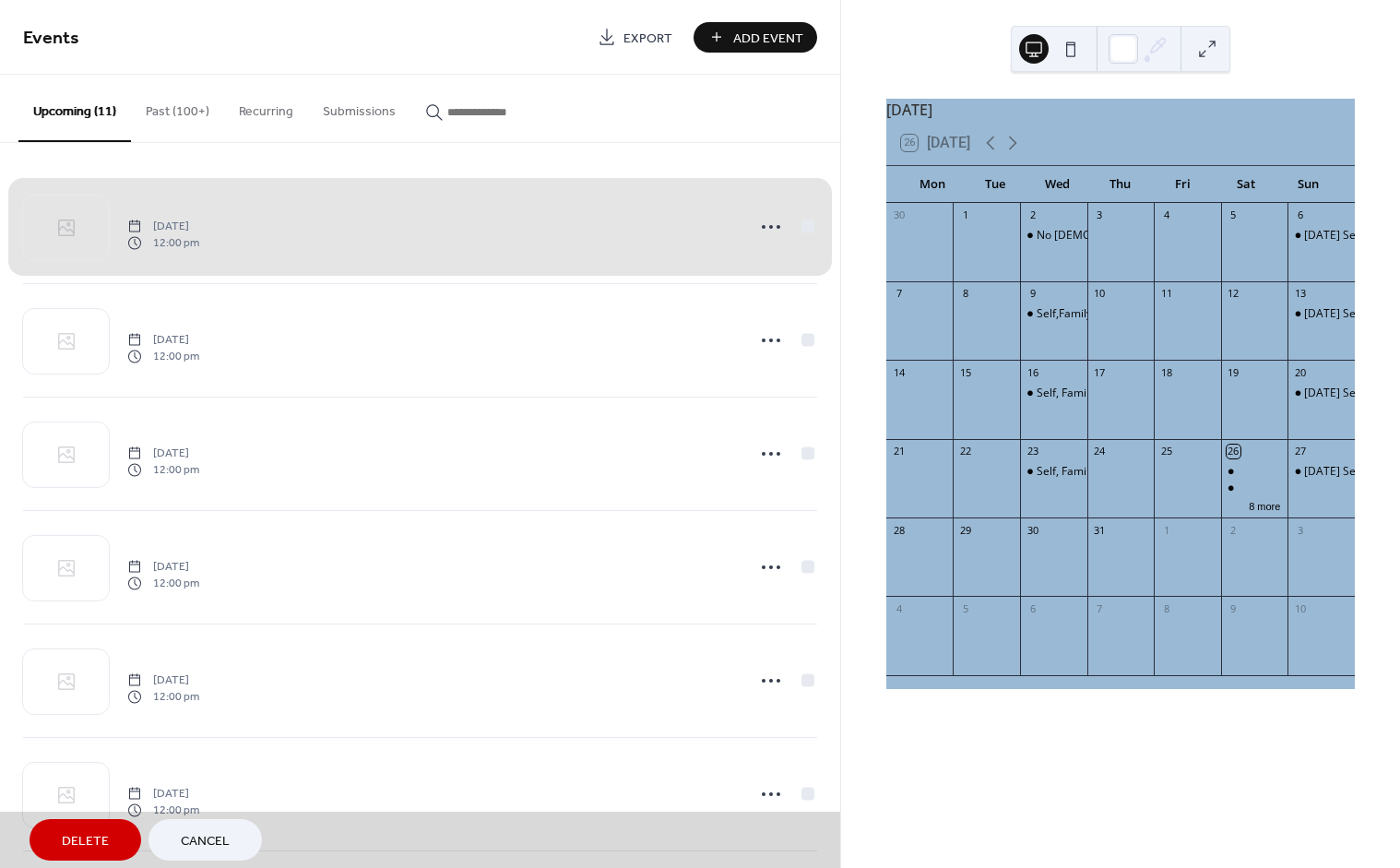 click on "Delete" at bounding box center (85, 839) 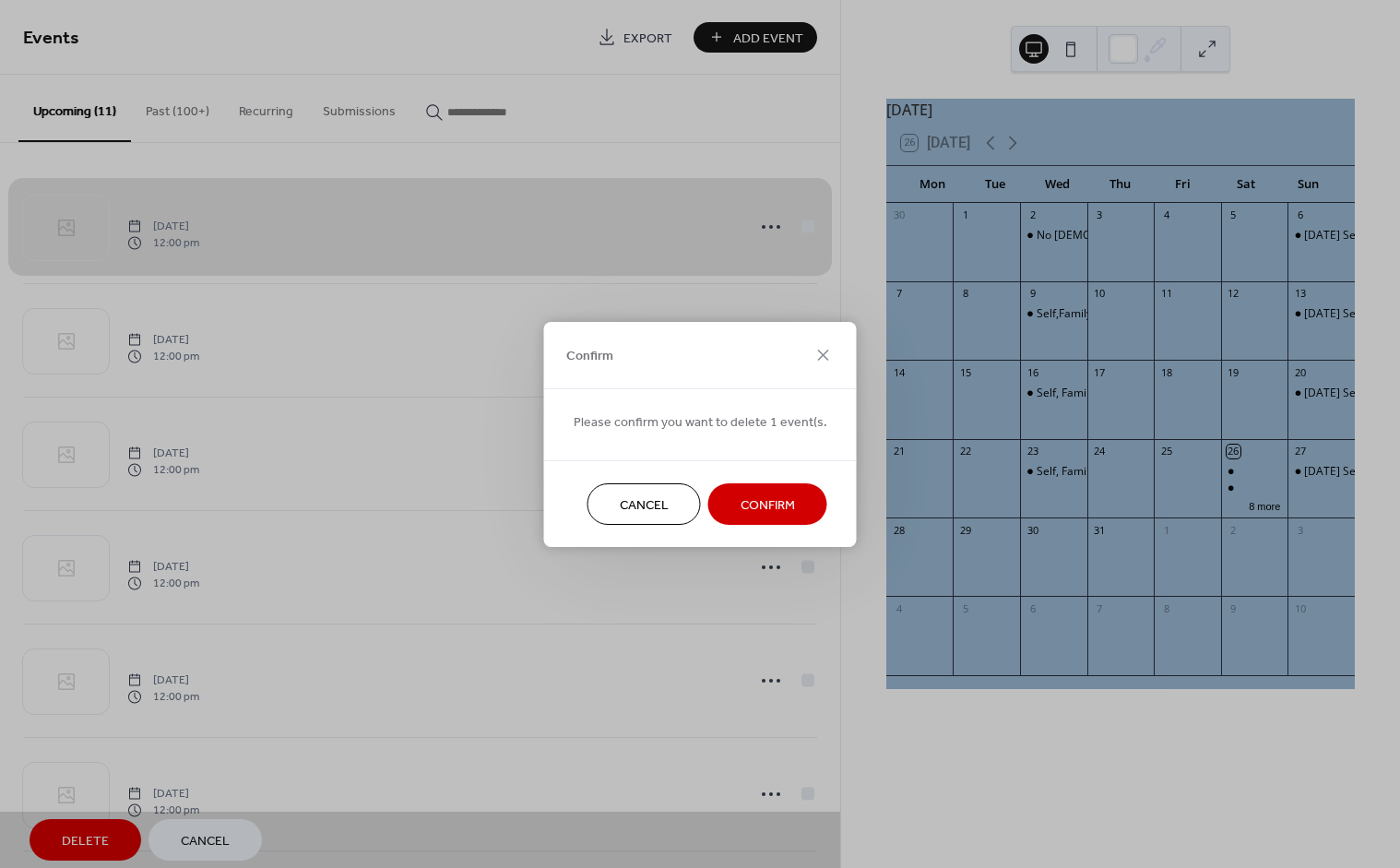 click on "Confirm" at bounding box center [767, 505] 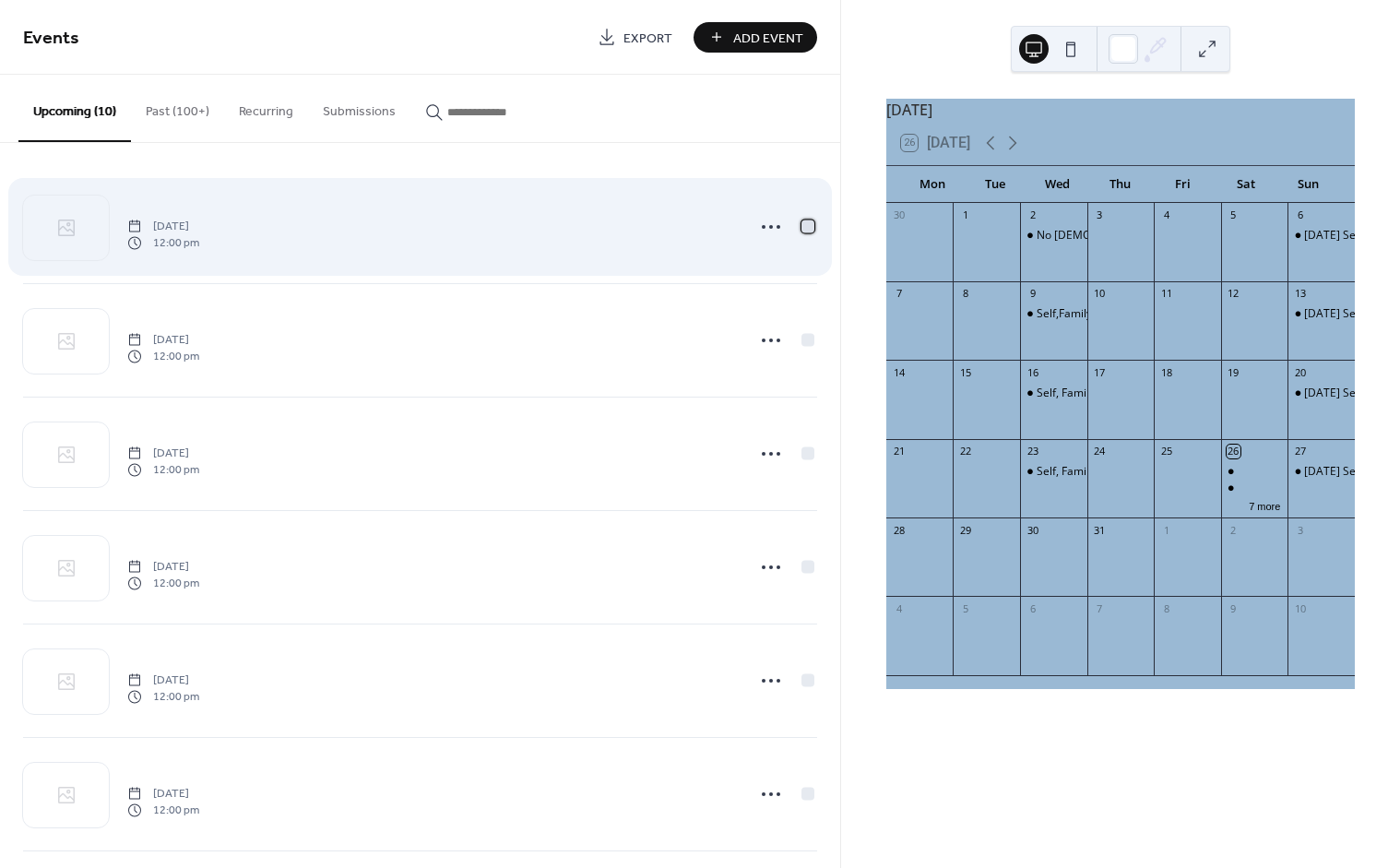 click at bounding box center [808, 226] 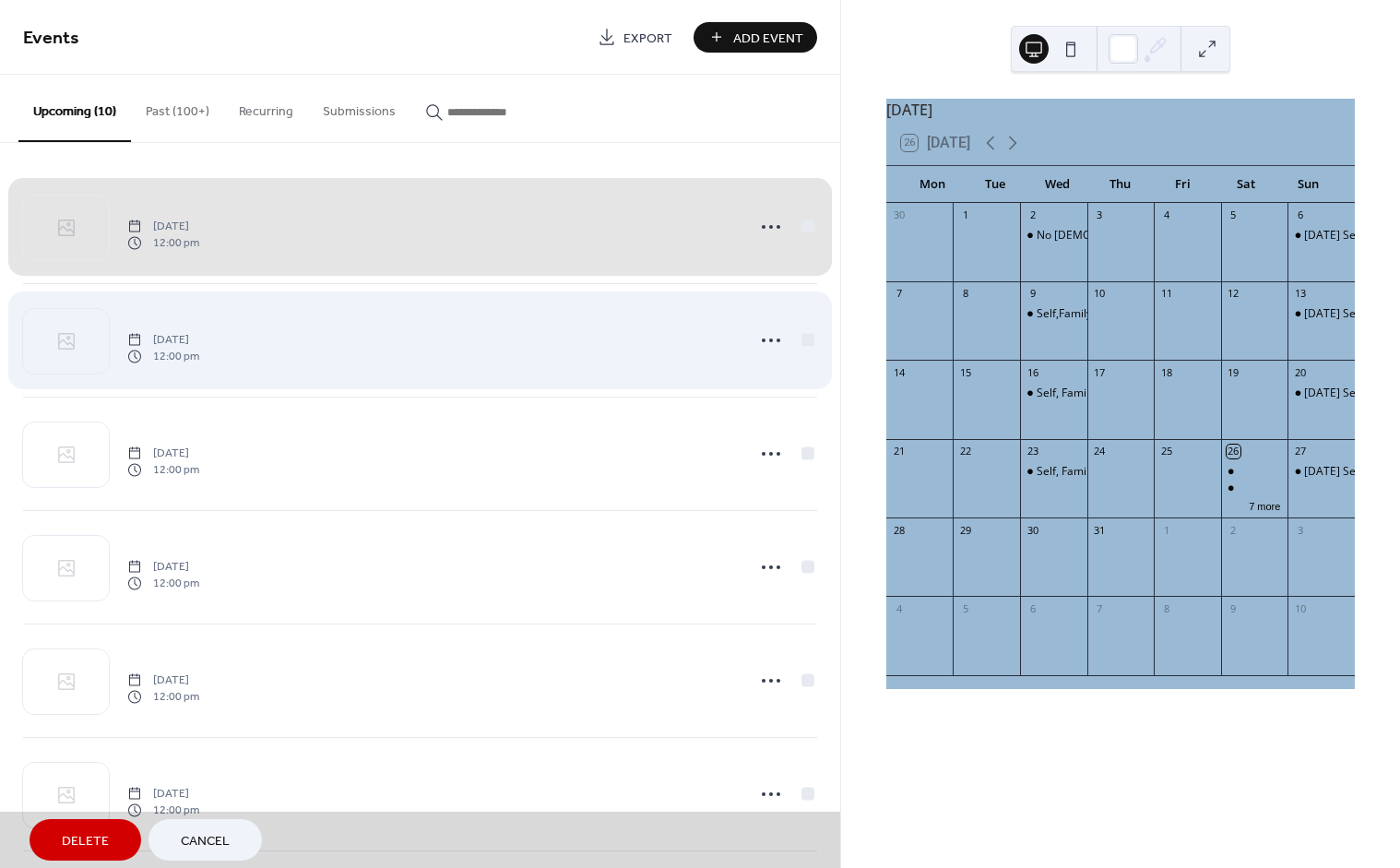 click on "Saturday, July 26, 2025 12:00 pm" at bounding box center [420, 340] 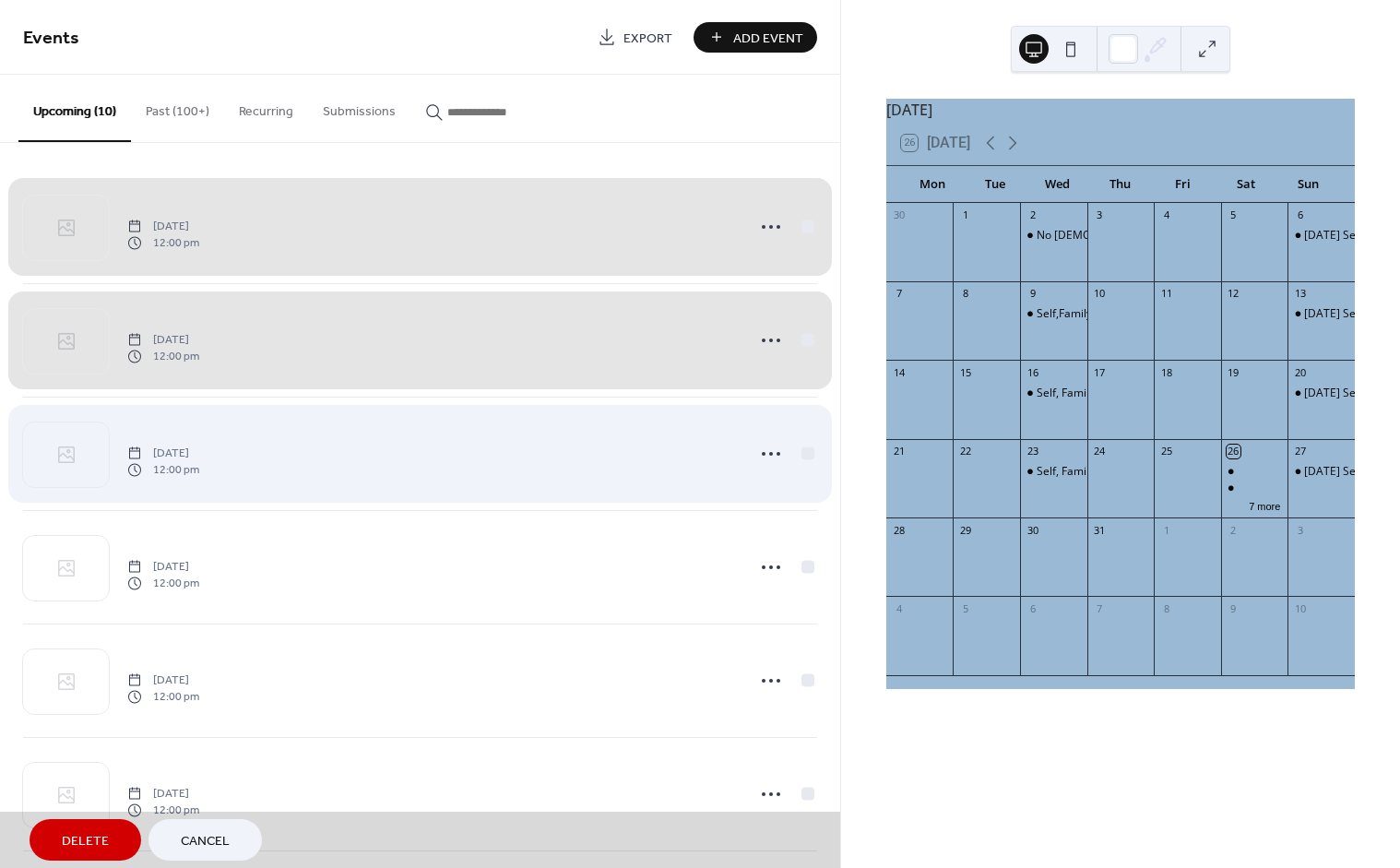 click on "Saturday, July 26, 2025 12:00 pm" at bounding box center (420, 454) 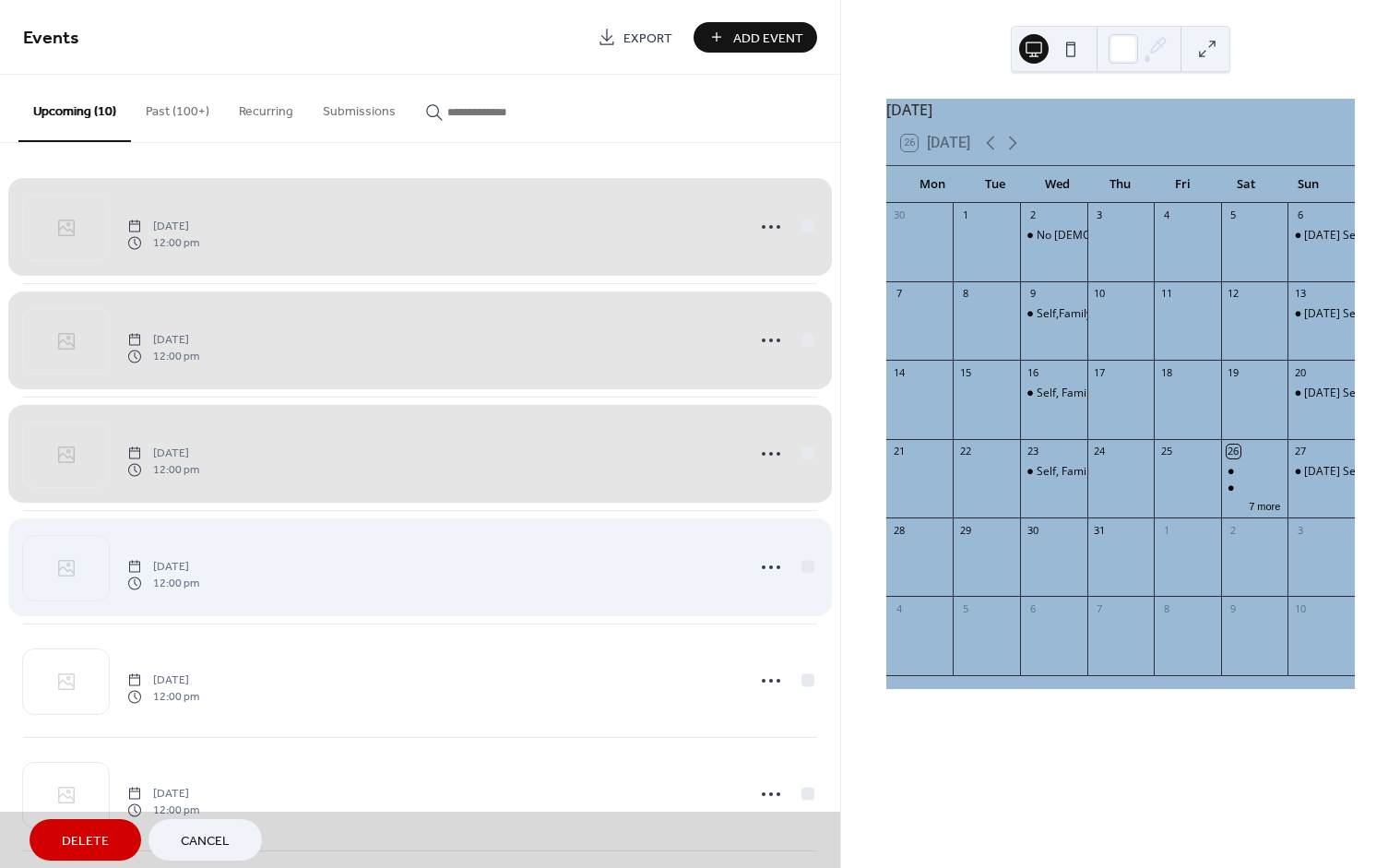 click on "Saturday, July 26, 2025 12:00 pm" at bounding box center [420, 567] 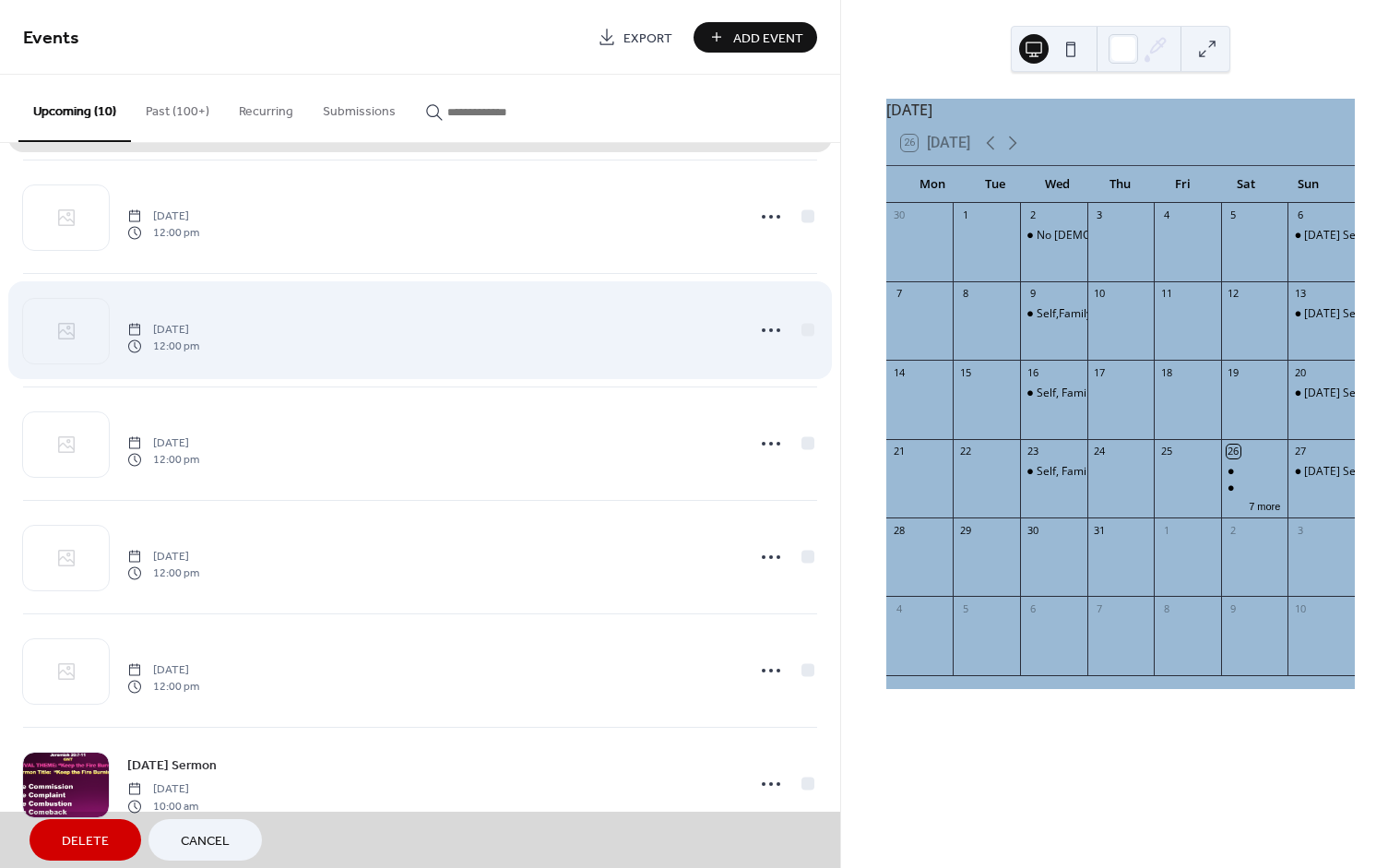 scroll, scrollTop: 464, scrollLeft: 0, axis: vertical 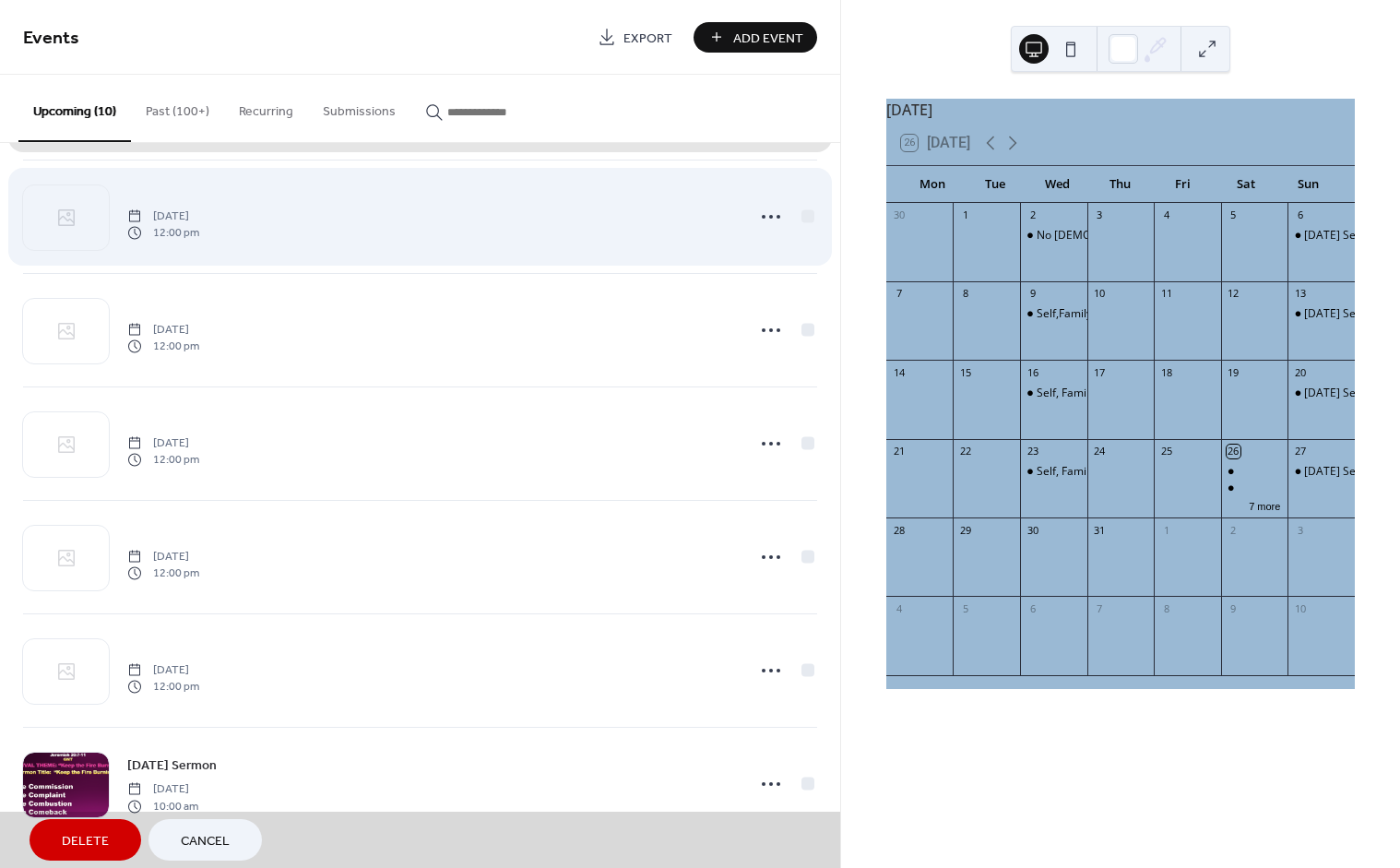 click on "Saturday, July 26, 2025 12:00 pm" at bounding box center [420, 217] 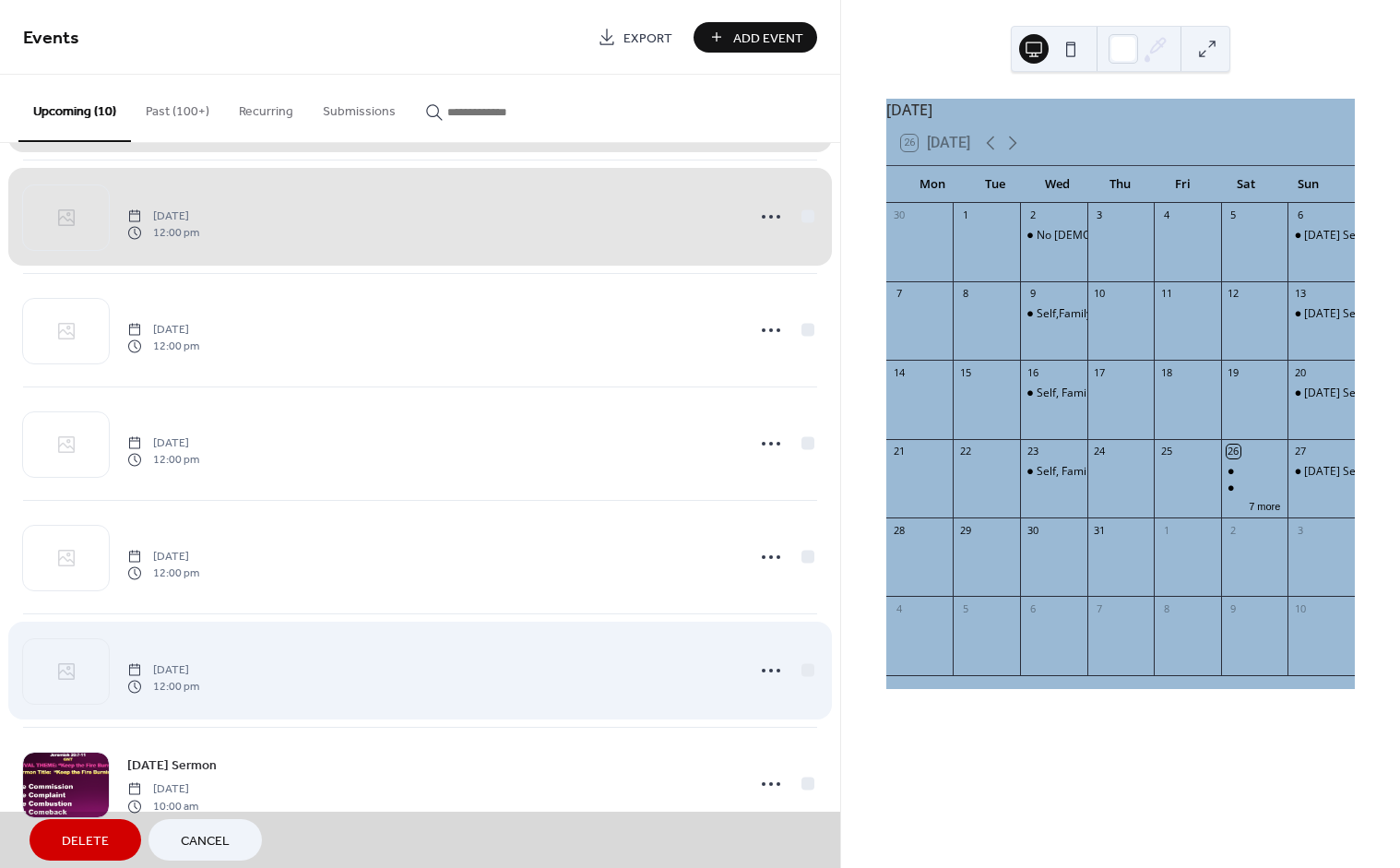 click on "Saturday, July 26, 2025 12:00 pm" at bounding box center (420, 671) 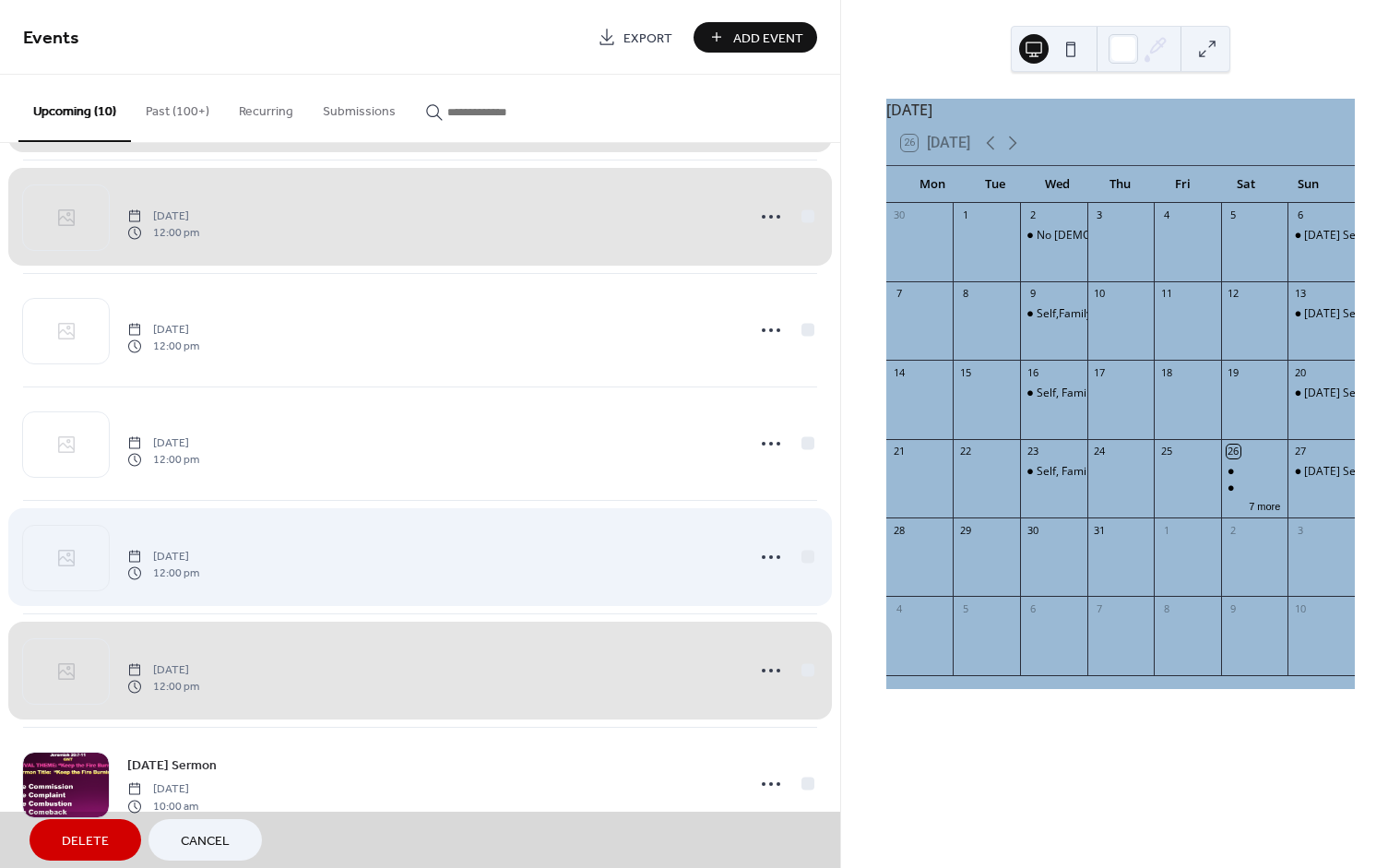 click on "Saturday, July 26, 2025 12:00 pm" at bounding box center (420, 557) 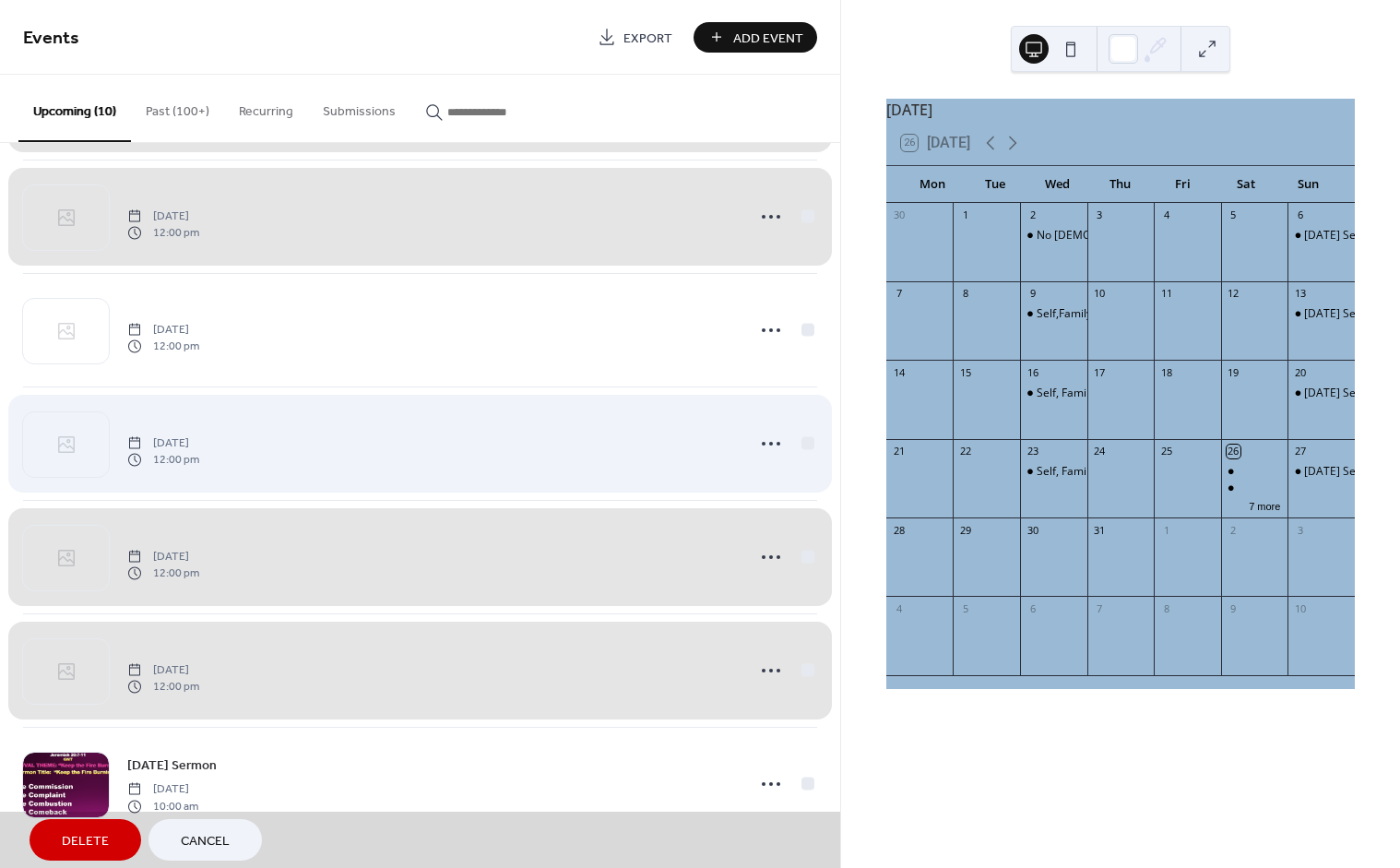 click on "Saturday, July 26, 2025 12:00 pm" at bounding box center (420, 444) 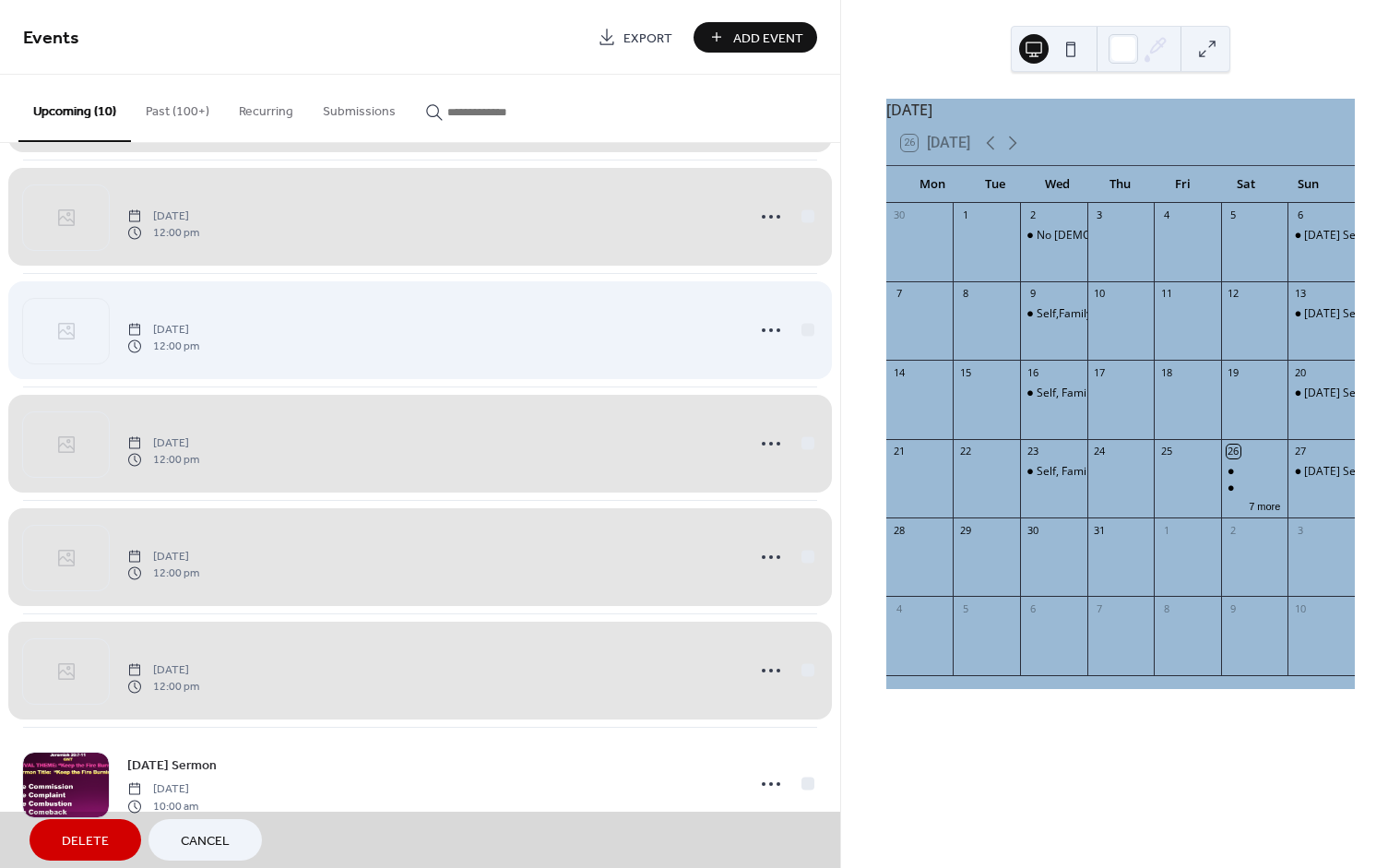 click on "Saturday, July 26, 2025 12:00 pm" at bounding box center (420, 330) 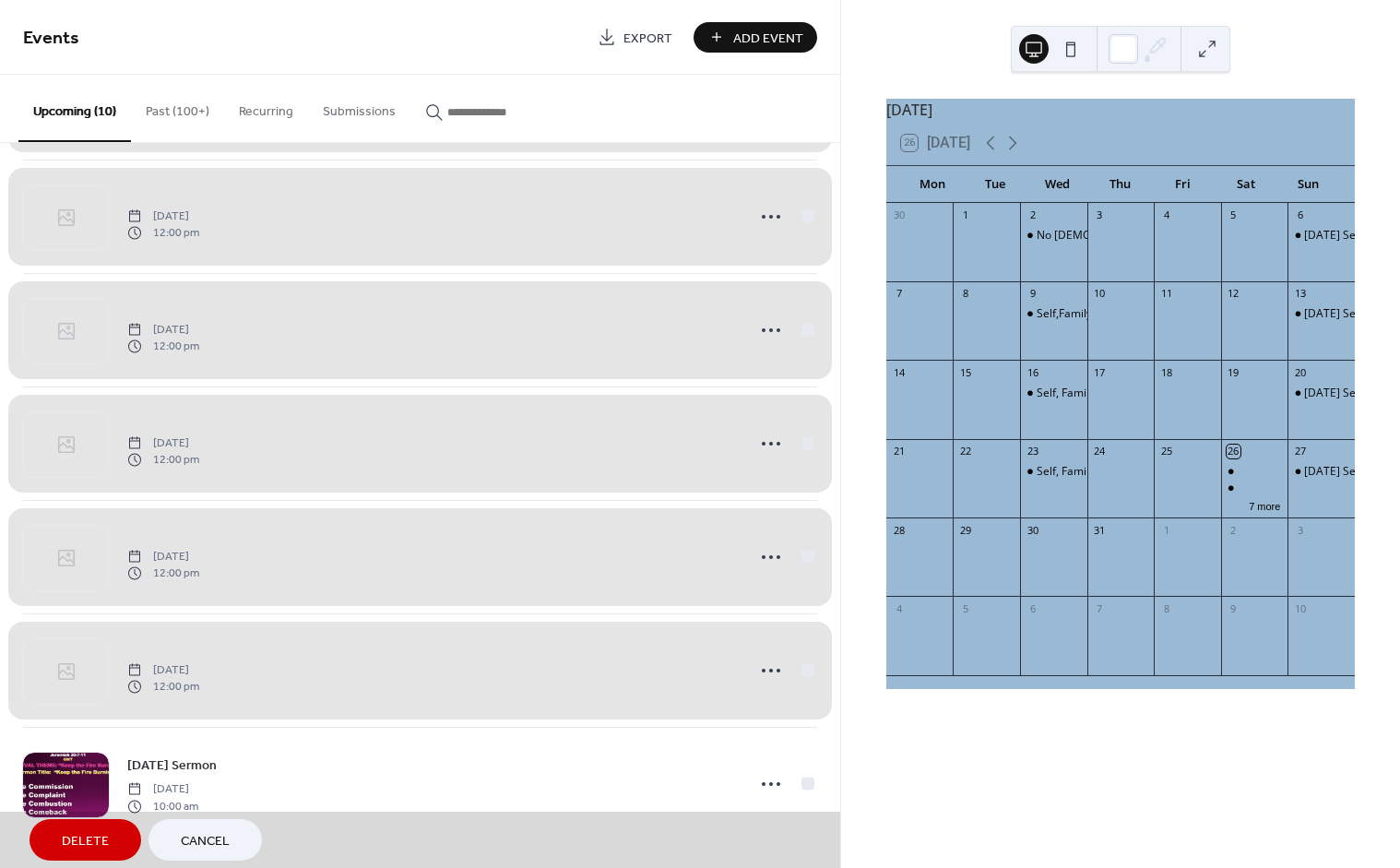 click on "Saturday, July 26, 2025 12:00 pm" at bounding box center [420, 217] 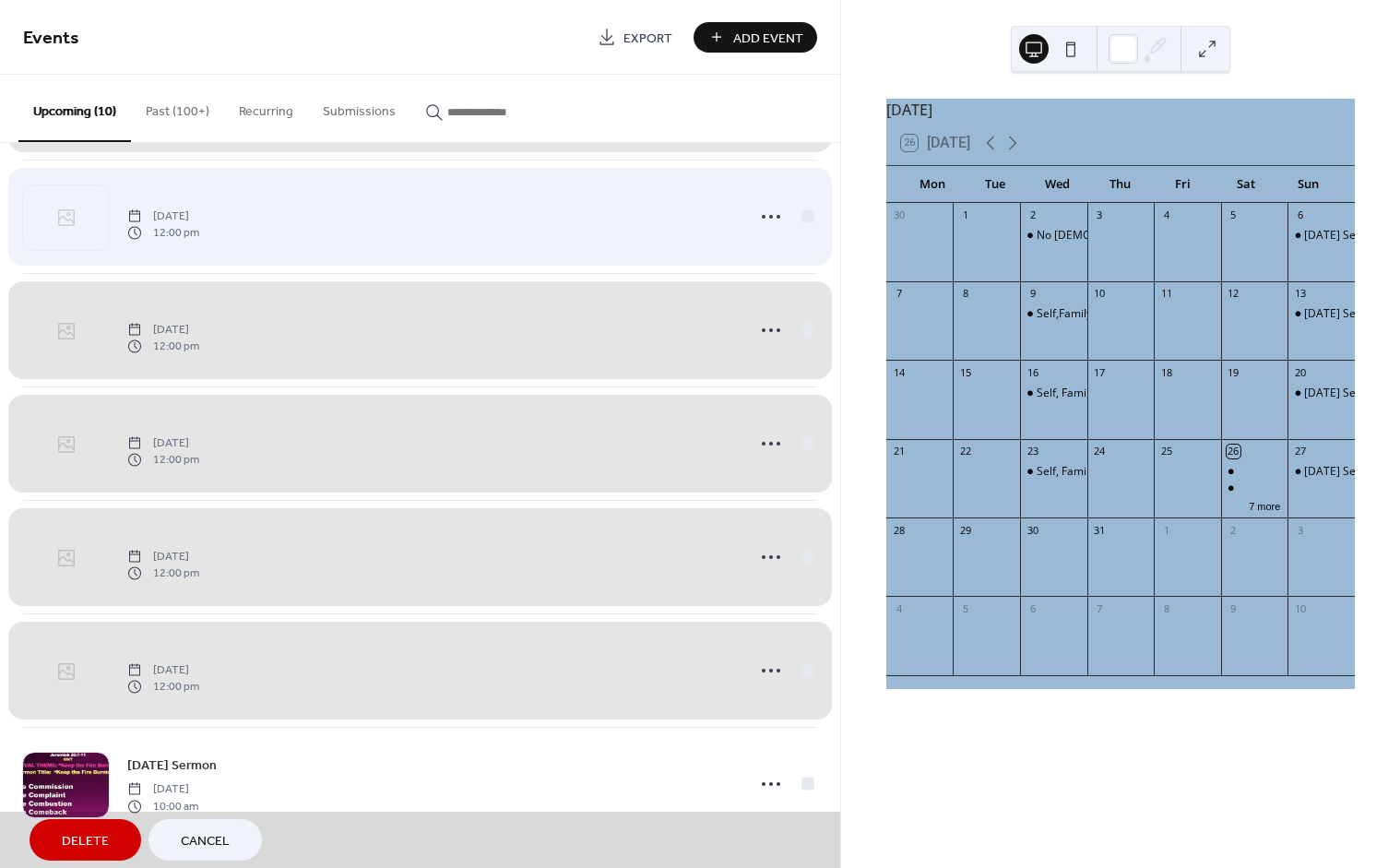 click on "Saturday, July 26, 2025 12:00 pm" at bounding box center [420, 217] 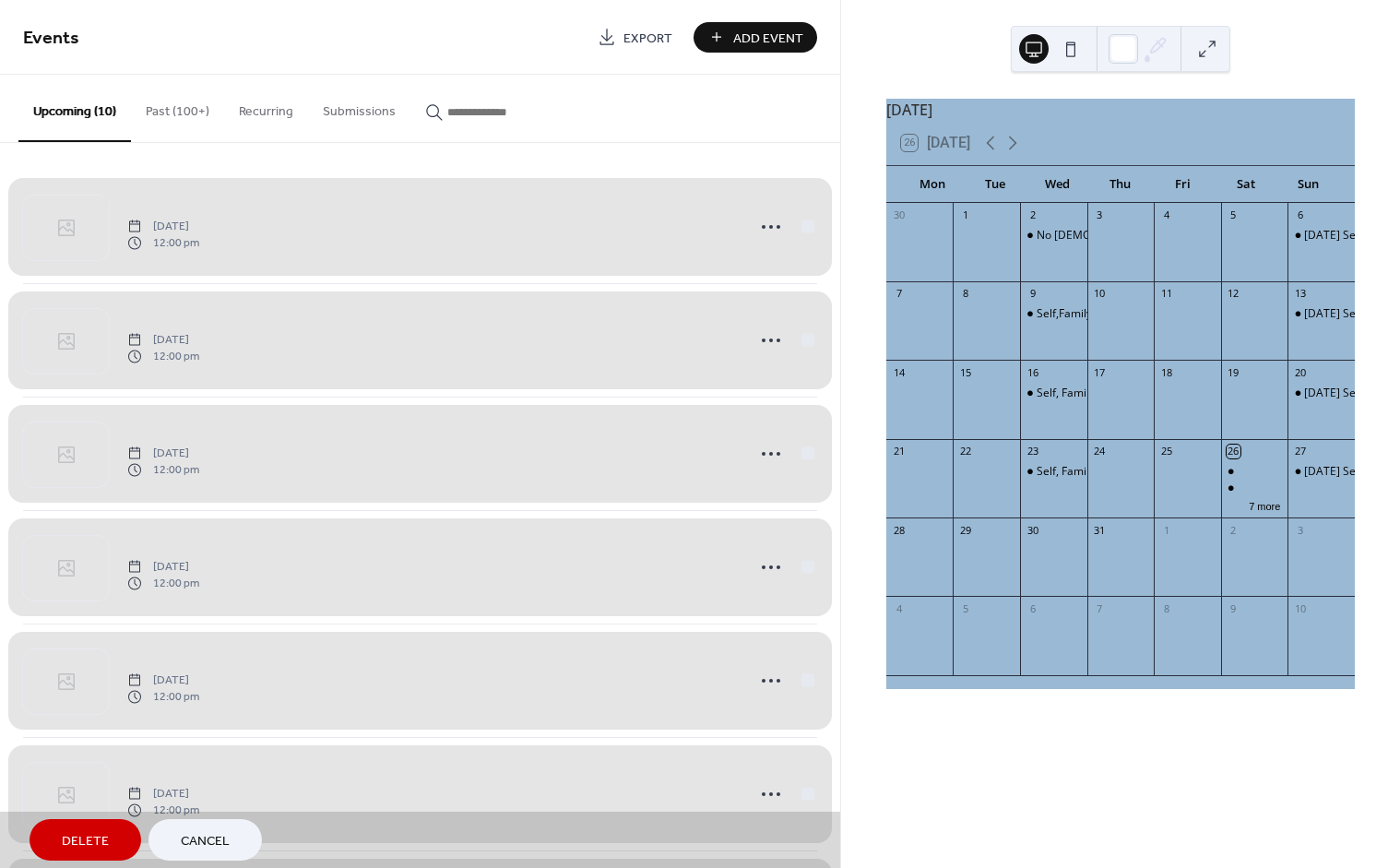 scroll, scrollTop: 0, scrollLeft: 0, axis: both 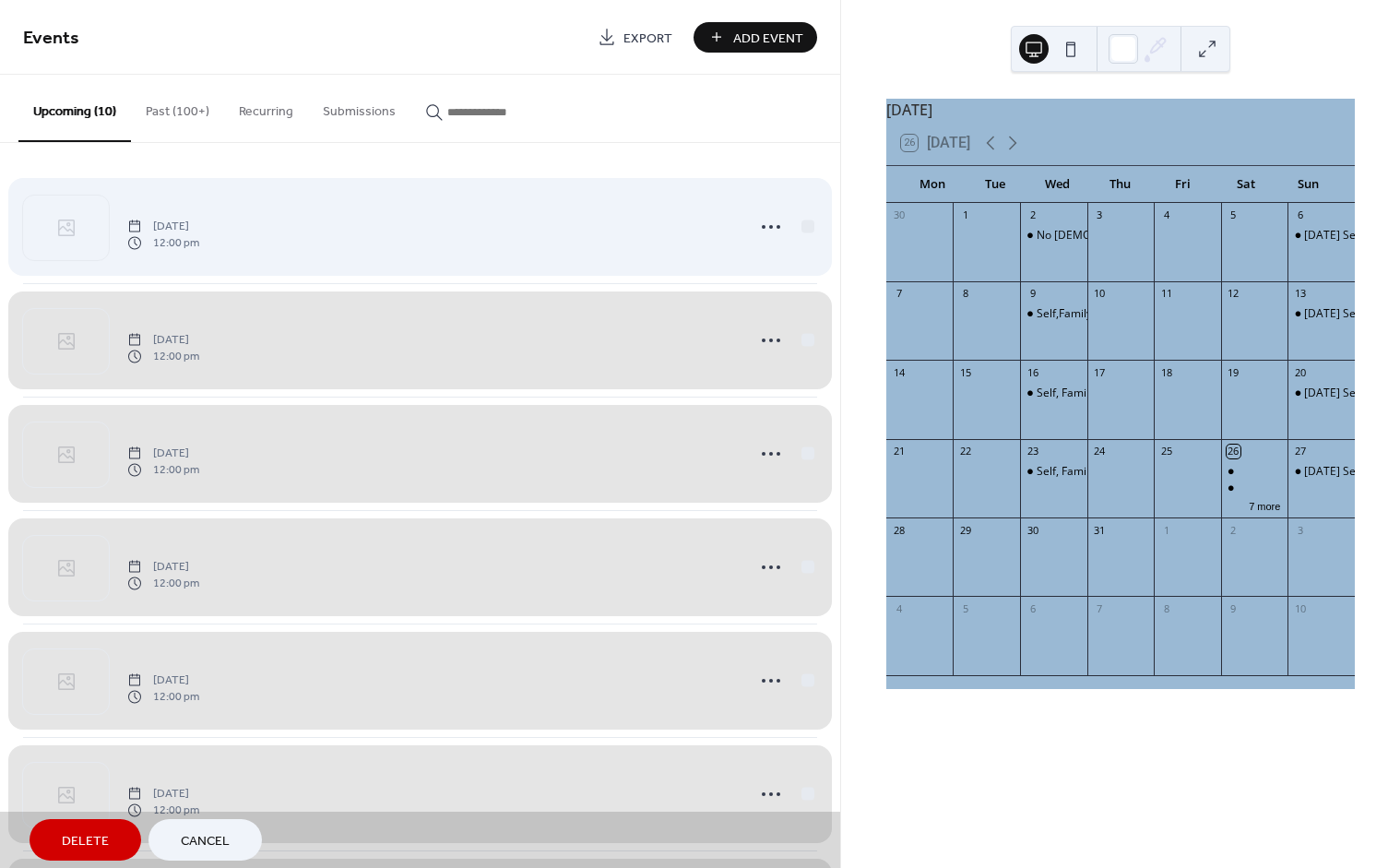 click on "Saturday, July 26, 2025 12:00 pm" at bounding box center (420, 227) 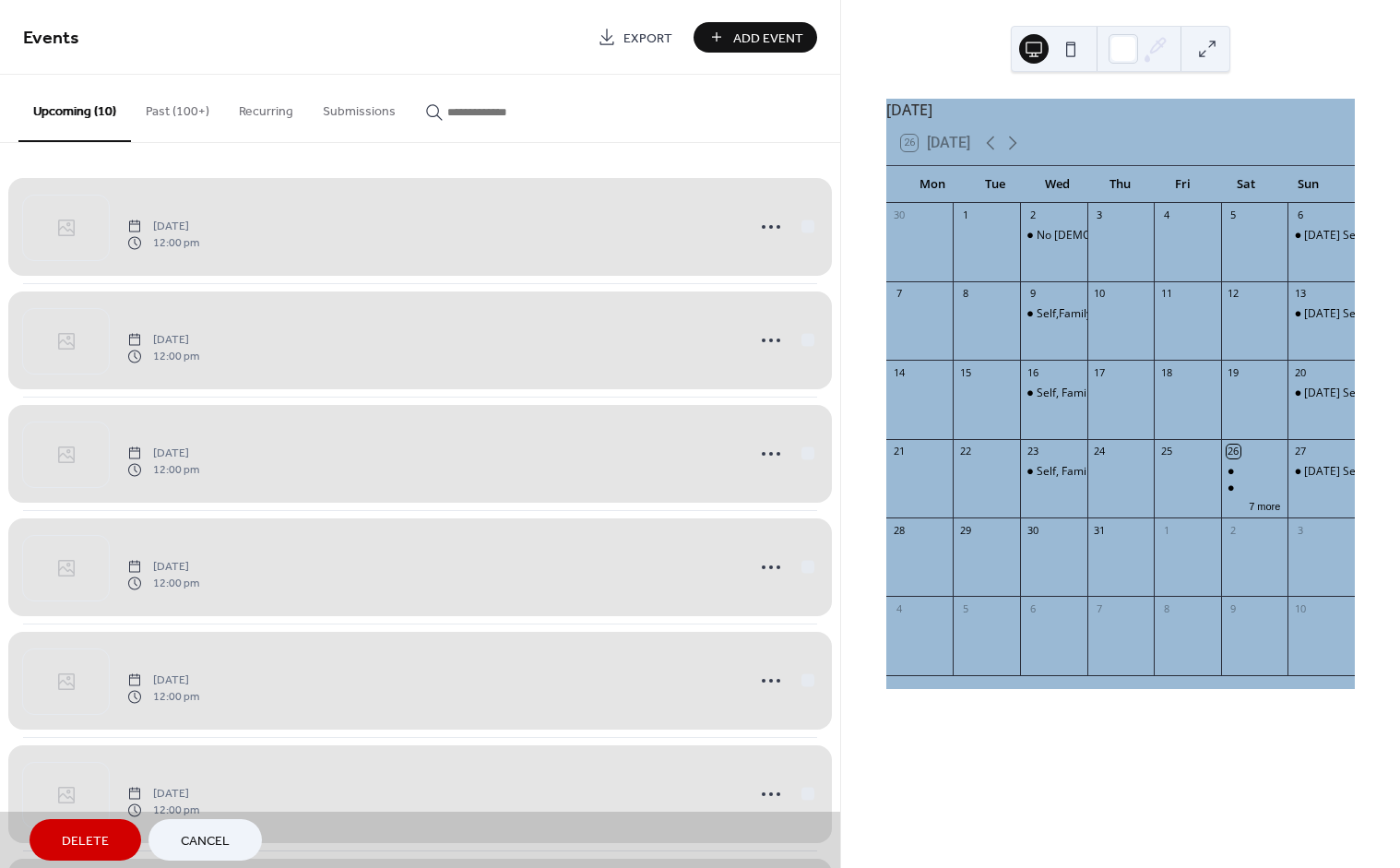 click on "Saturday, July 26, 2025 12:00 pm" at bounding box center [420, 227] 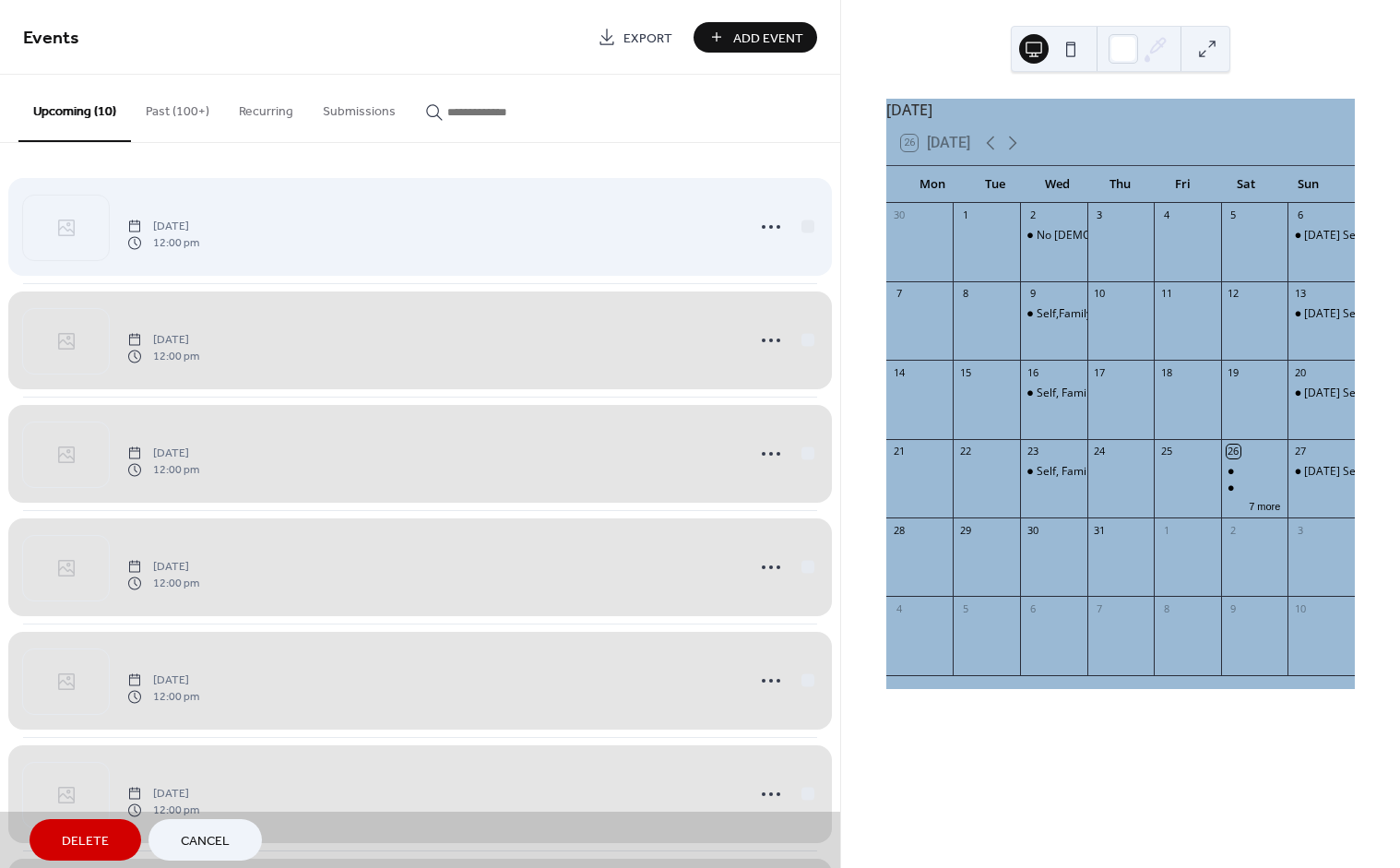 click on "Saturday, July 26, 2025 12:00 pm" at bounding box center [420, 227] 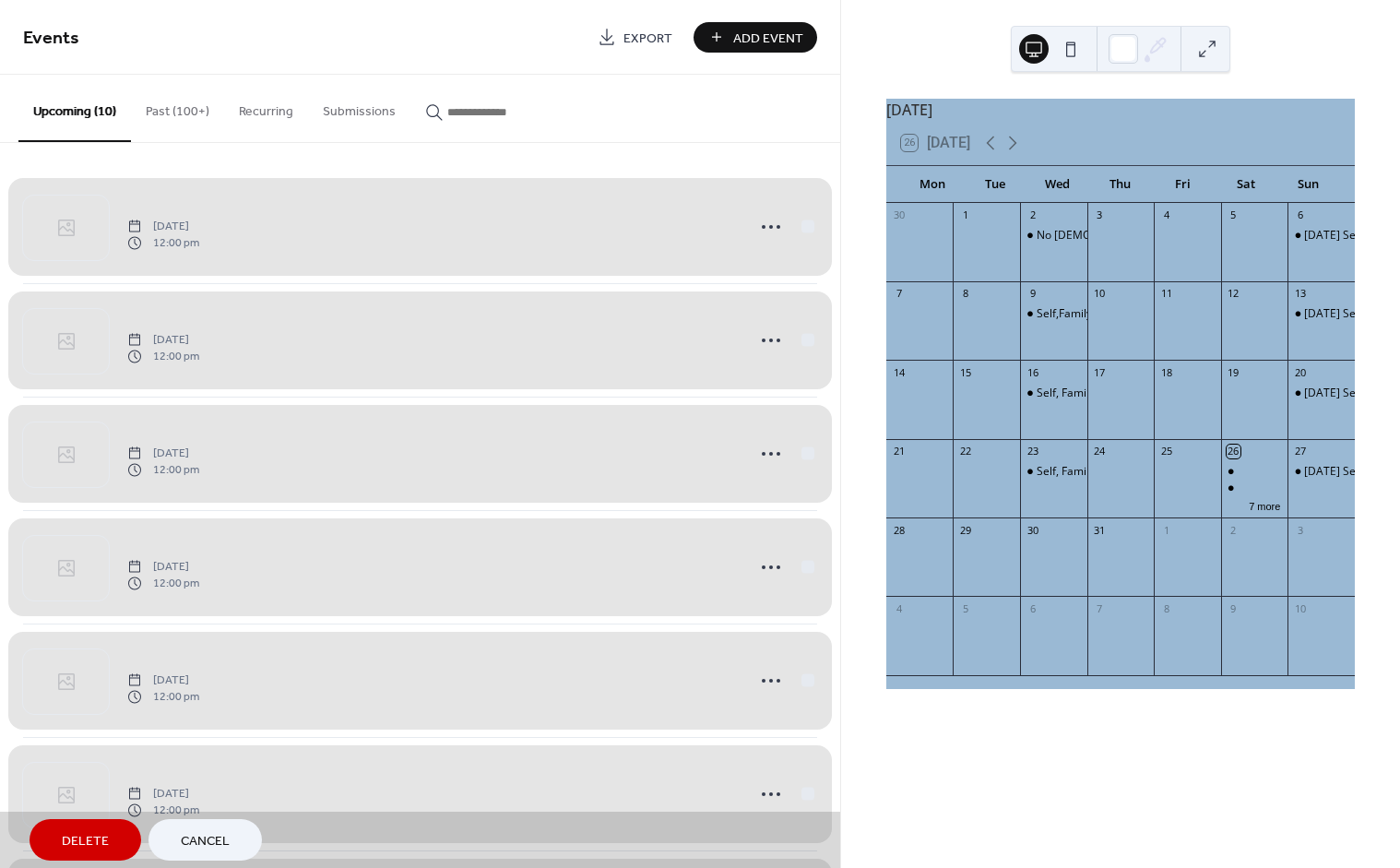 click on "Saturday, July 26, 2025 12:00 pm" at bounding box center [420, 227] 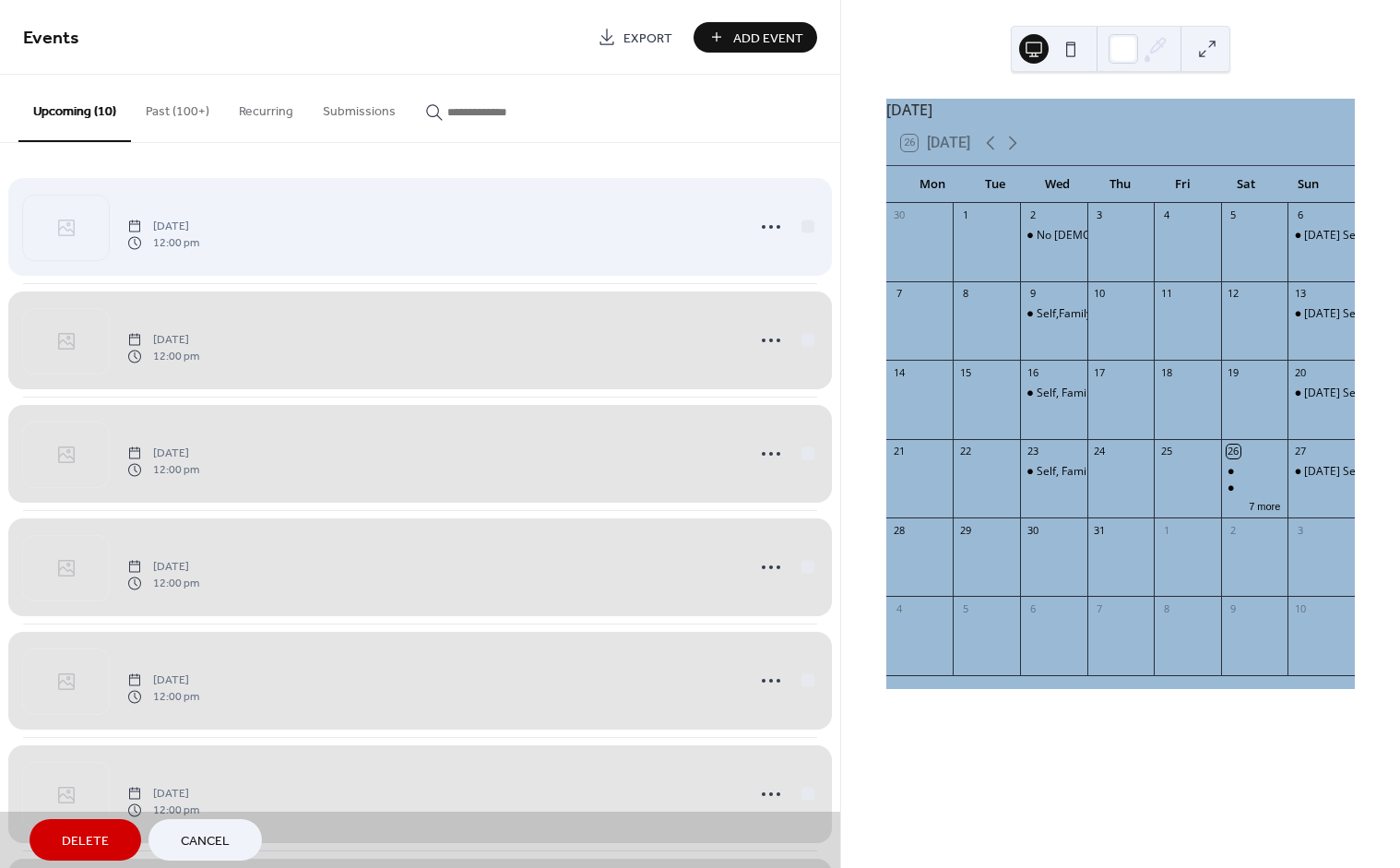 click on "Saturday, July 26, 2025 12:00 pm" at bounding box center [420, 227] 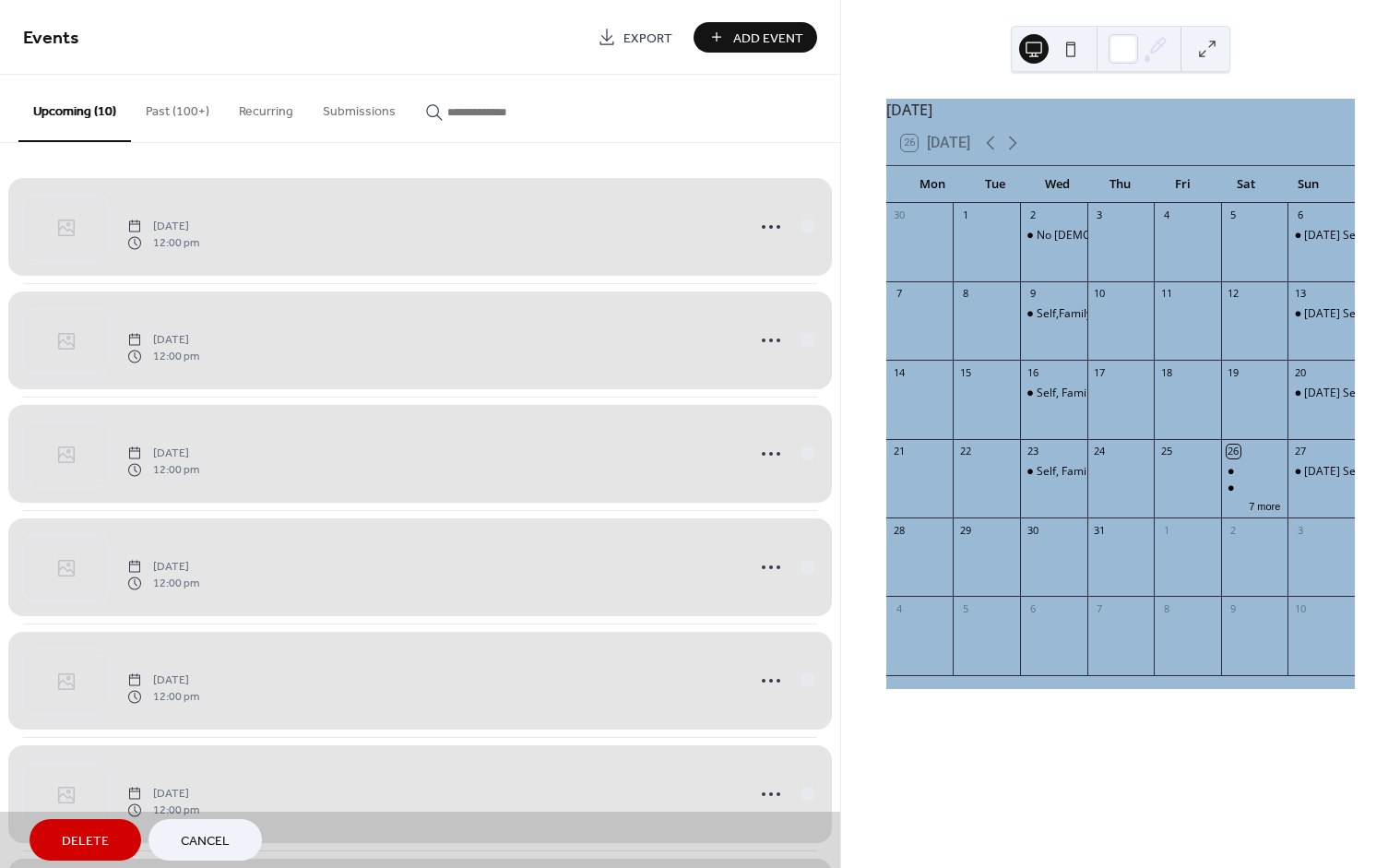 click on "Saturday, July 26, 2025 12:00 pm" at bounding box center [420, 227] 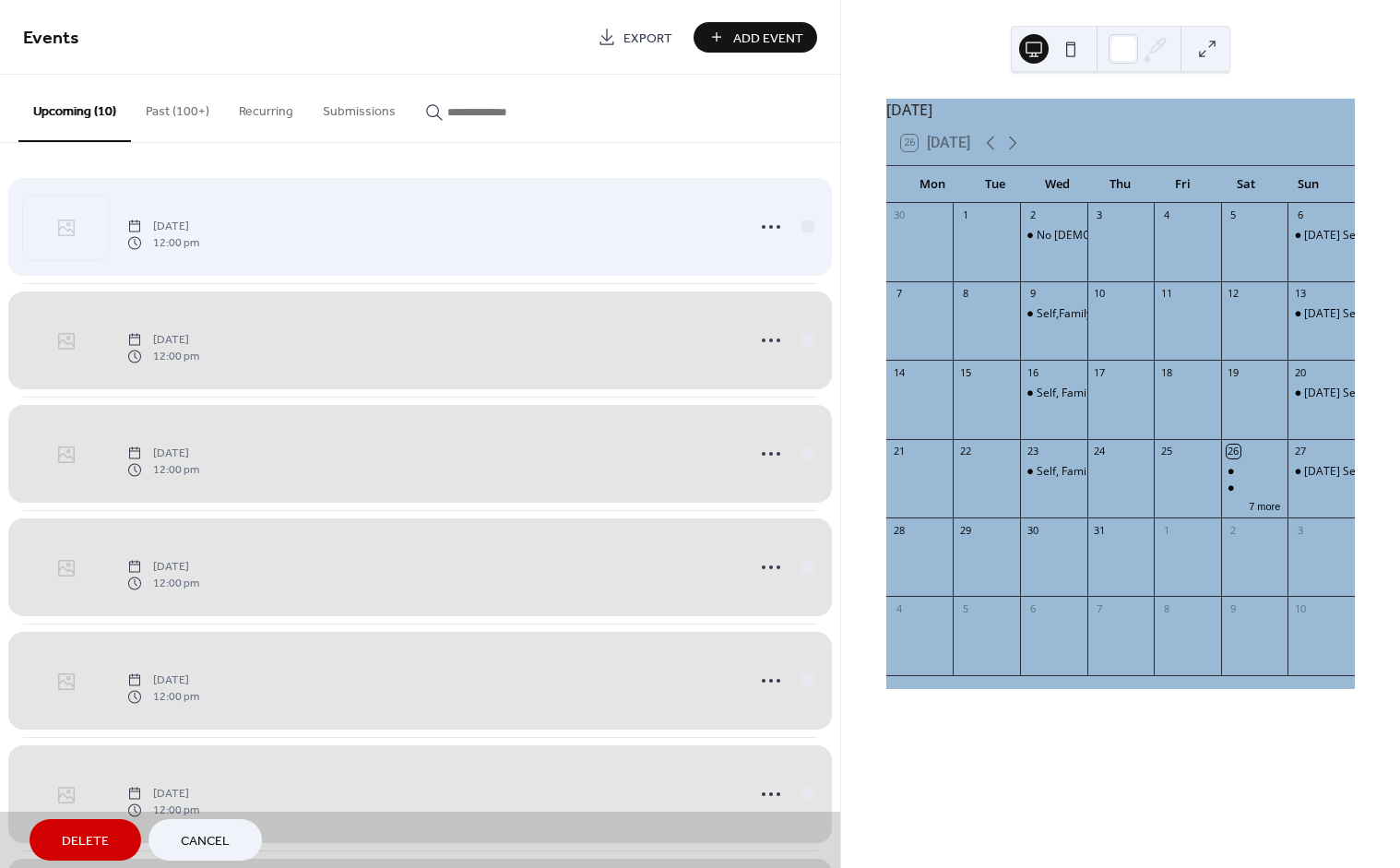 click on "Saturday, July 26, 2025 12:00 pm" at bounding box center (420, 227) 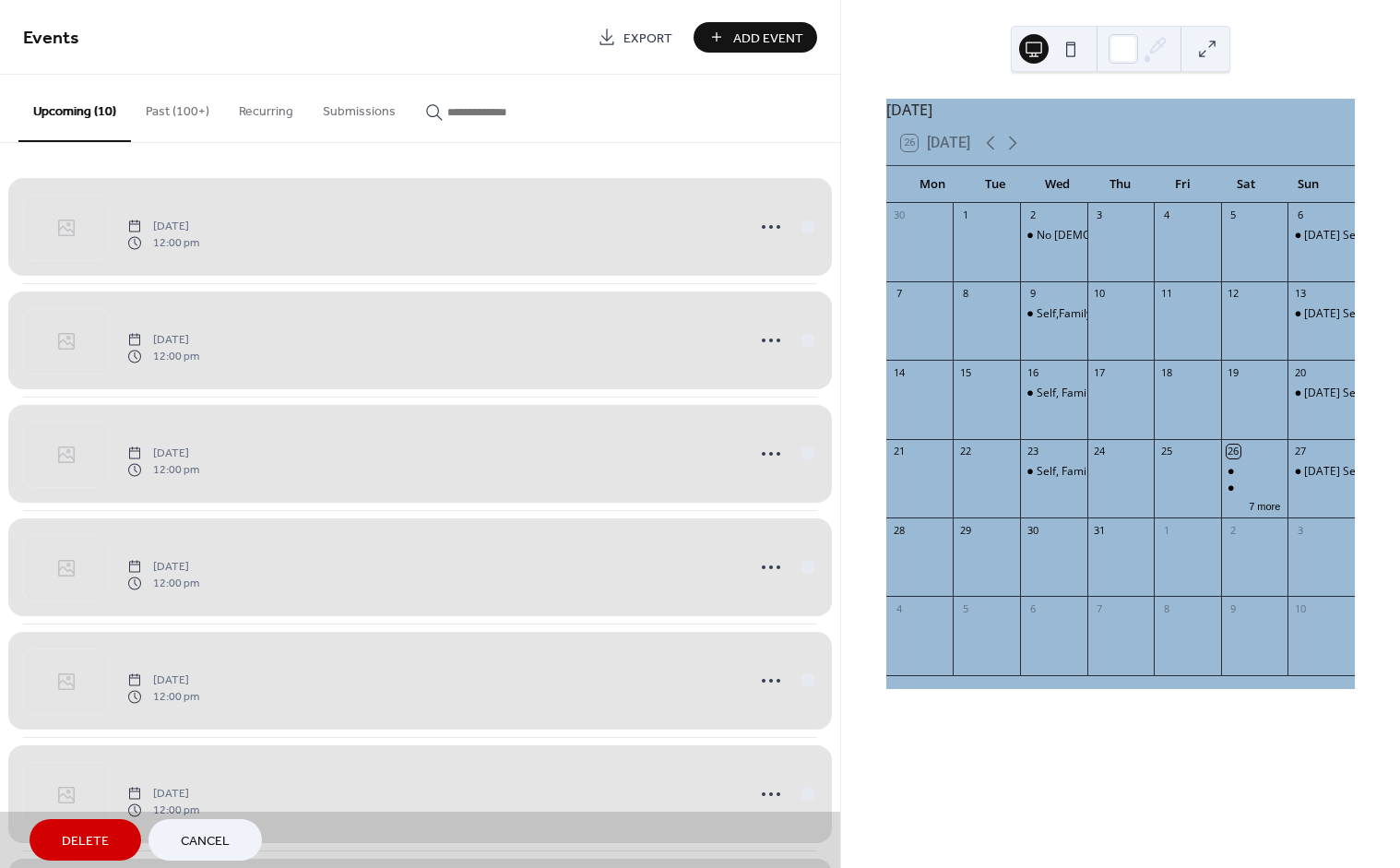 click on "Saturday, July 26, 2025 12:00 pm" at bounding box center (420, 227) 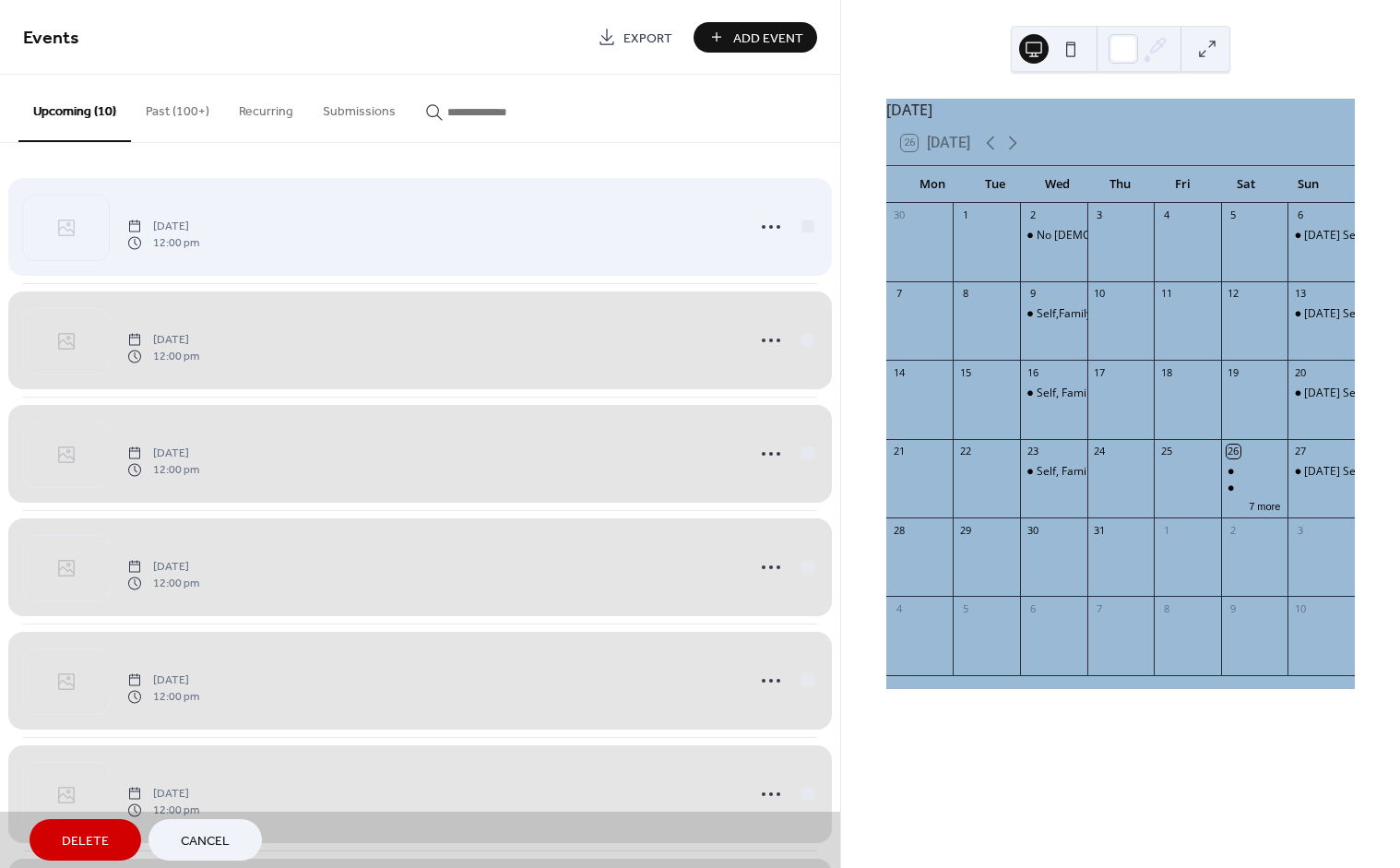 click on "Saturday, July 26, 2025 12:00 pm" at bounding box center (420, 227) 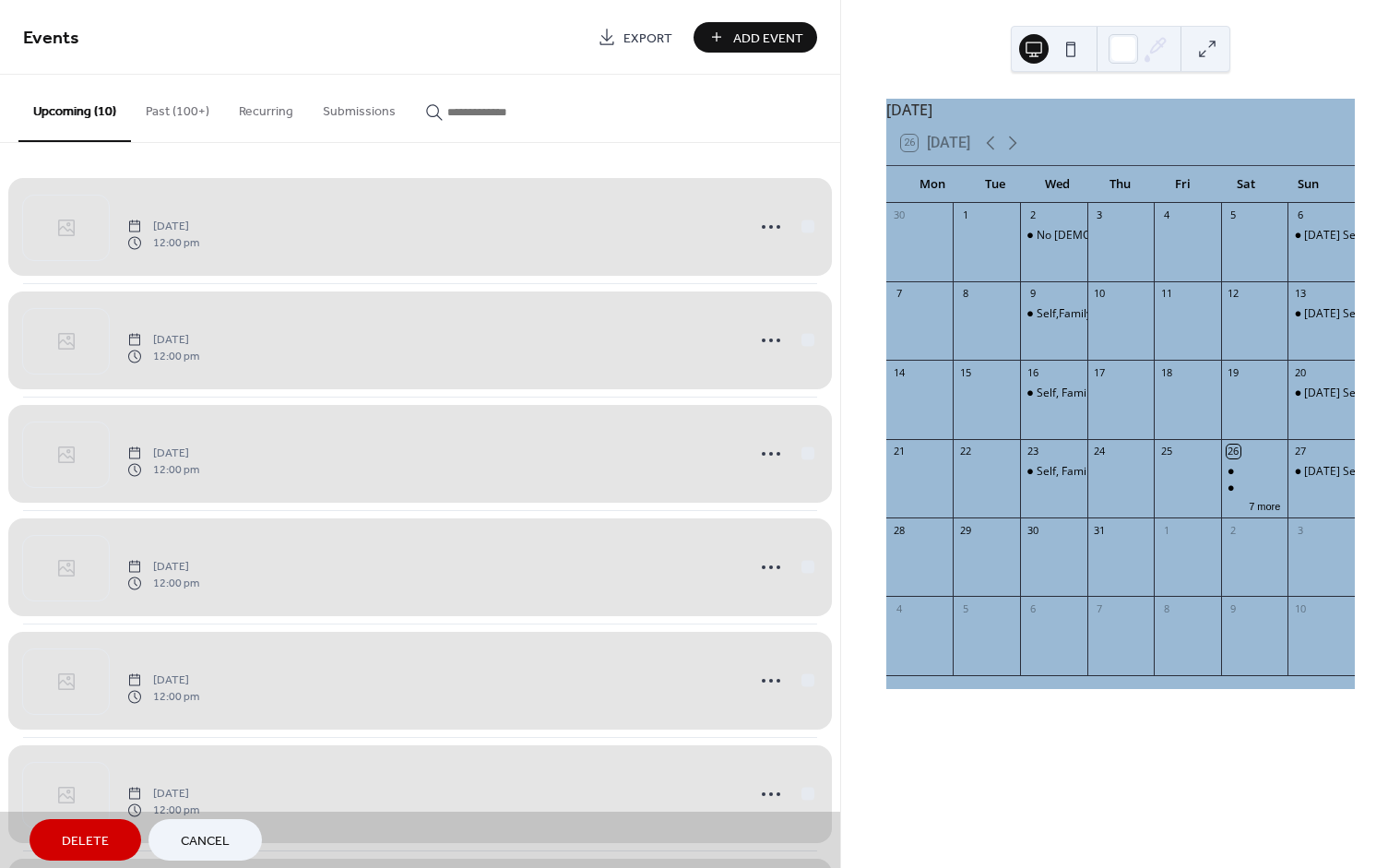 click on "Saturday, July 26, 2025 12:00 pm" at bounding box center [420, 227] 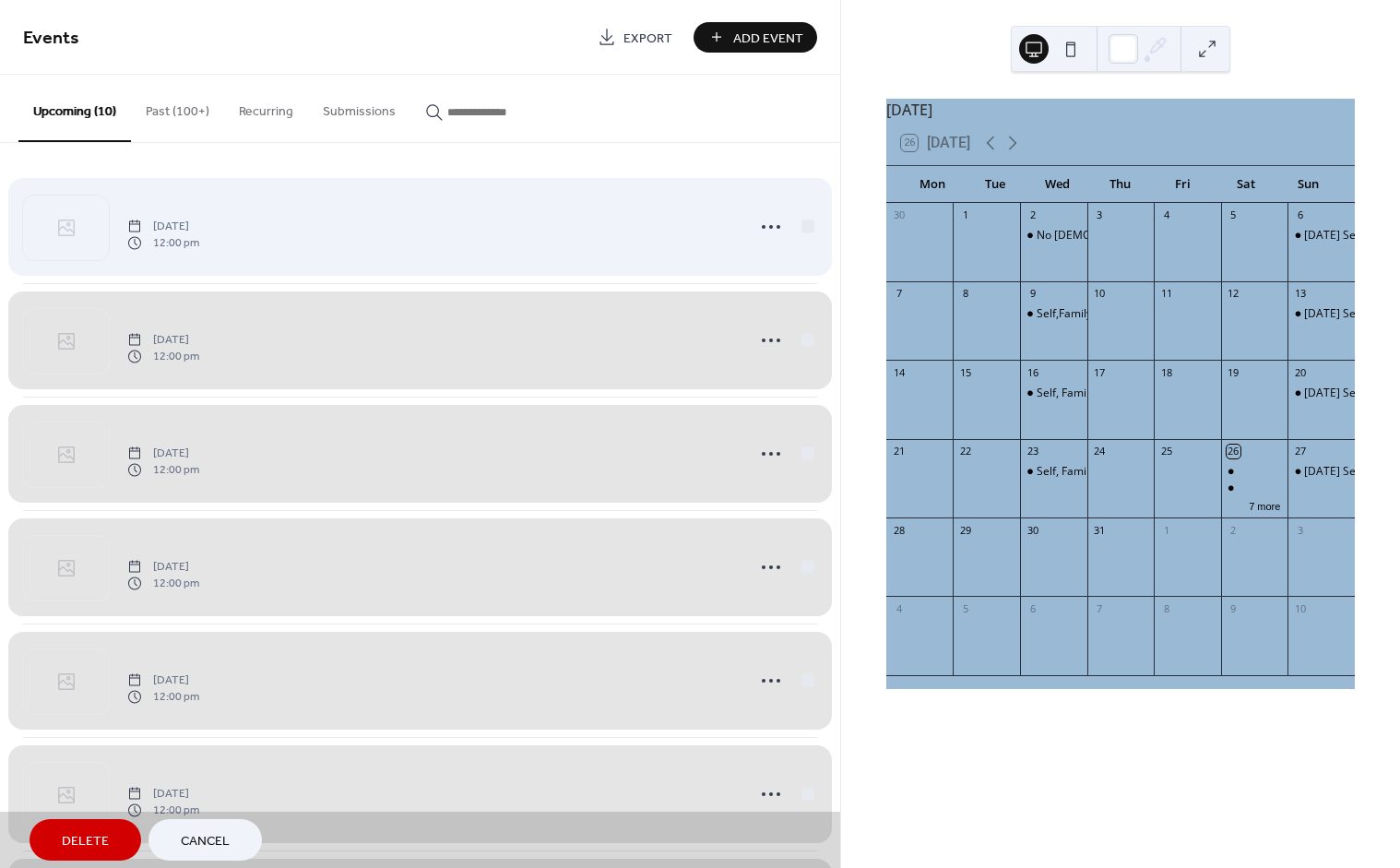 click on "Saturday, July 26, 2025 12:00 pm" at bounding box center (420, 227) 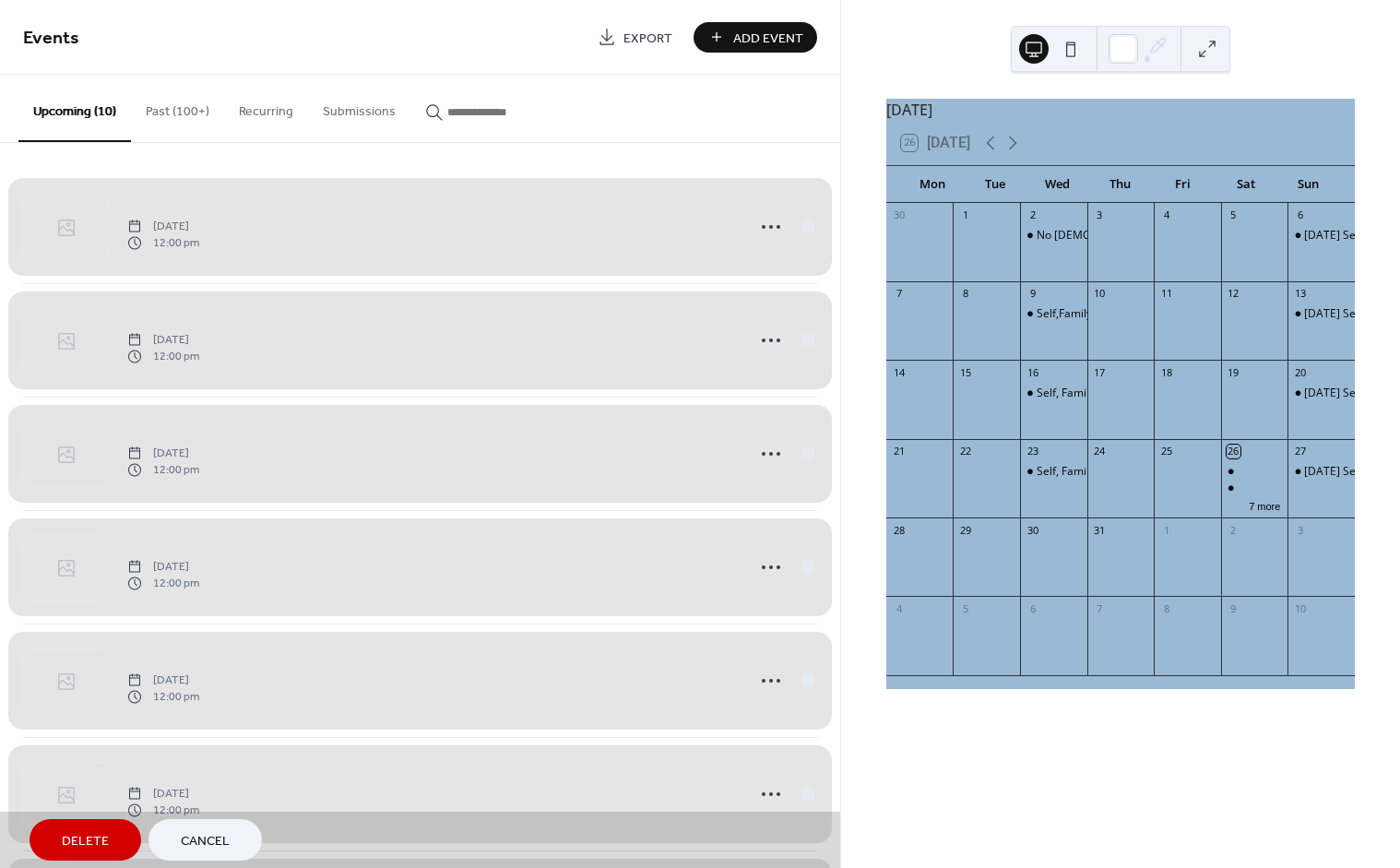 click on "Saturday, July 26, 2025 12:00 pm" at bounding box center (420, 227) 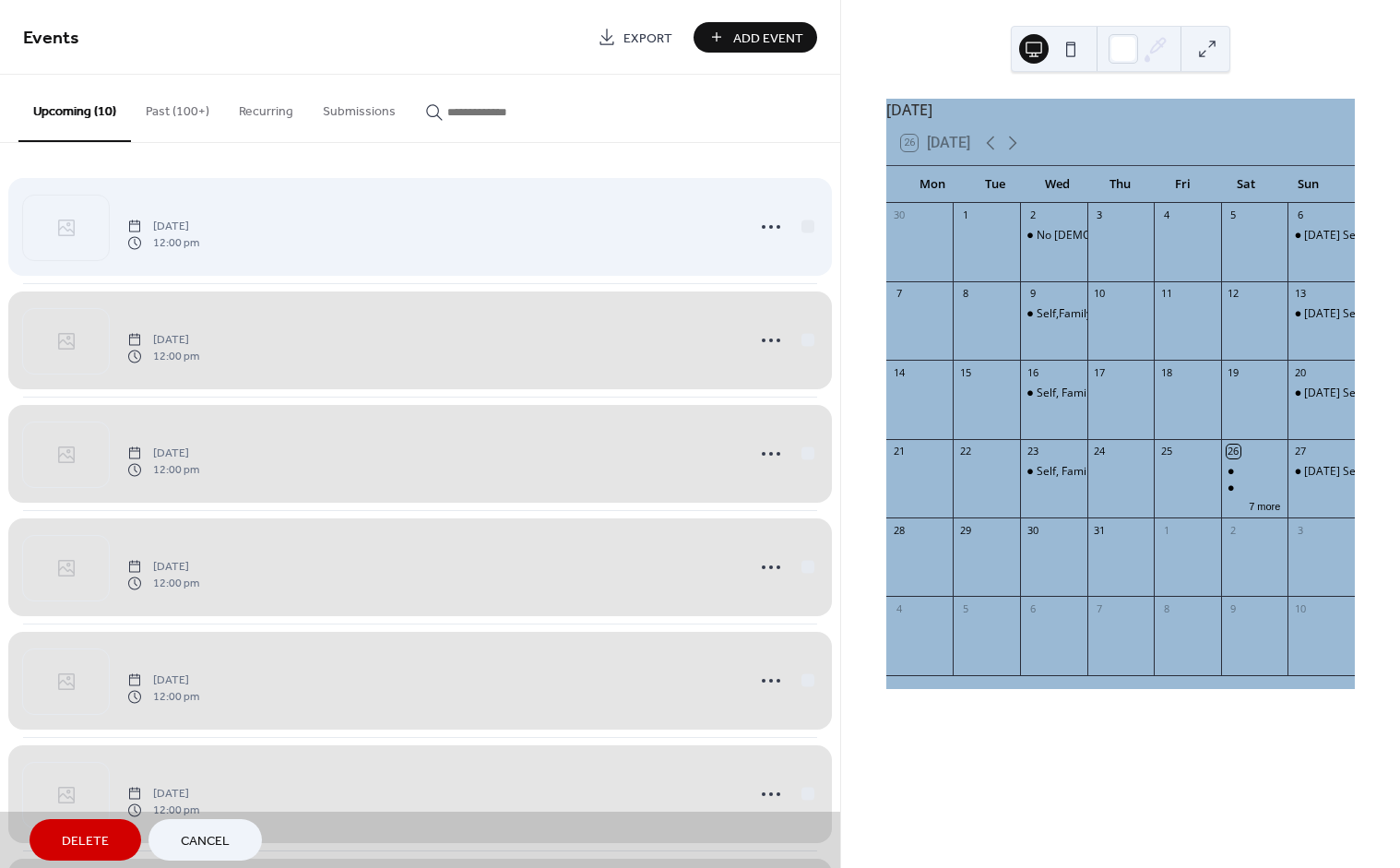 click on "Saturday, July 26, 2025 12:00 pm" at bounding box center (420, 227) 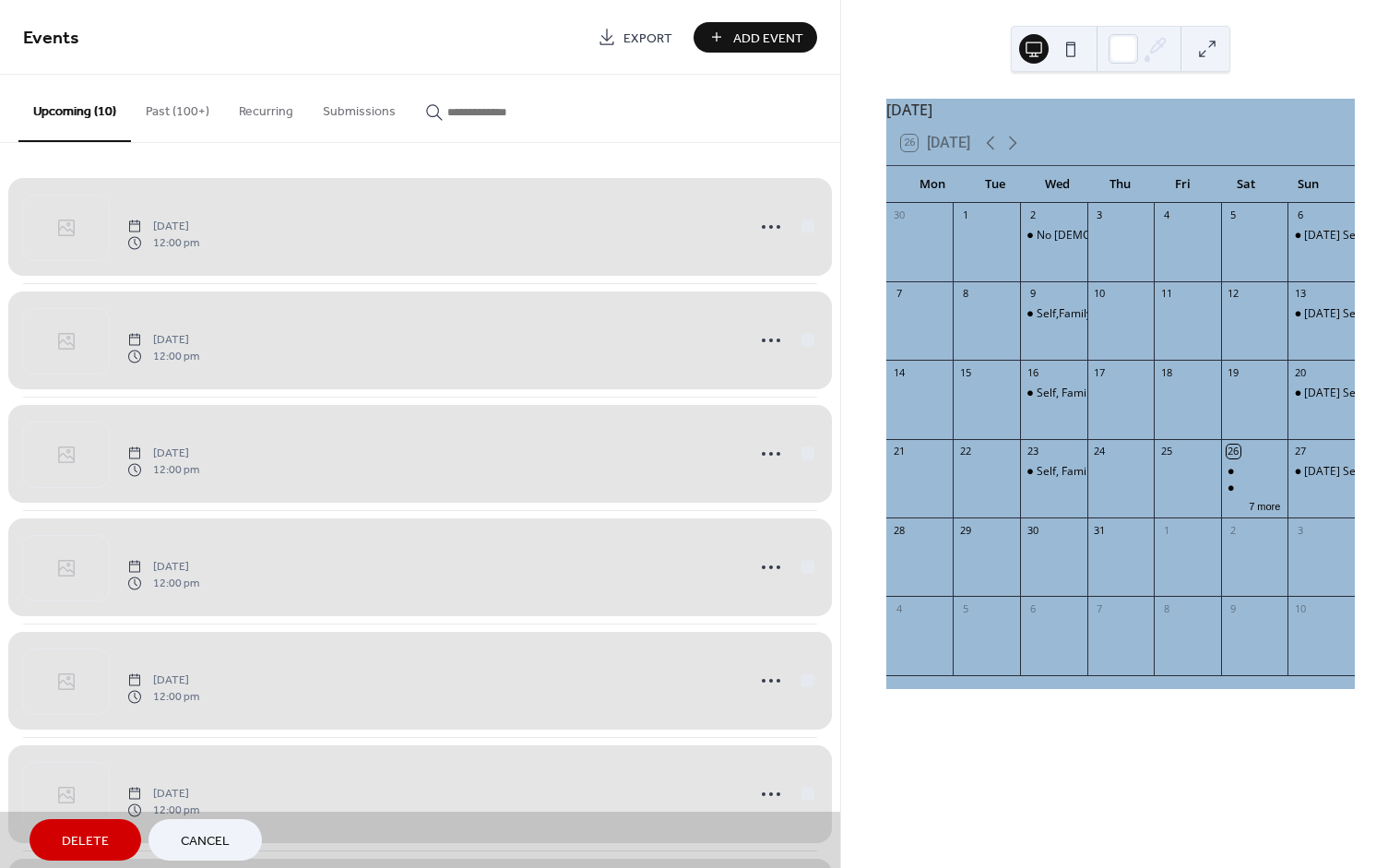 click on "Saturday, July 26, 2025 12:00 pm" at bounding box center [420, 340] 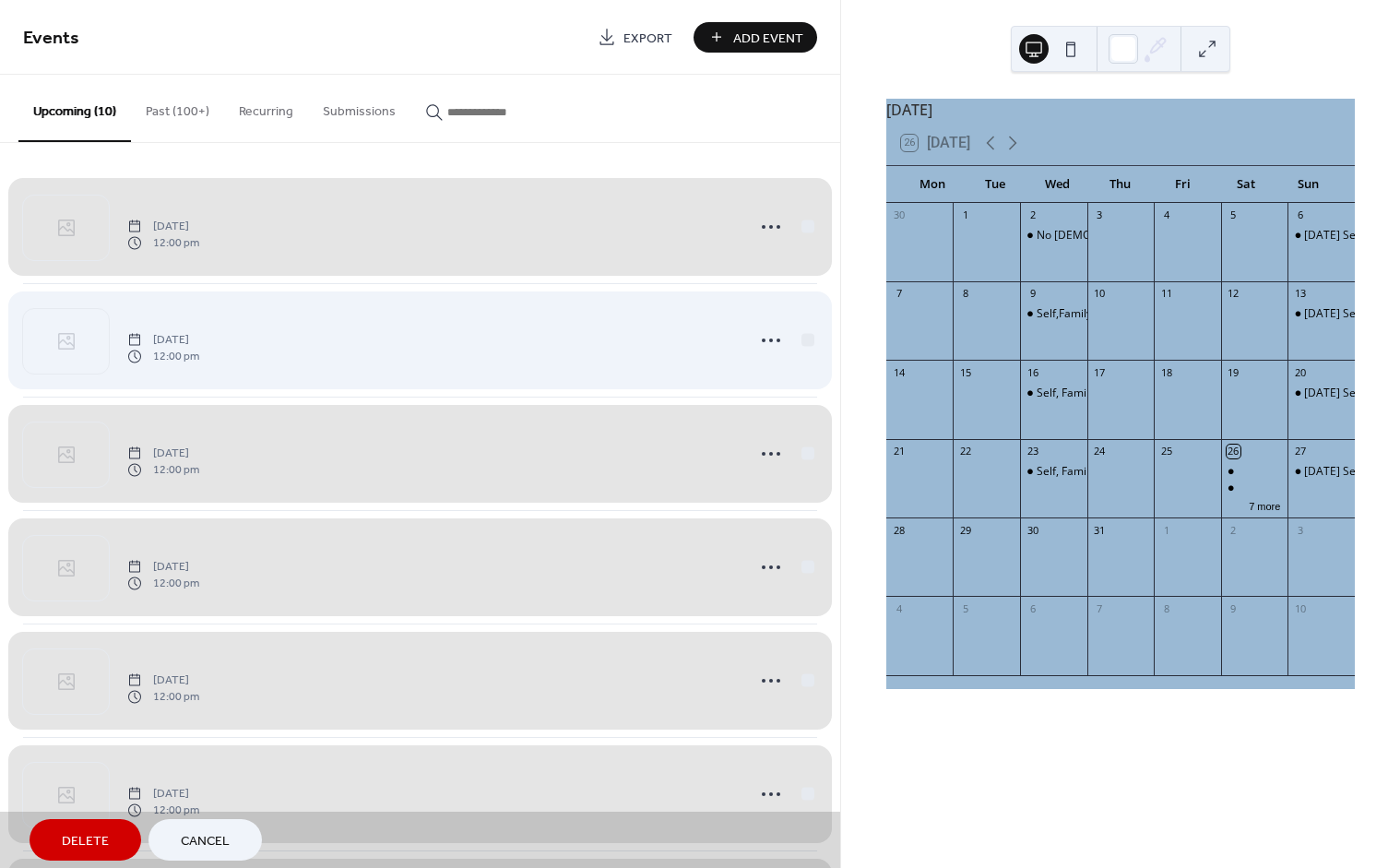click on "Saturday, July 26, 2025 12:00 pm" at bounding box center (420, 340) 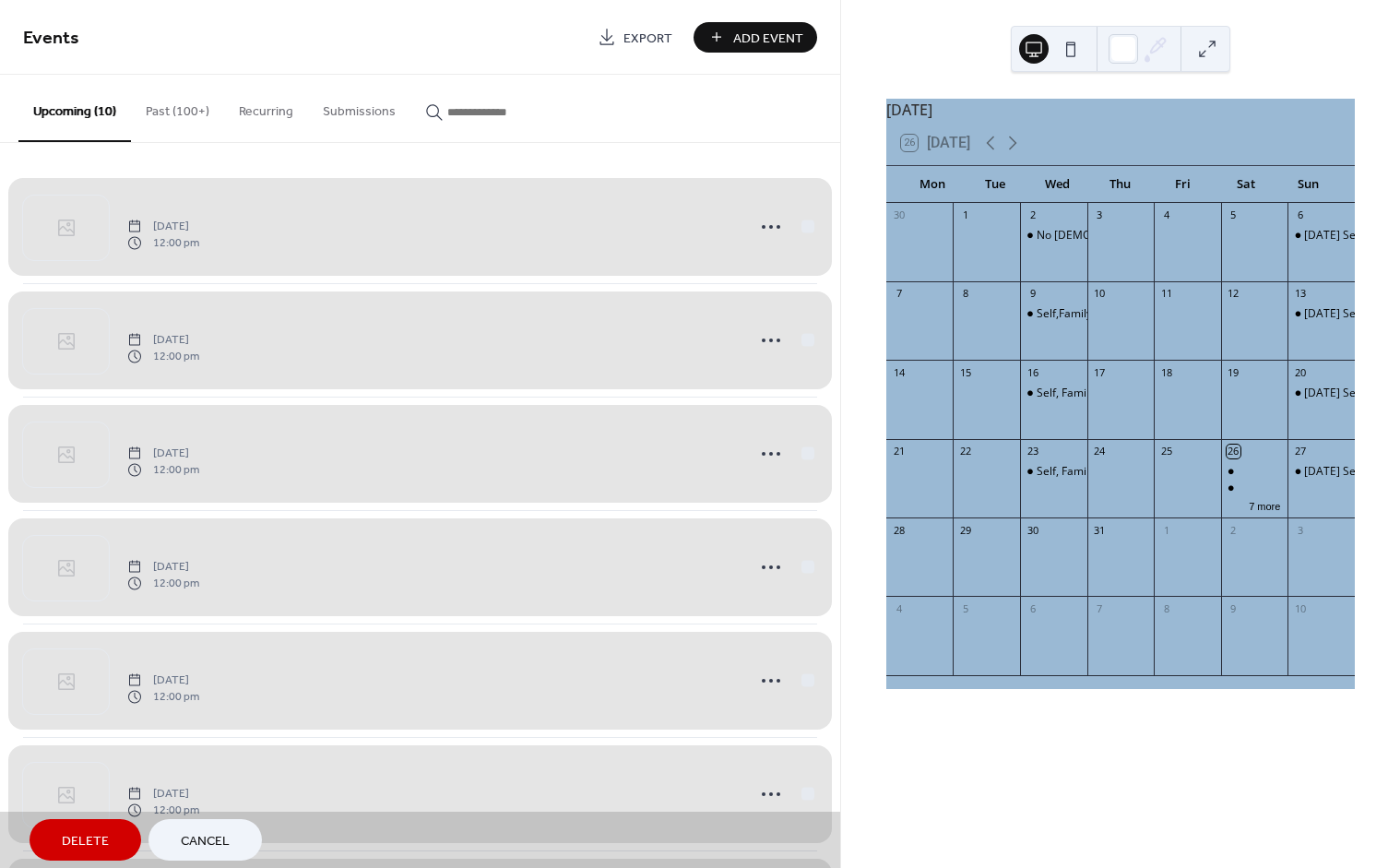 click on "Saturday, July 26, 2025 12:00 pm" at bounding box center (420, 340) 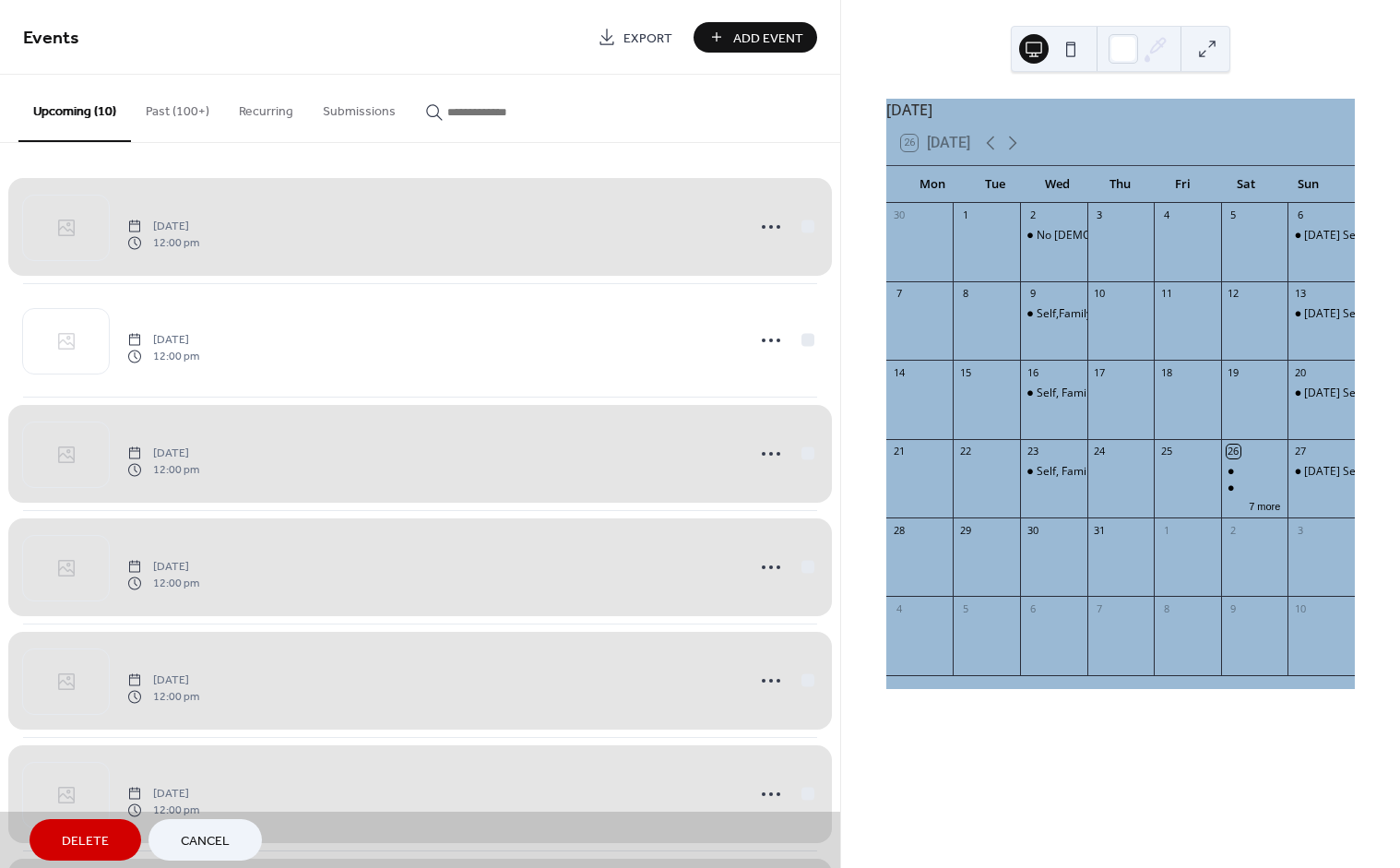 click on "Saturday, July 26, 2025 12:00 pm" at bounding box center [420, 227] 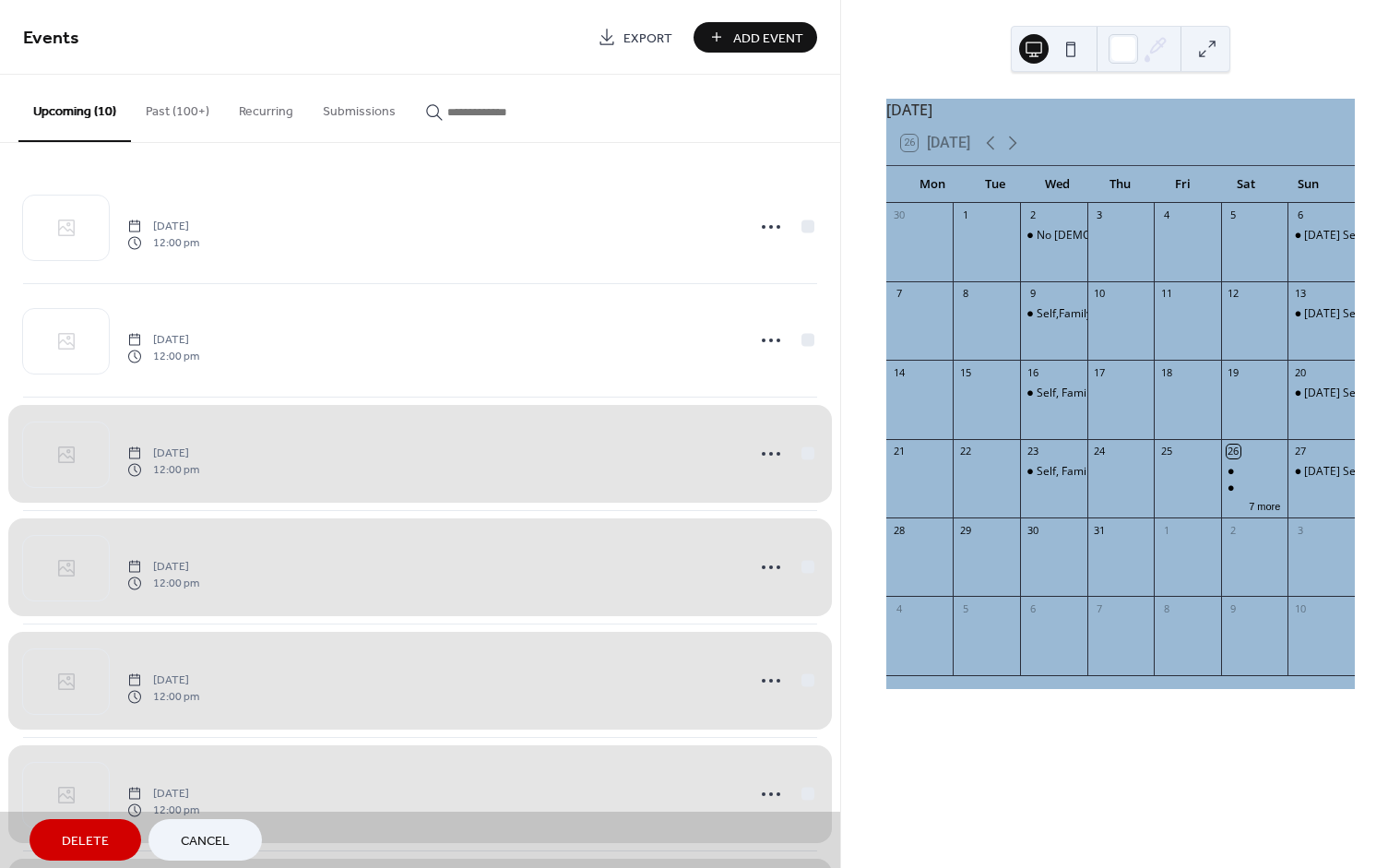 click on "Saturday, July 26, 2025 12:00 pm" at bounding box center (420, 454) 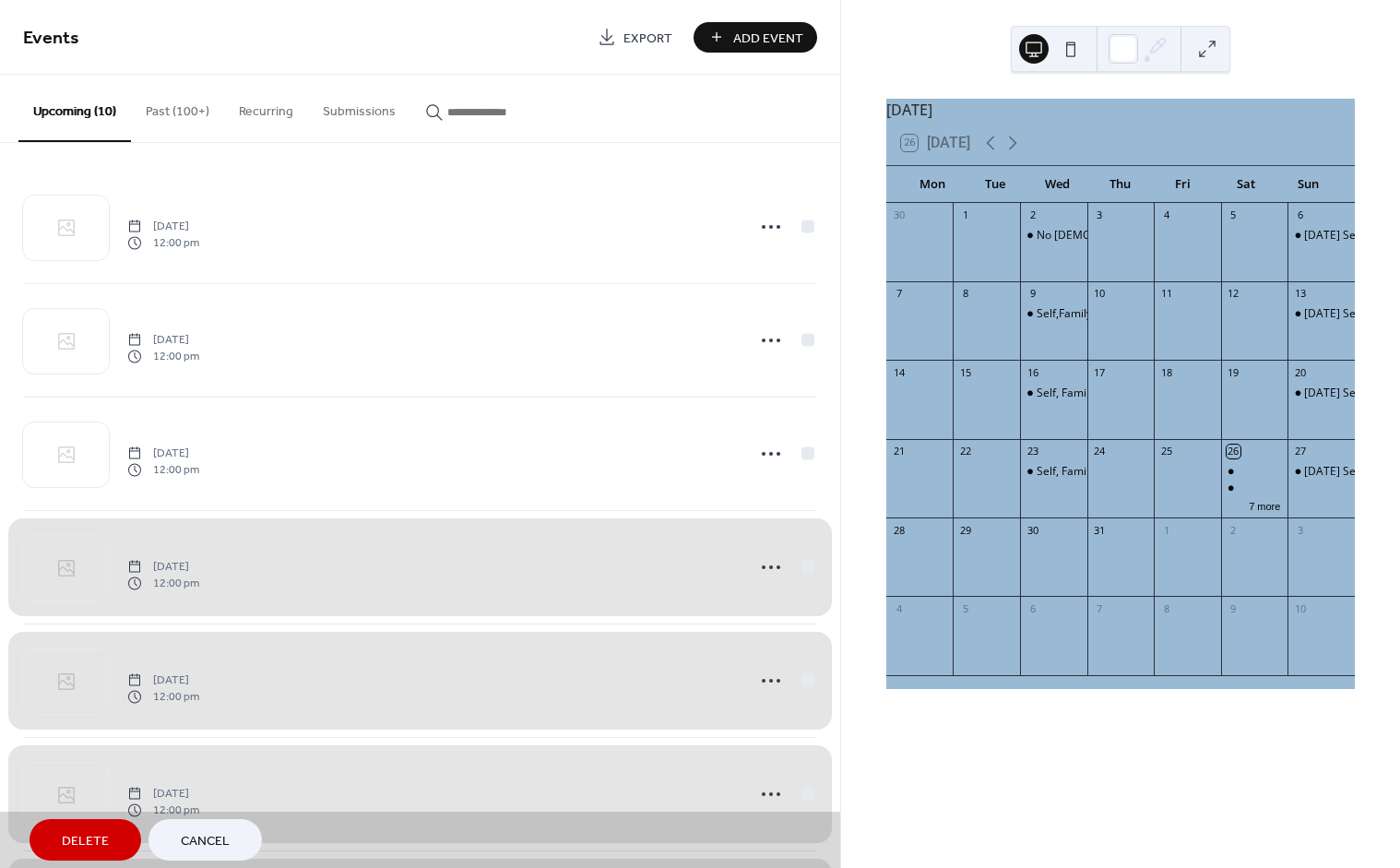 click on "Saturday, July 26, 2025 12:00 pm" at bounding box center [420, 567] 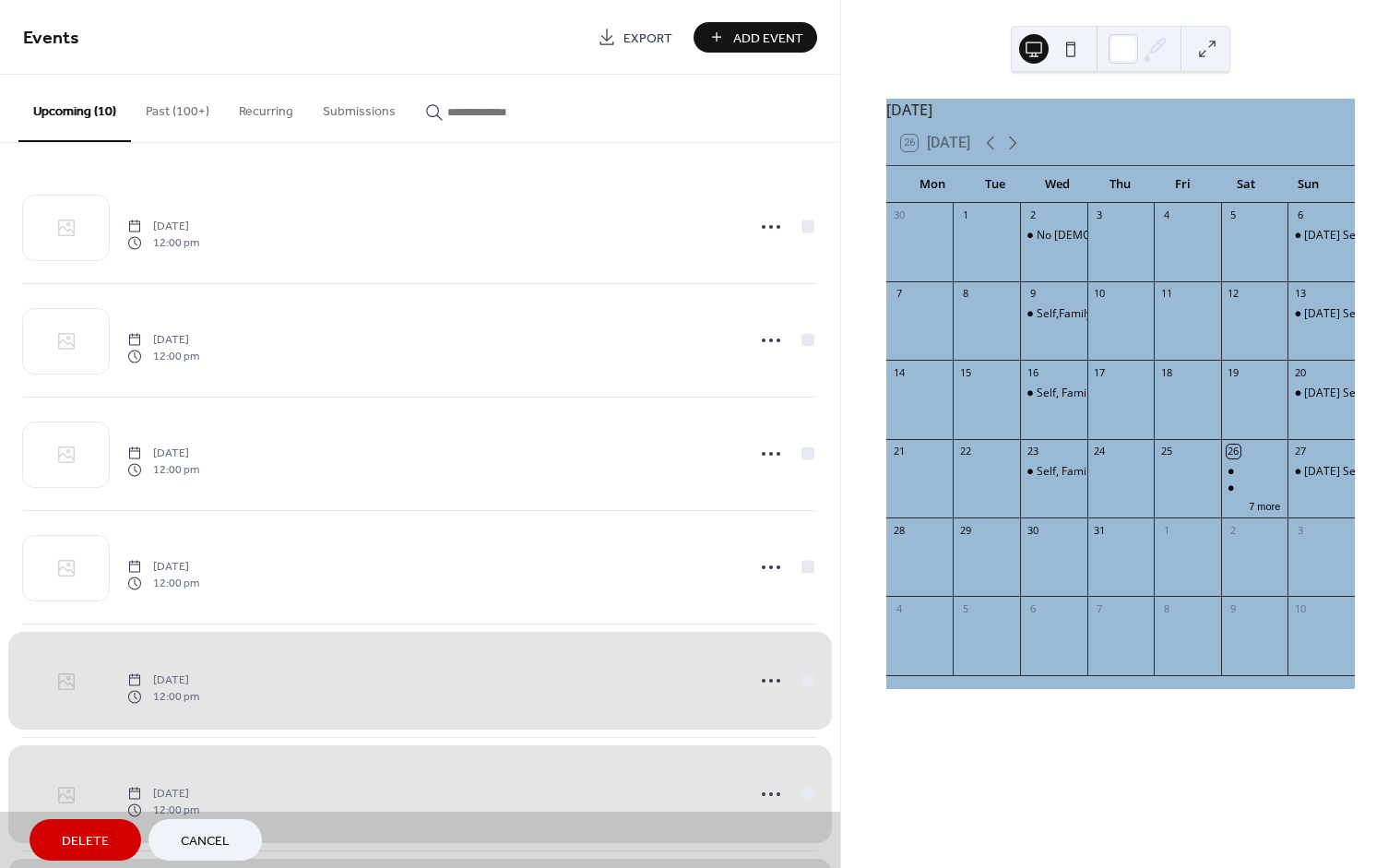 click on "Saturday, July 26, 2025 12:00 pm" at bounding box center [420, 681] 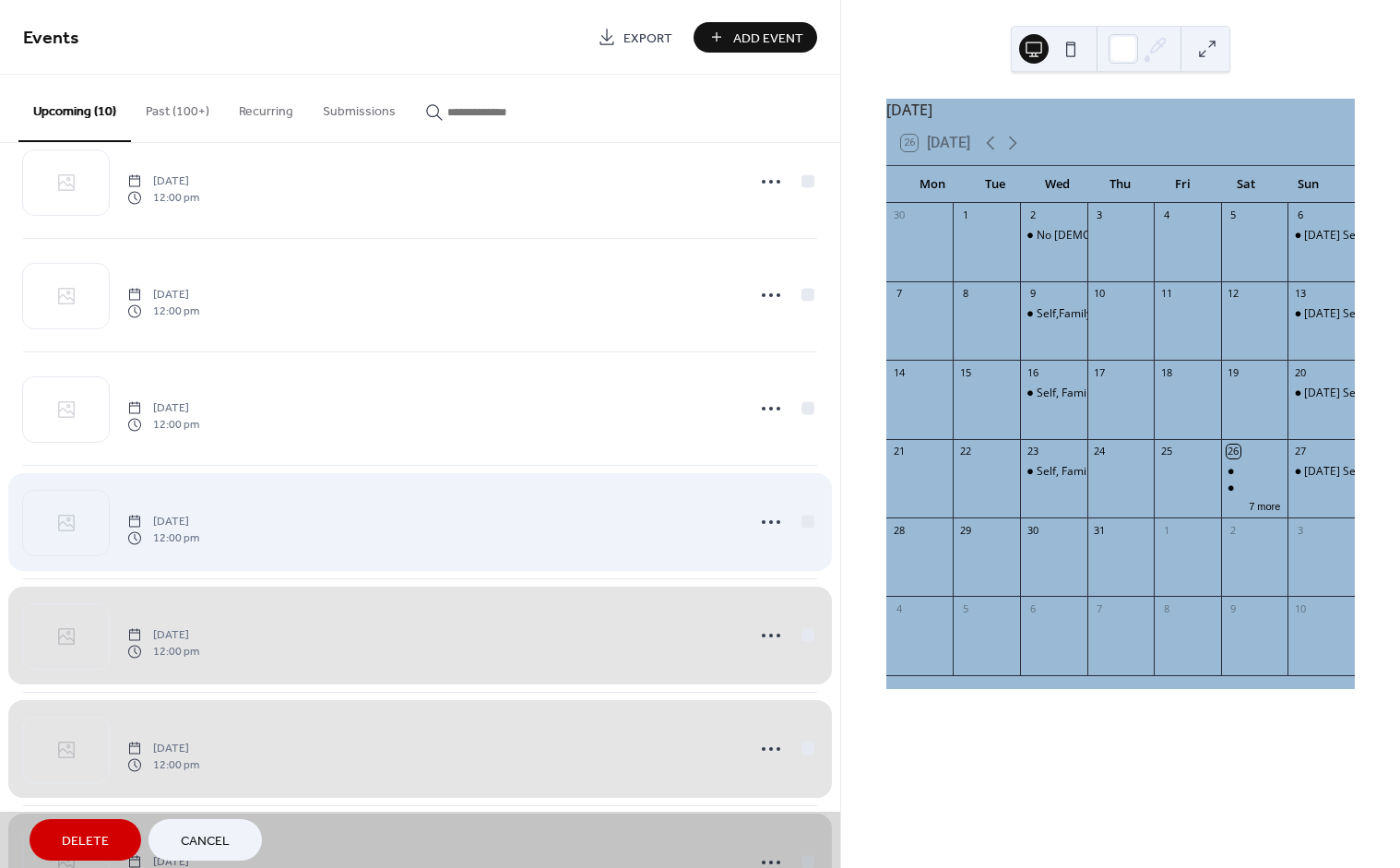 scroll, scrollTop: 198, scrollLeft: 0, axis: vertical 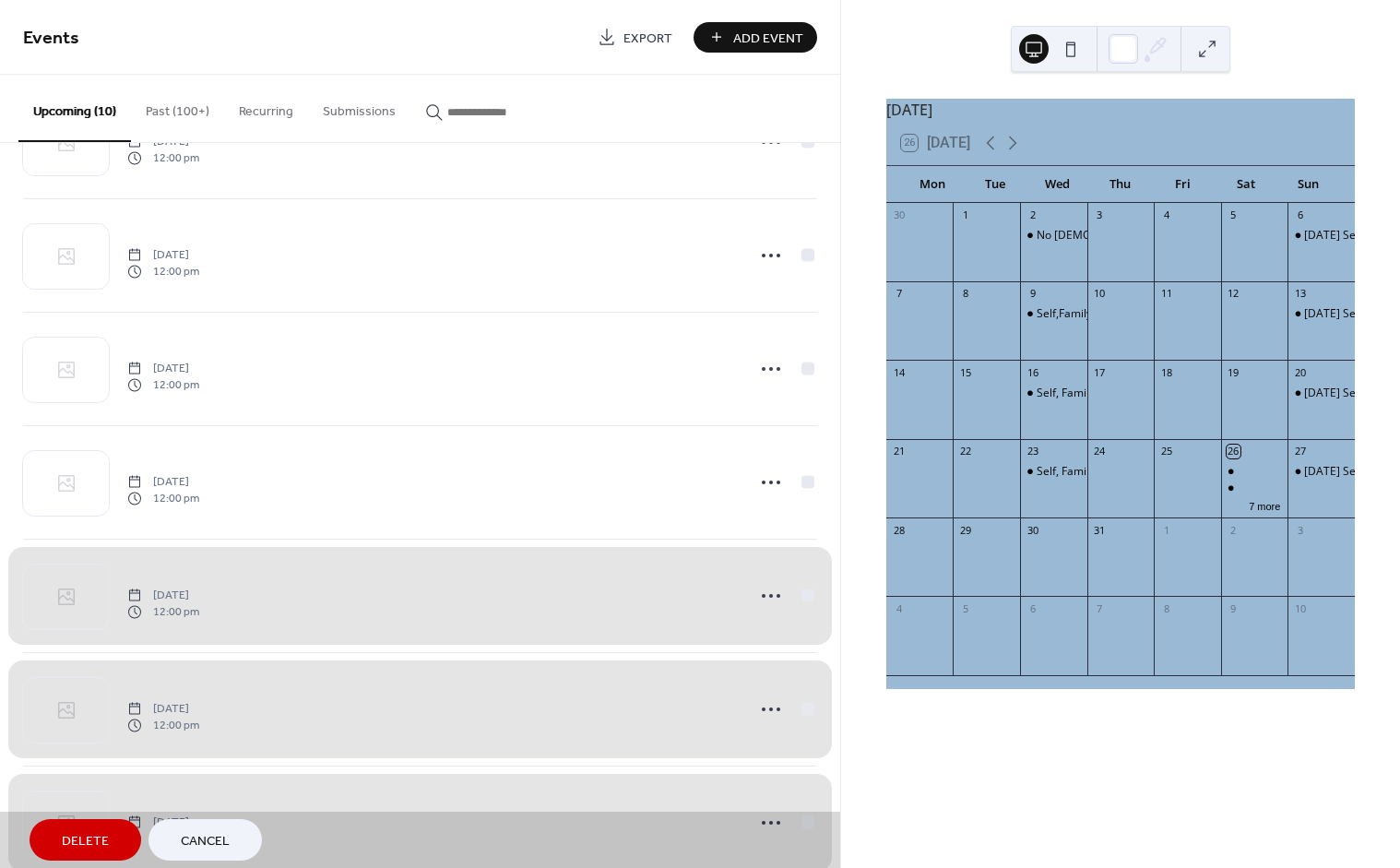 click on "Saturday, July 26, 2025 12:00 pm" at bounding box center (420, 596) 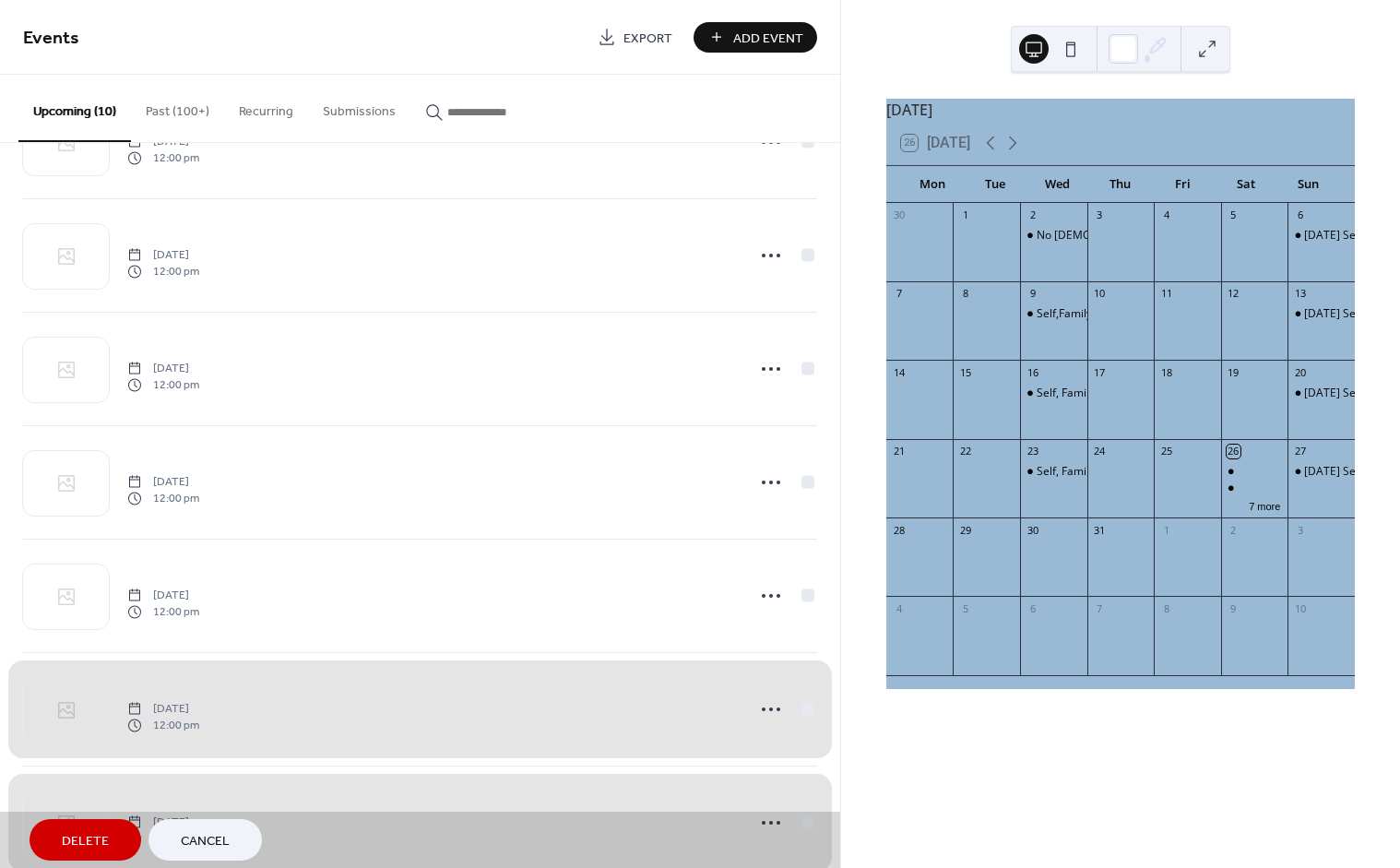 click on "Saturday, July 26, 2025 12:00 pm" at bounding box center (420, 709) 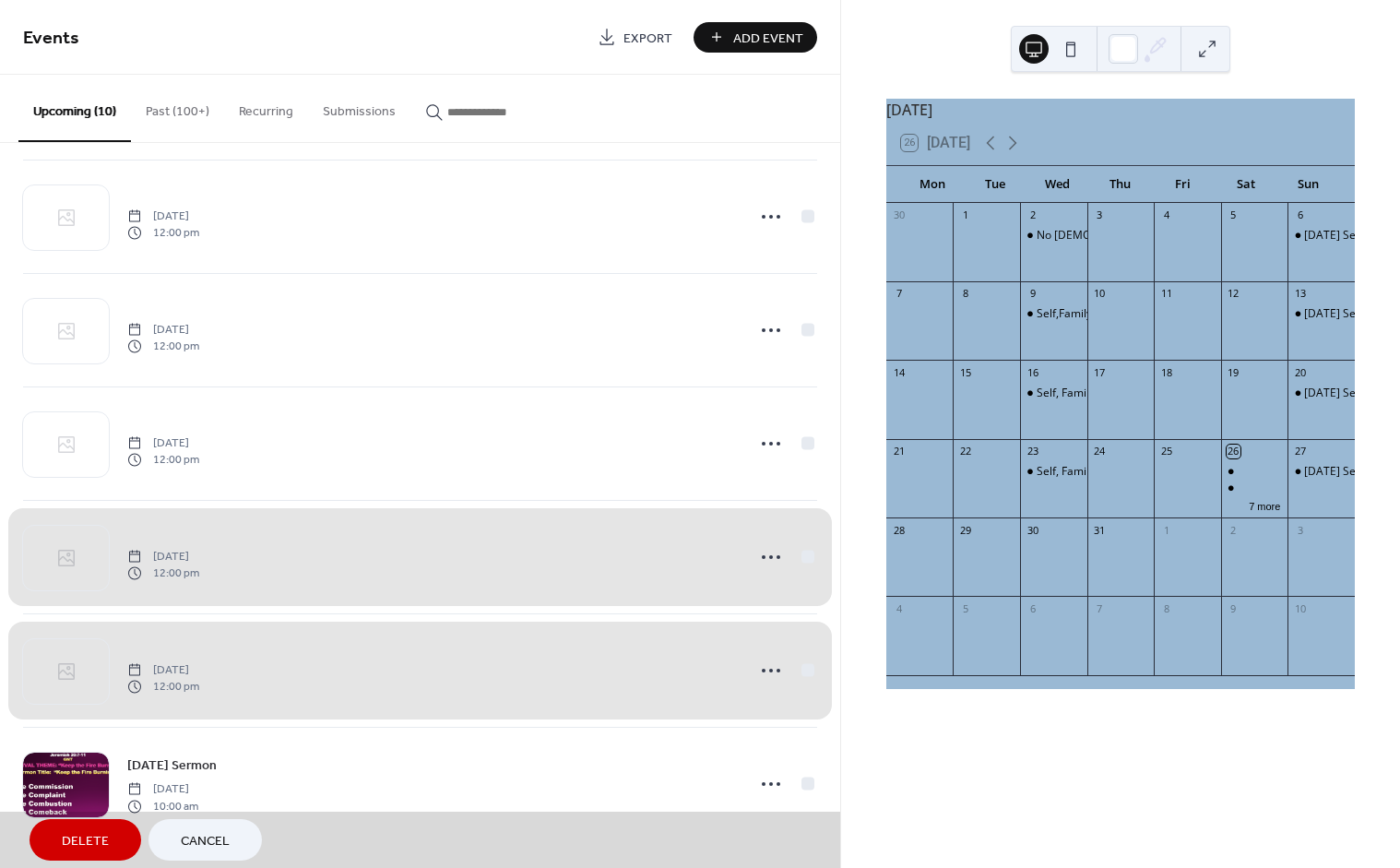 scroll, scrollTop: 464, scrollLeft: 0, axis: vertical 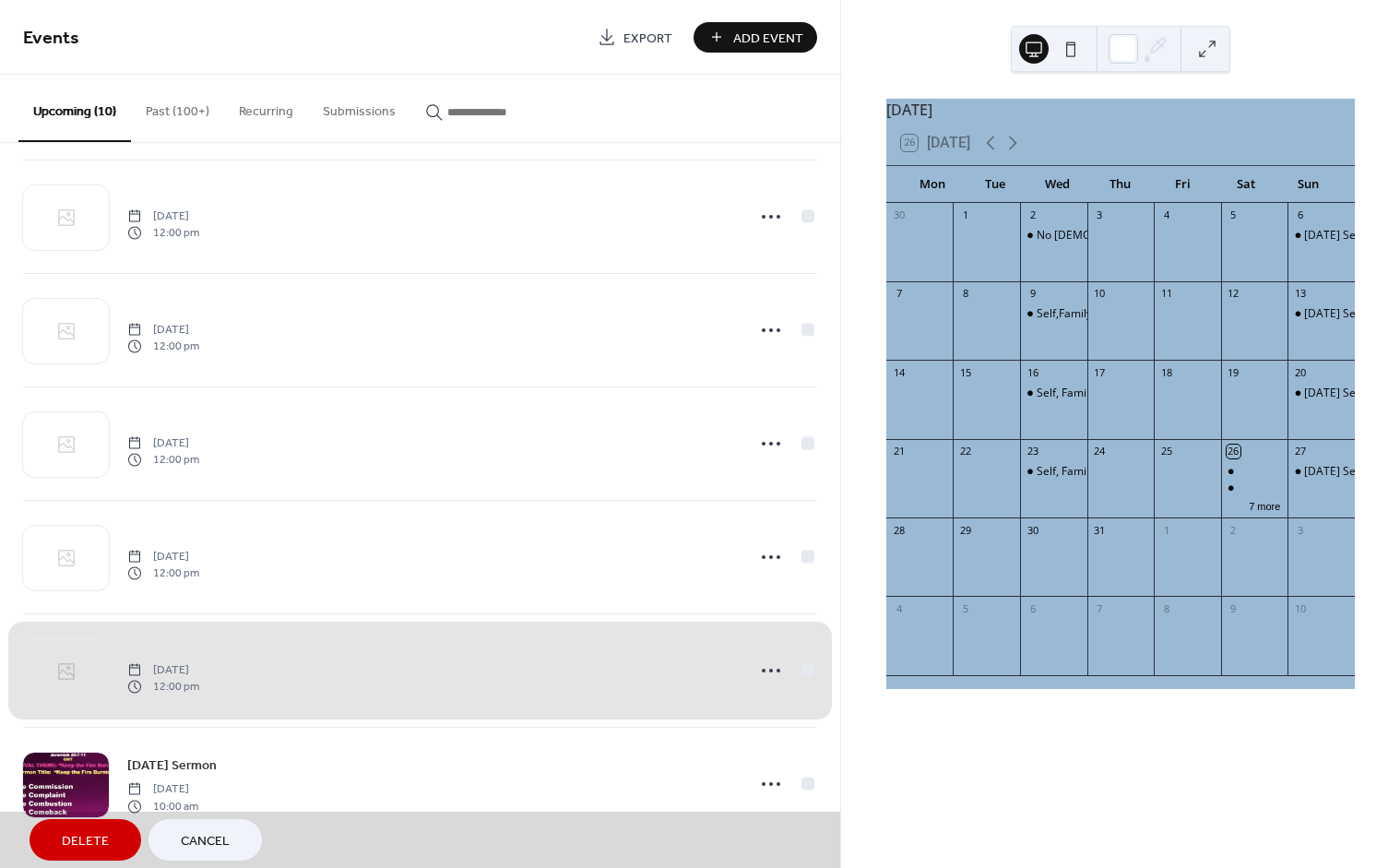 click on "Saturday, July 26, 2025 12:00 pm" at bounding box center (420, 671) 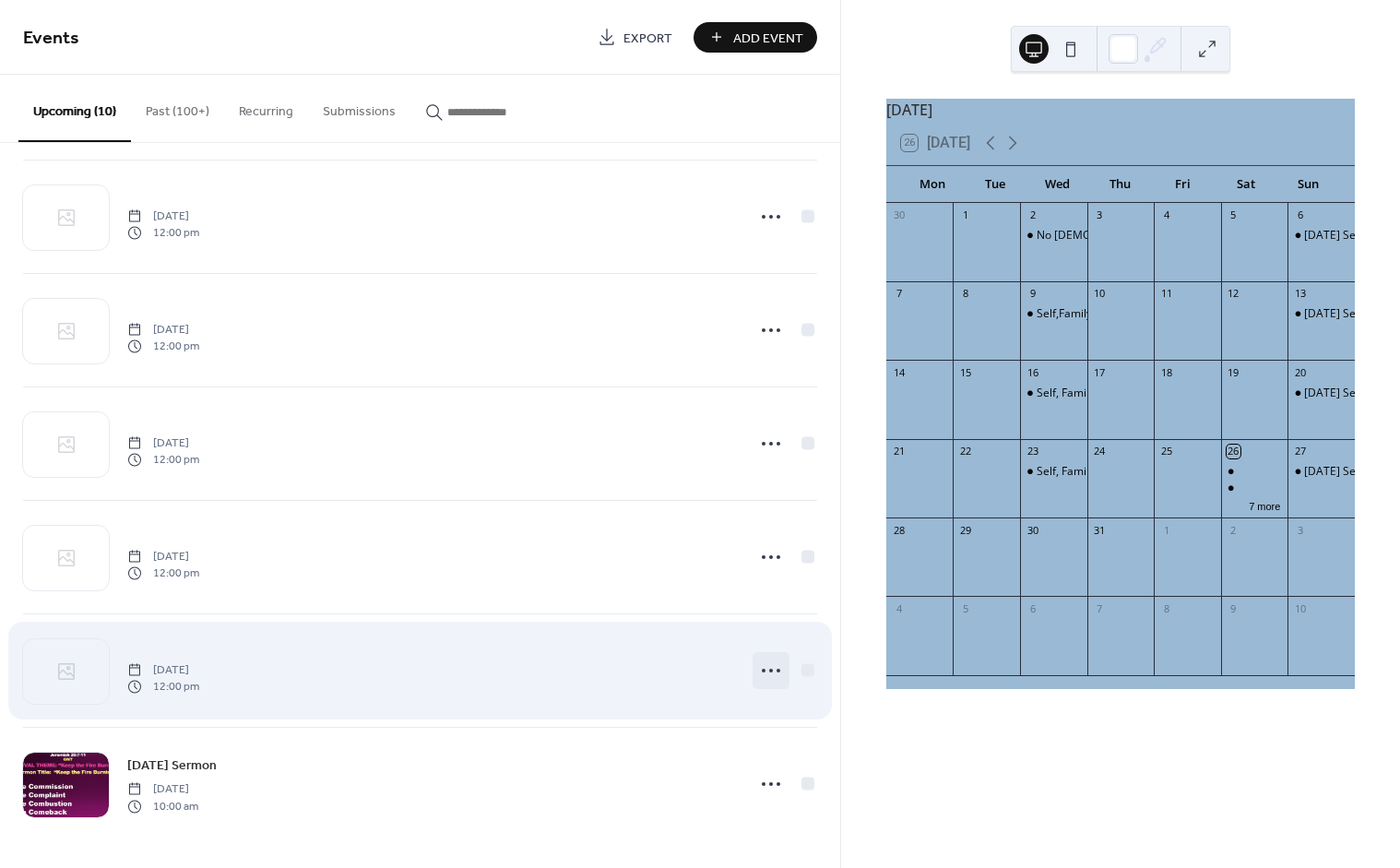 click 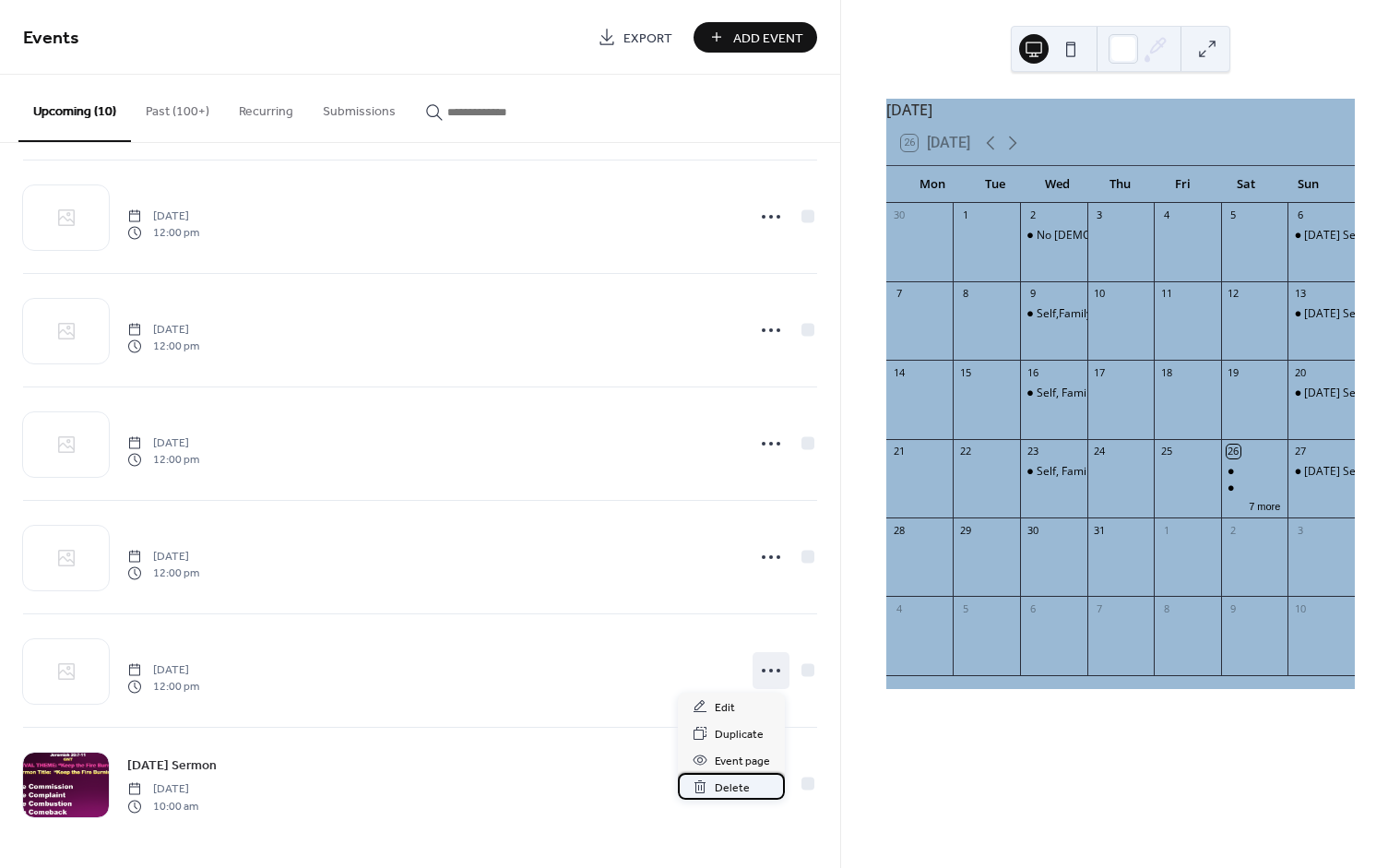 click on "Delete" at bounding box center [732, 788] 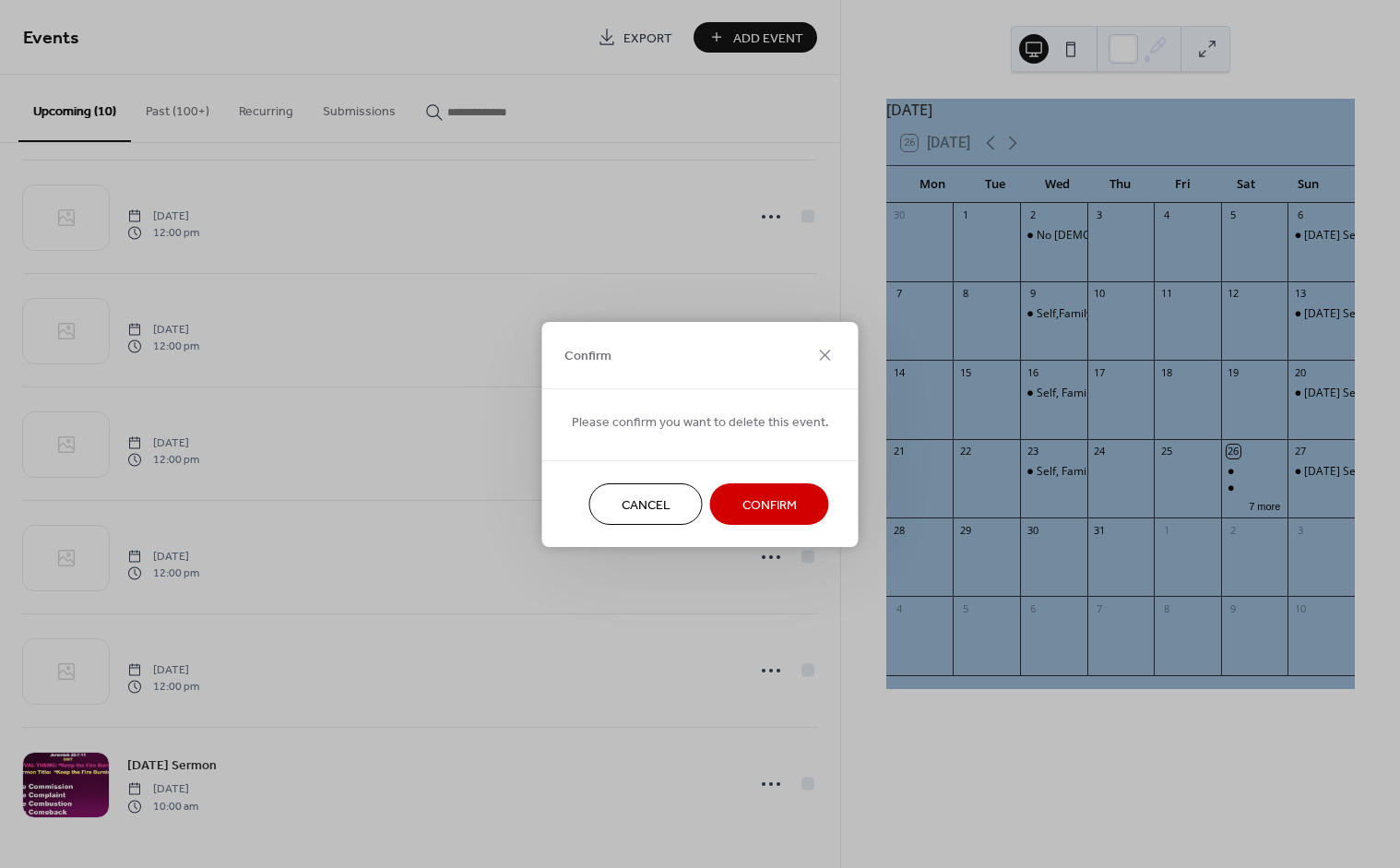 click on "Confirm" at bounding box center [769, 505] 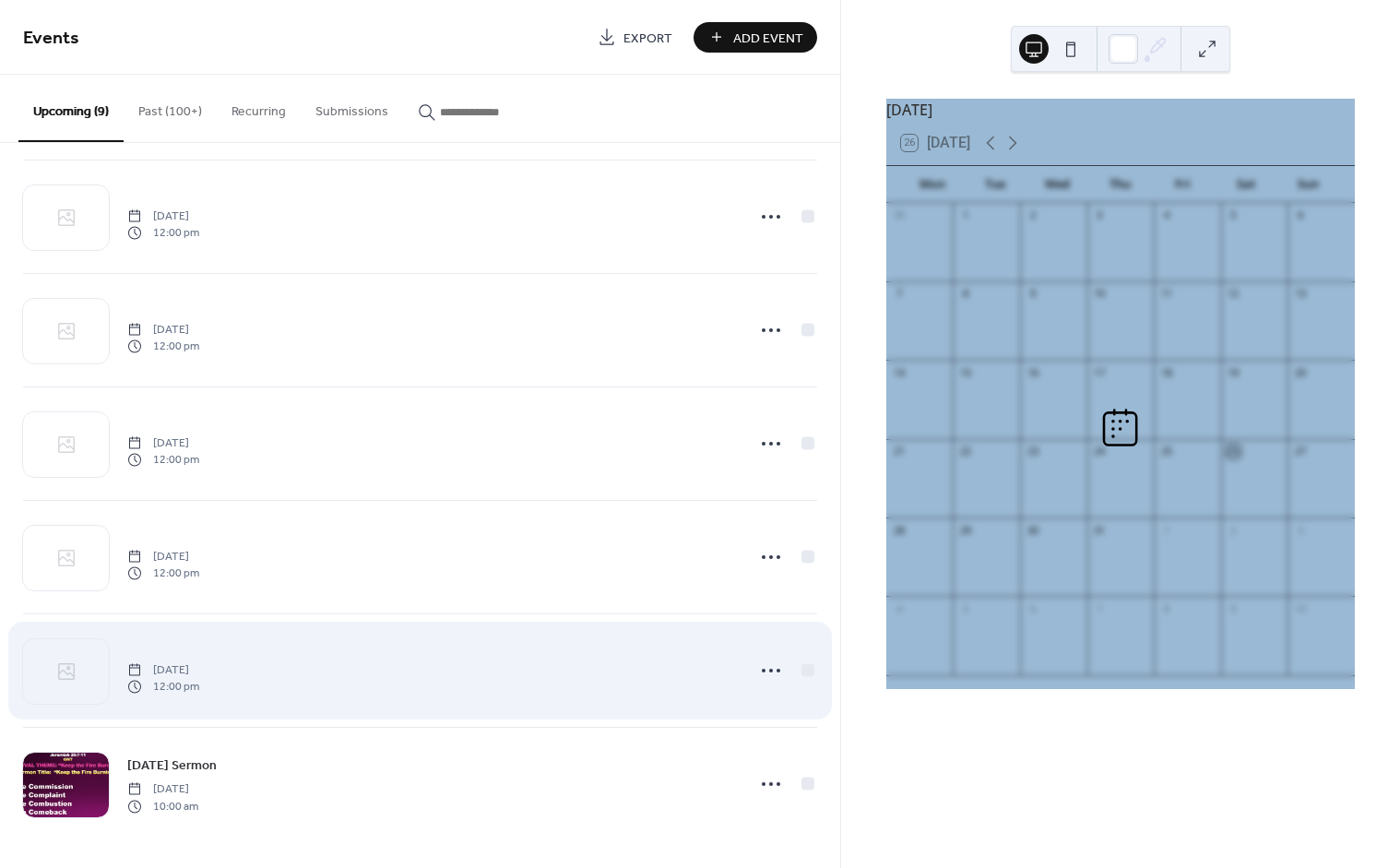 scroll, scrollTop: 351, scrollLeft: 0, axis: vertical 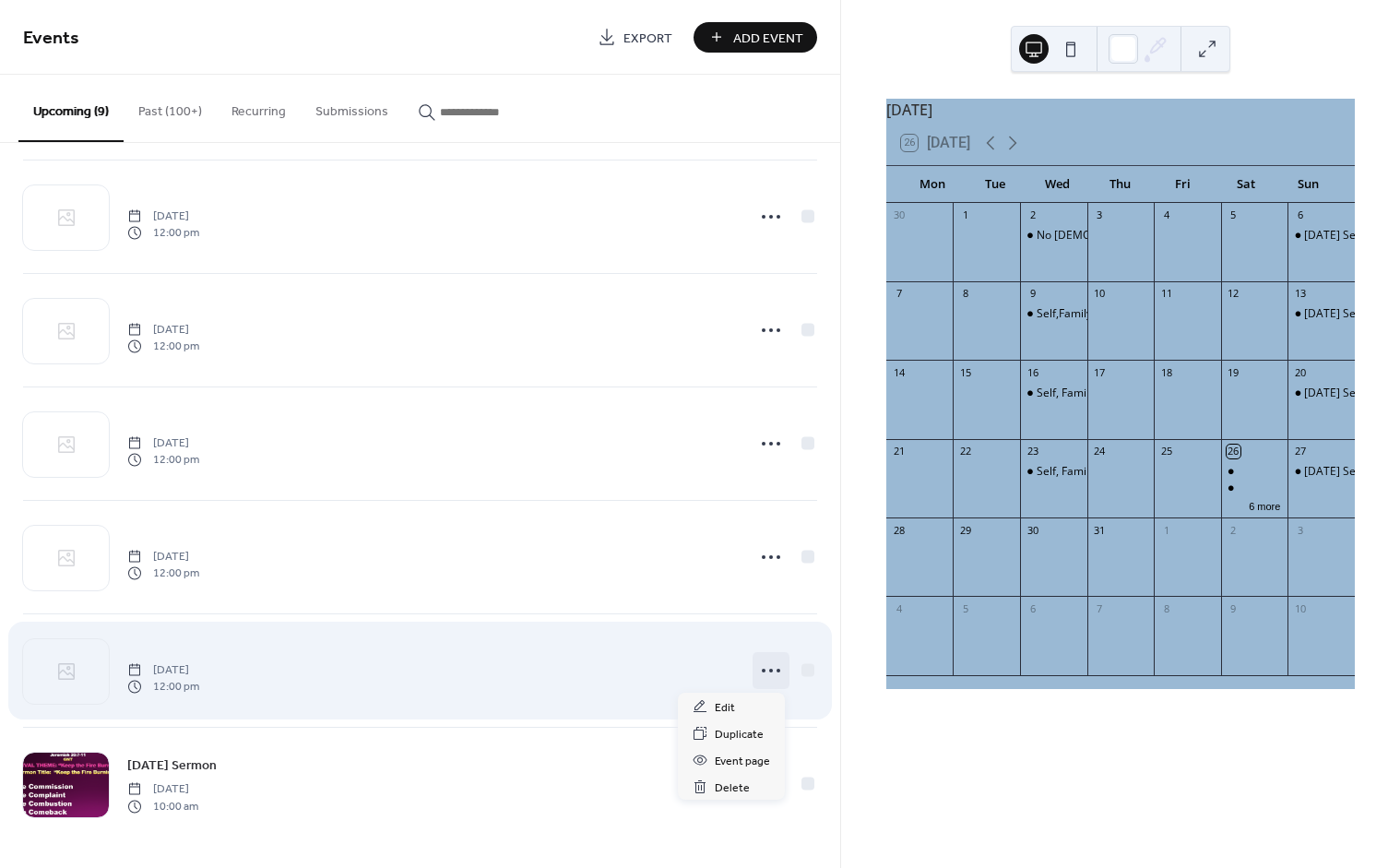 click 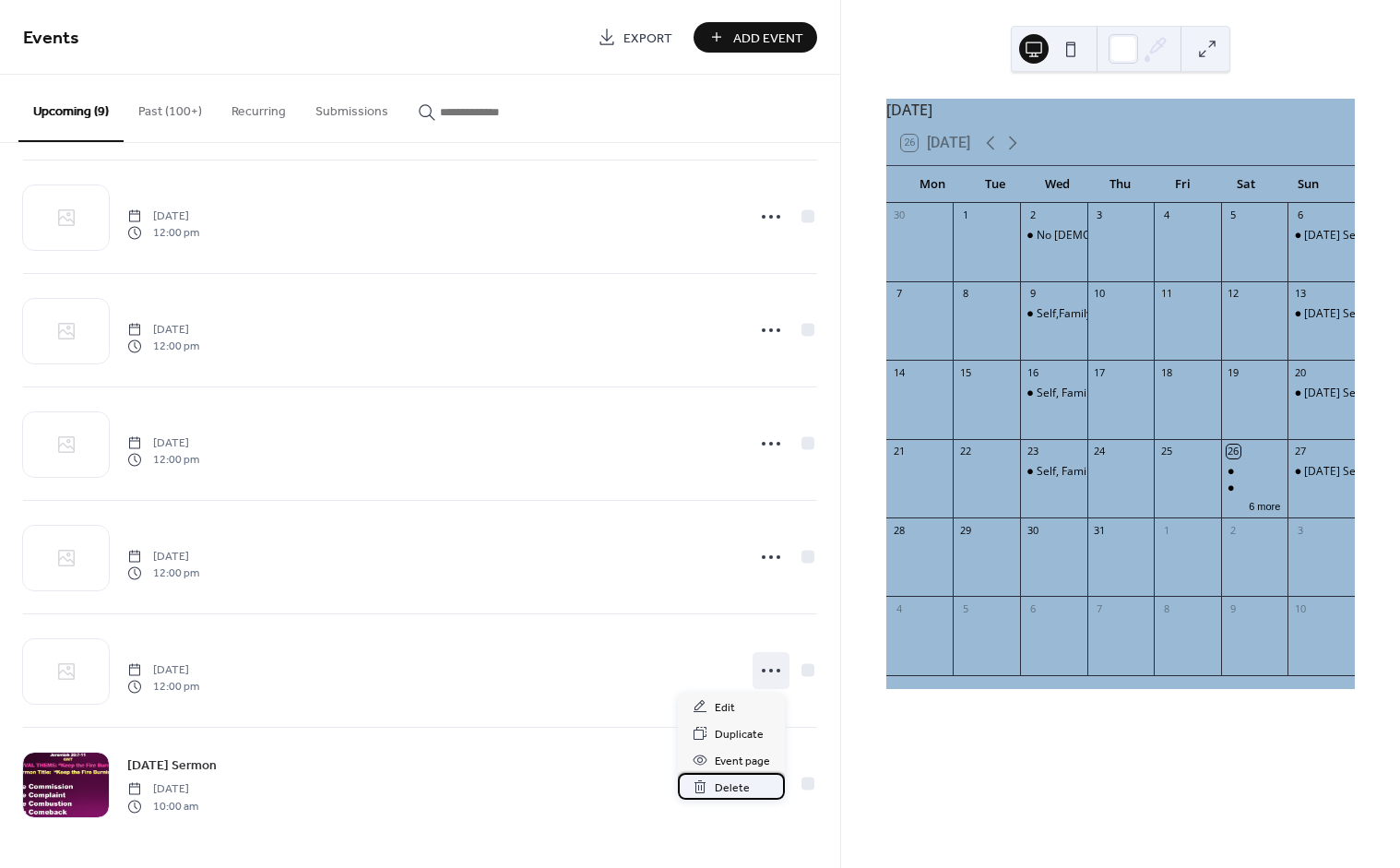 click on "Delete" at bounding box center [732, 788] 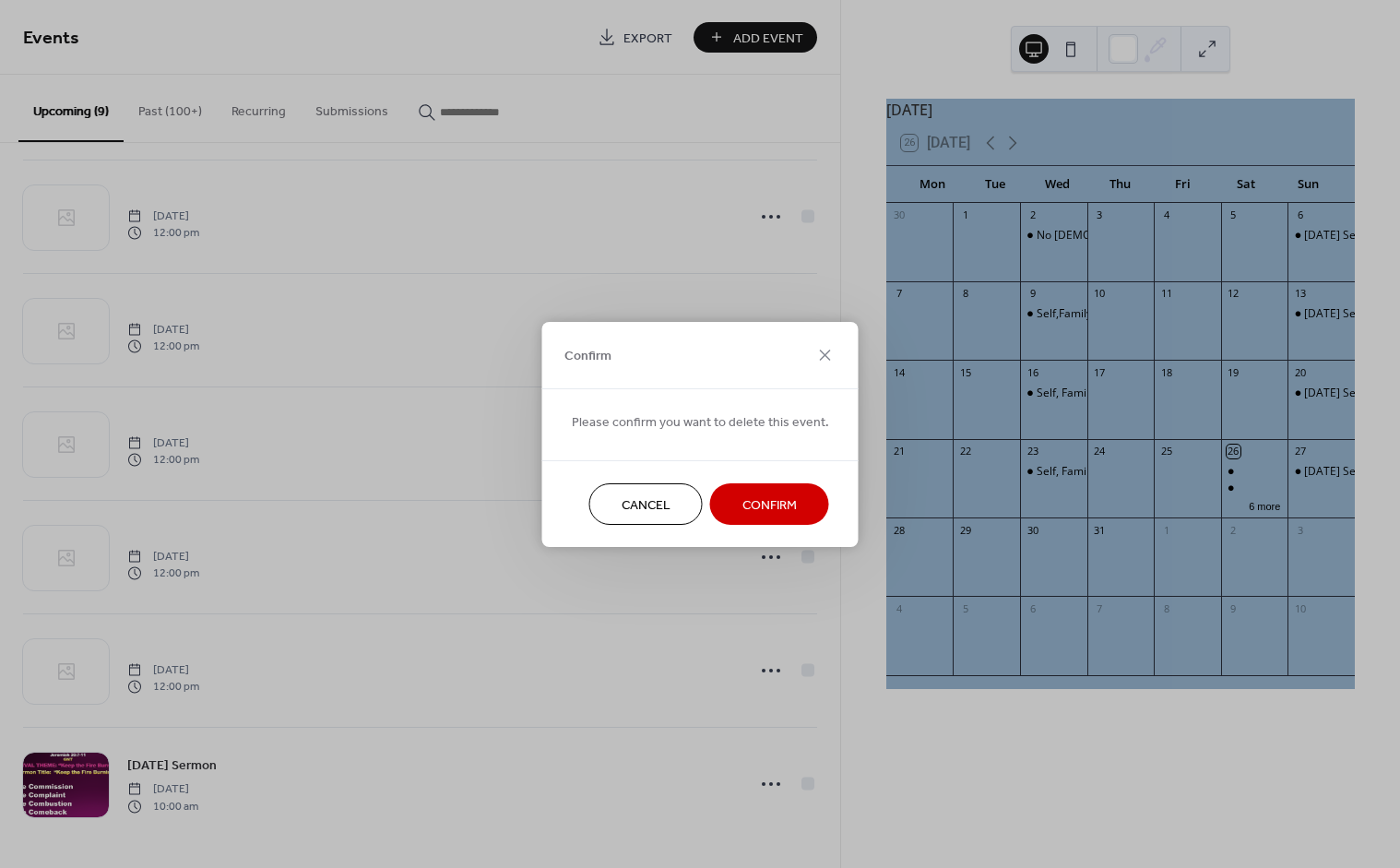 click on "Confirm" at bounding box center [769, 505] 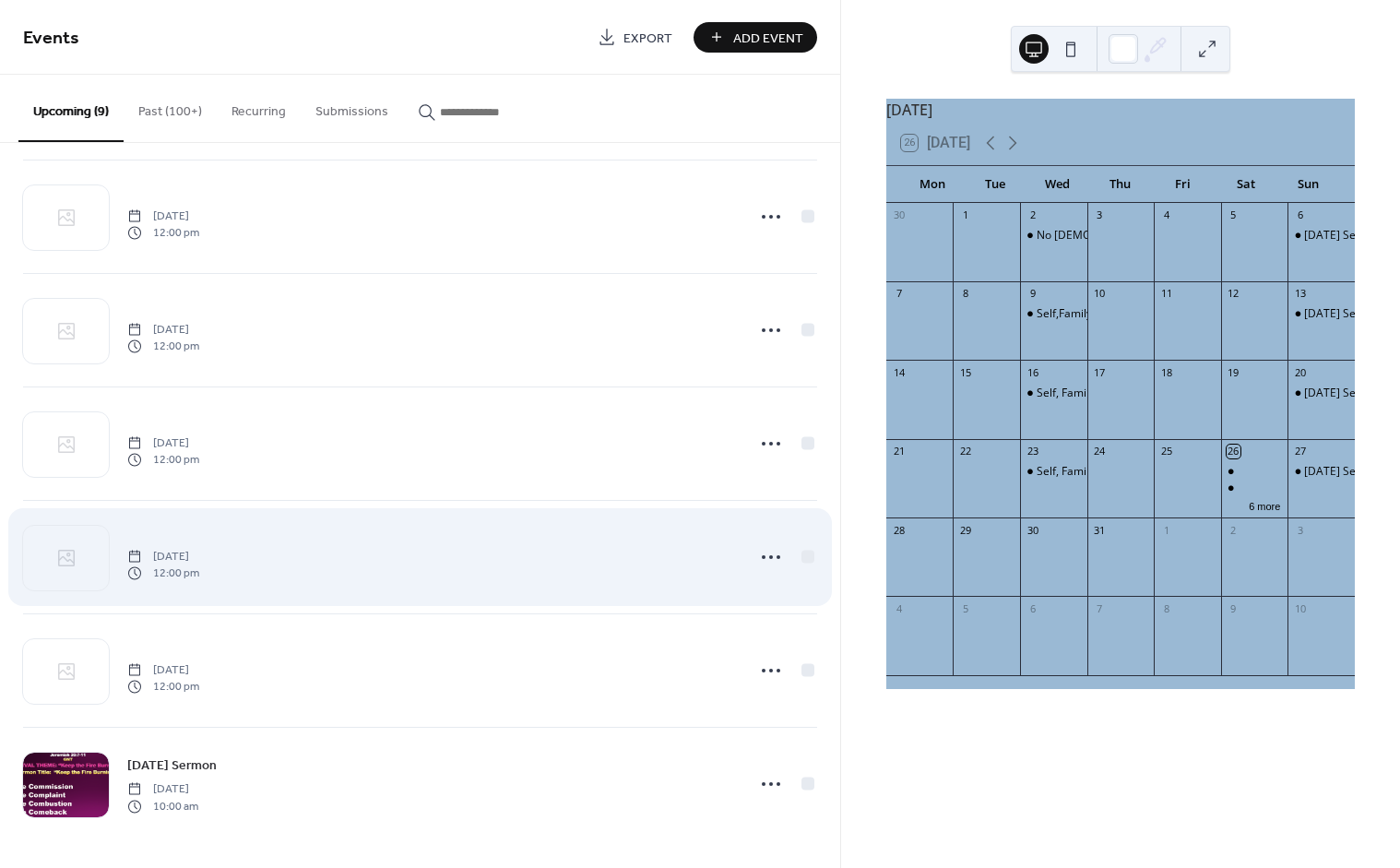 scroll, scrollTop: 237, scrollLeft: 0, axis: vertical 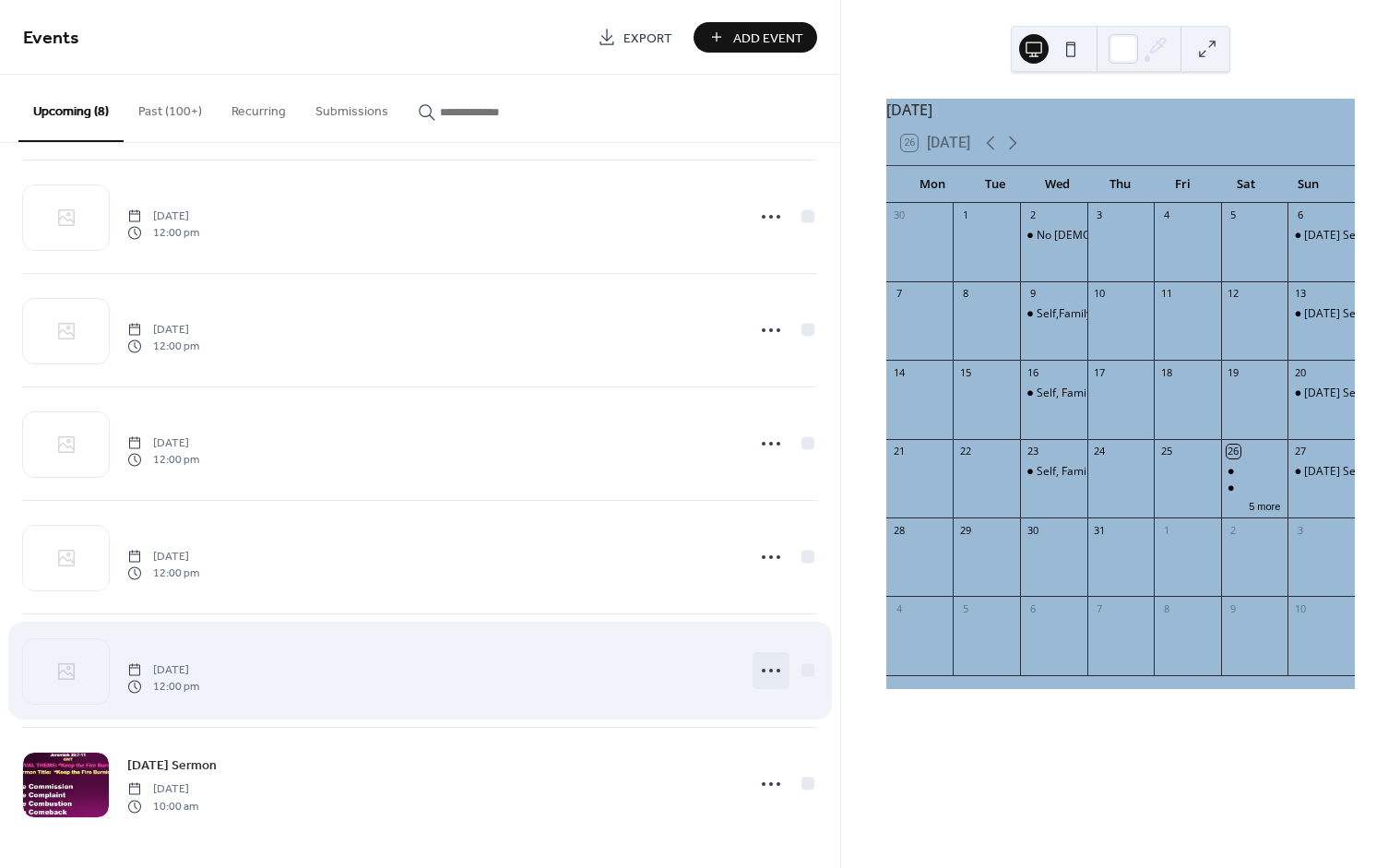 click 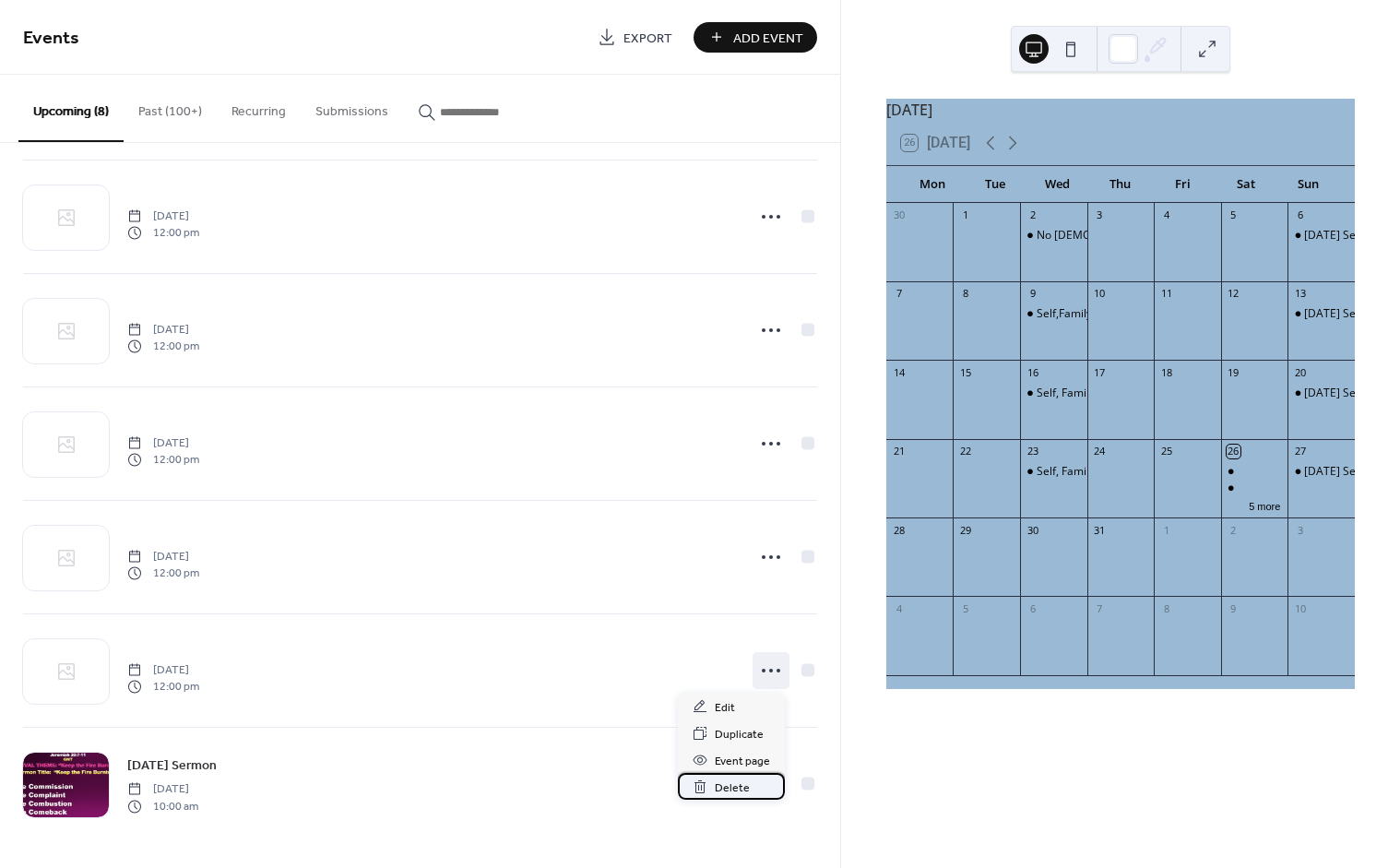click on "Delete" at bounding box center [732, 788] 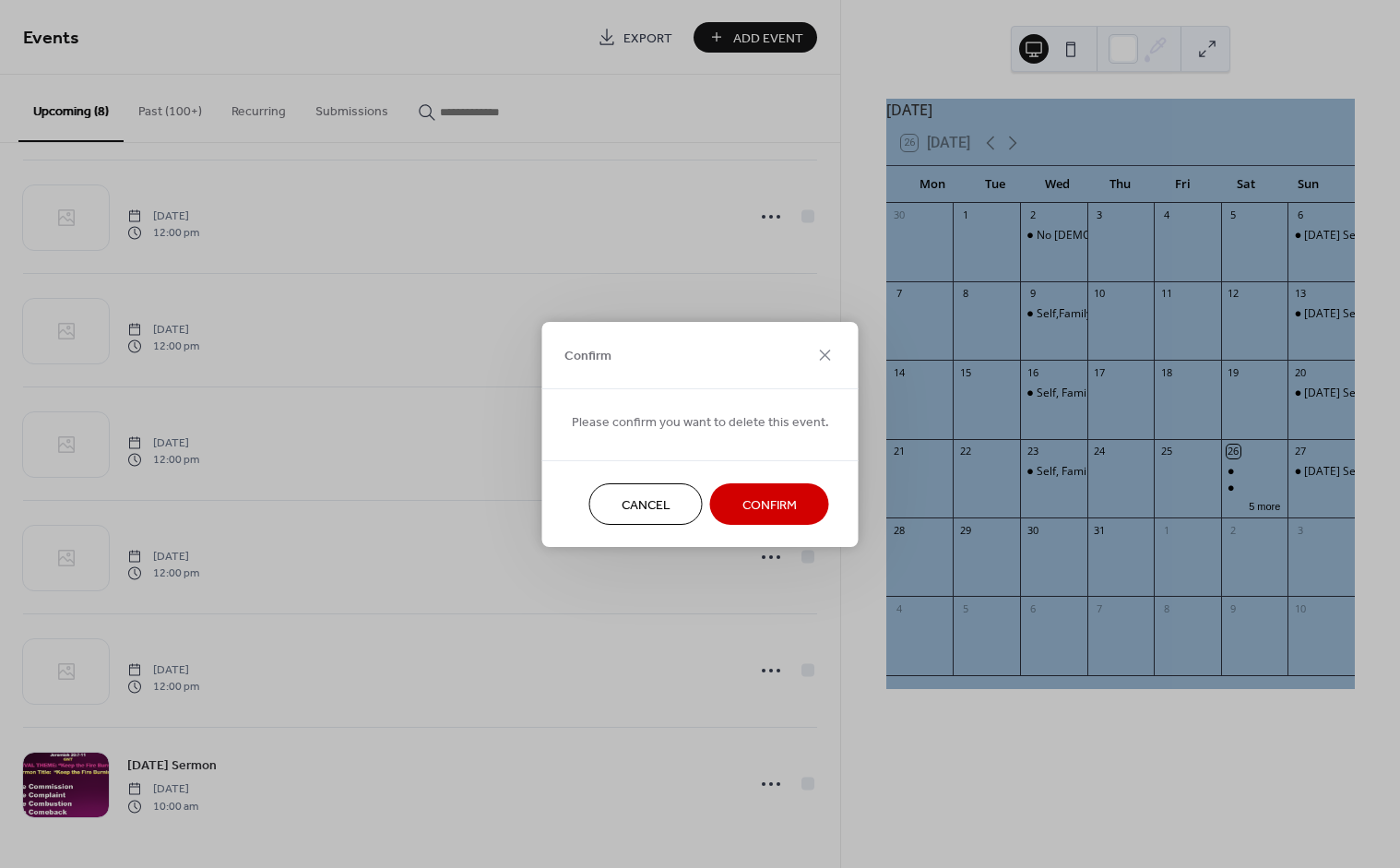 click on "Confirm" at bounding box center [769, 505] 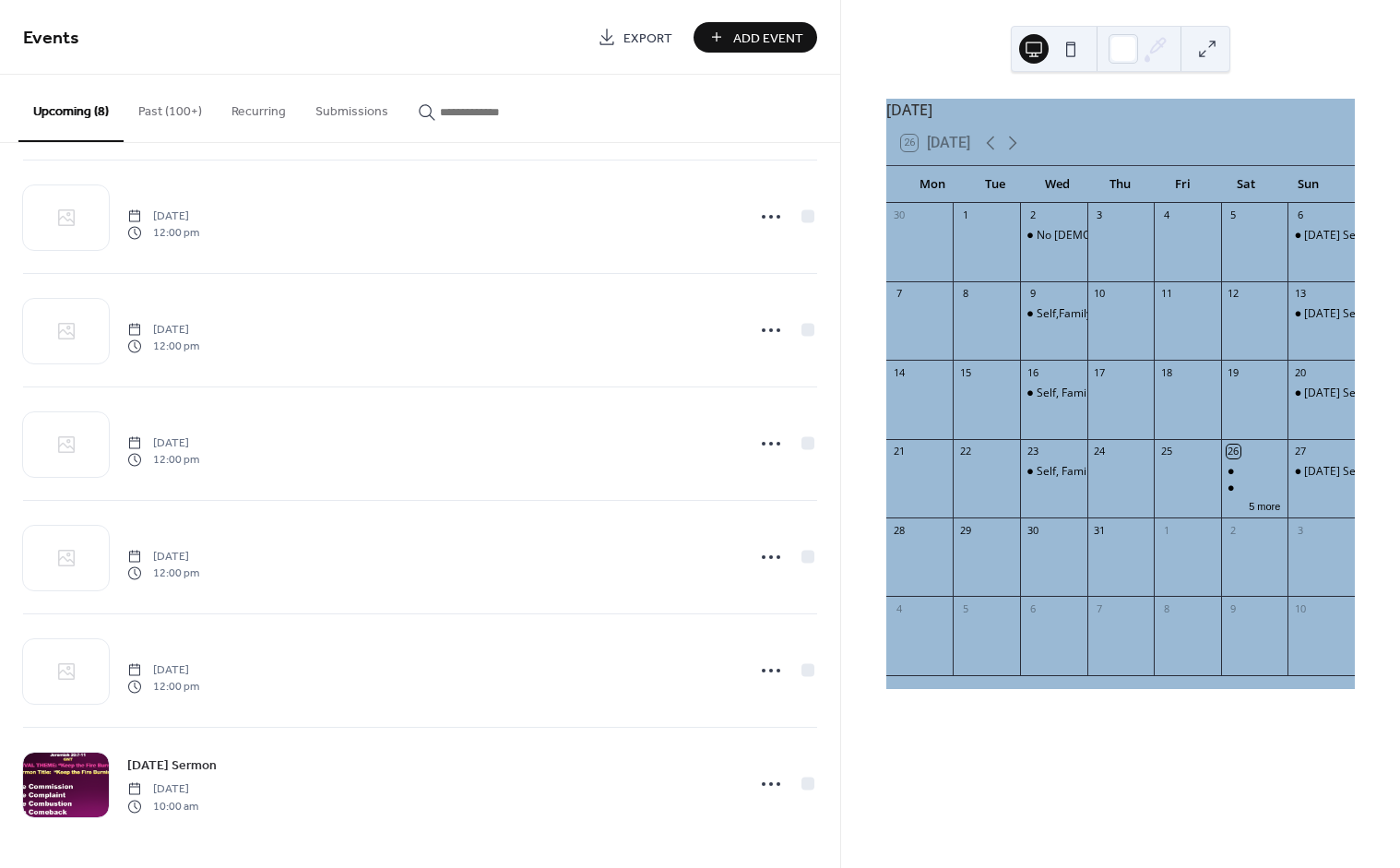 scroll, scrollTop: 124, scrollLeft: 0, axis: vertical 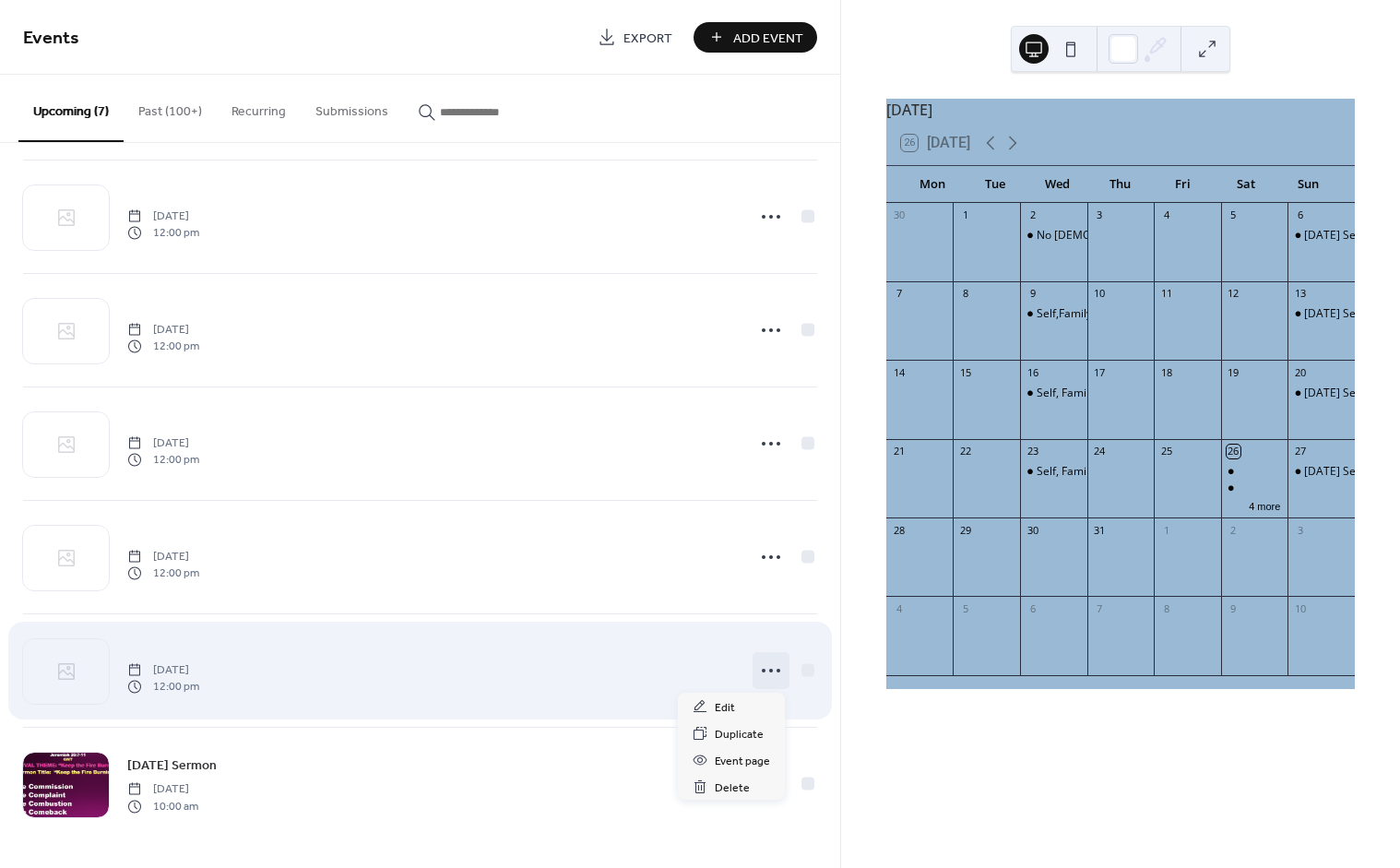 click 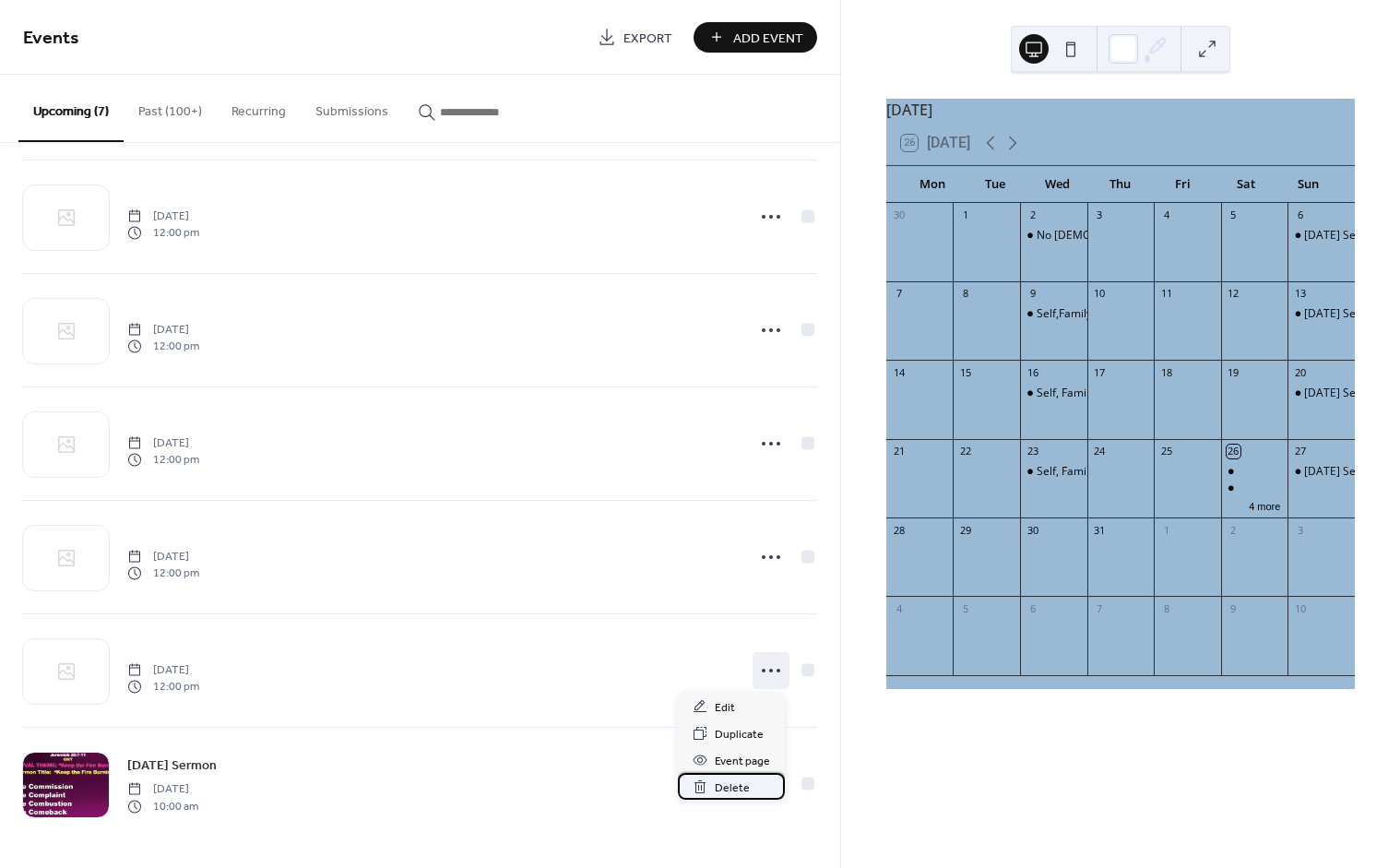 click on "Delete" at bounding box center (732, 788) 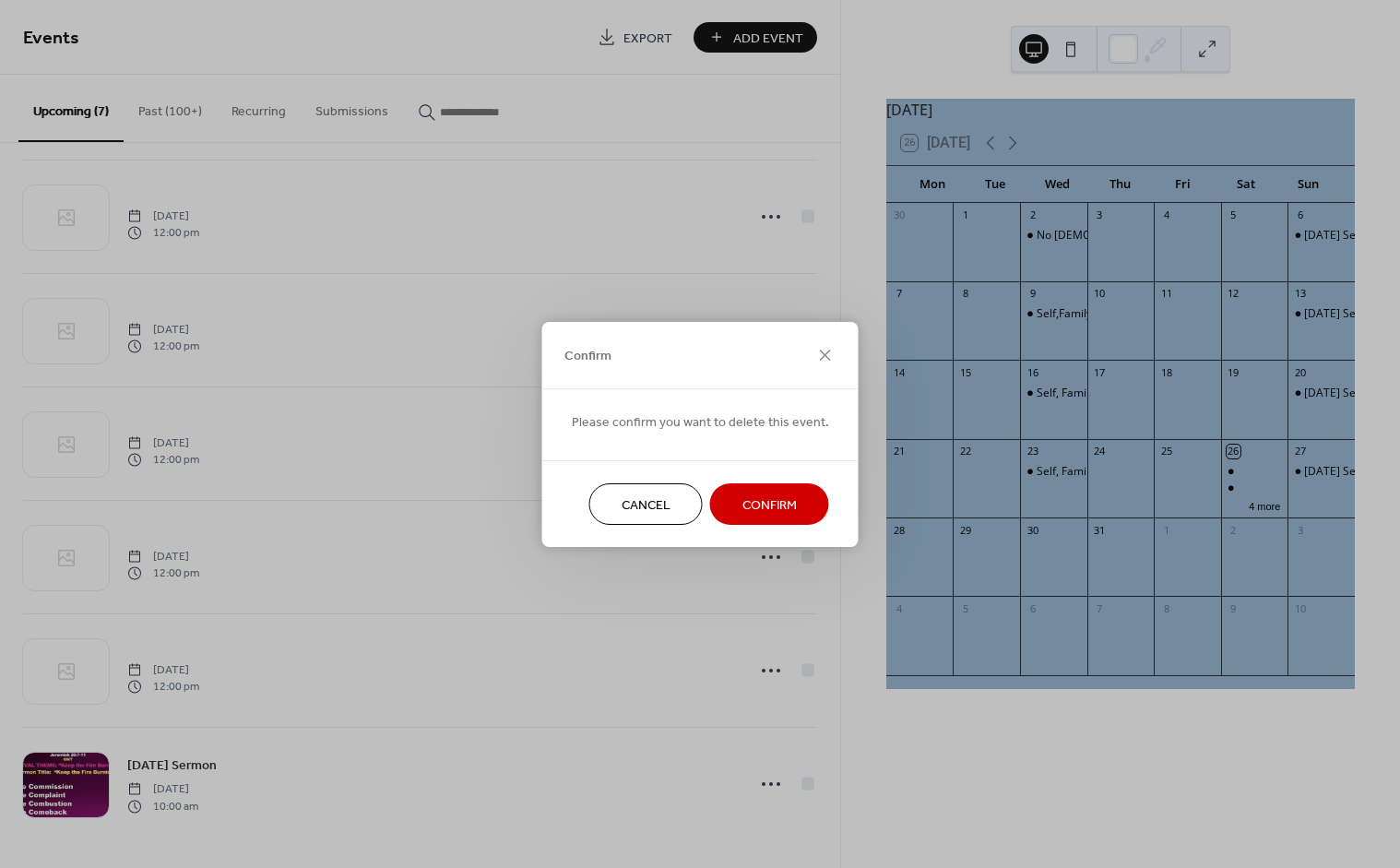 click on "Confirm" at bounding box center (769, 505) 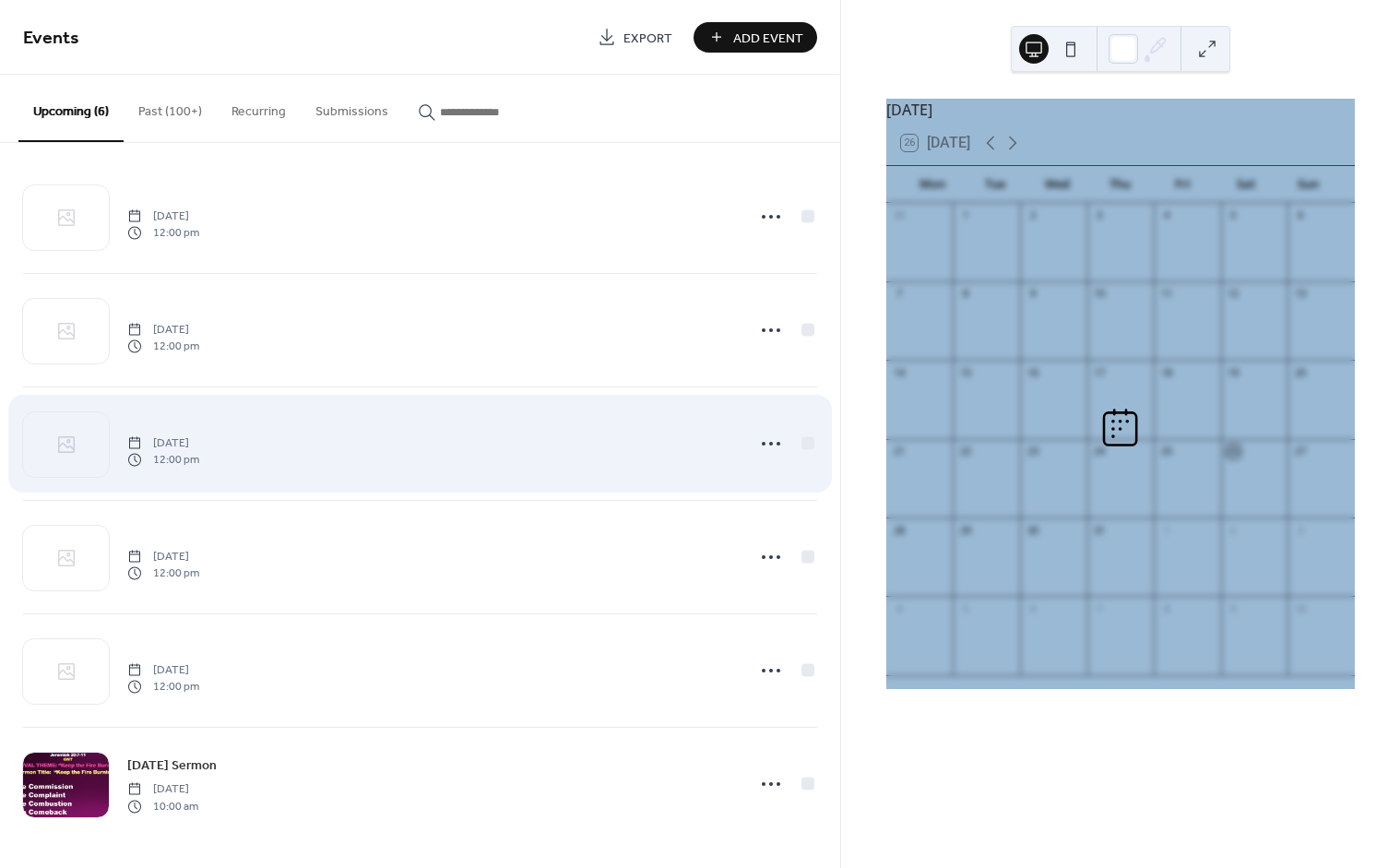 scroll, scrollTop: 10, scrollLeft: 0, axis: vertical 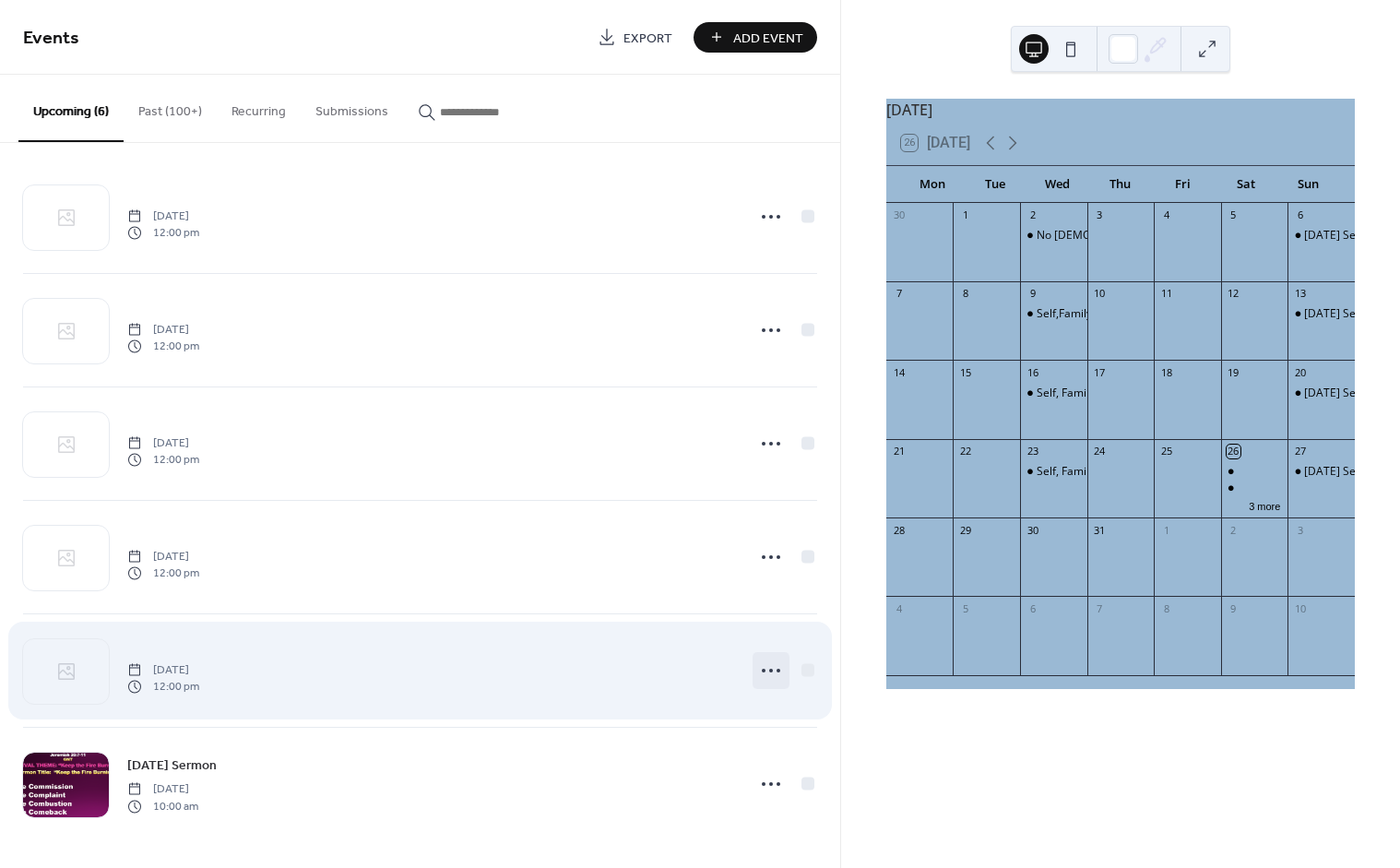 click 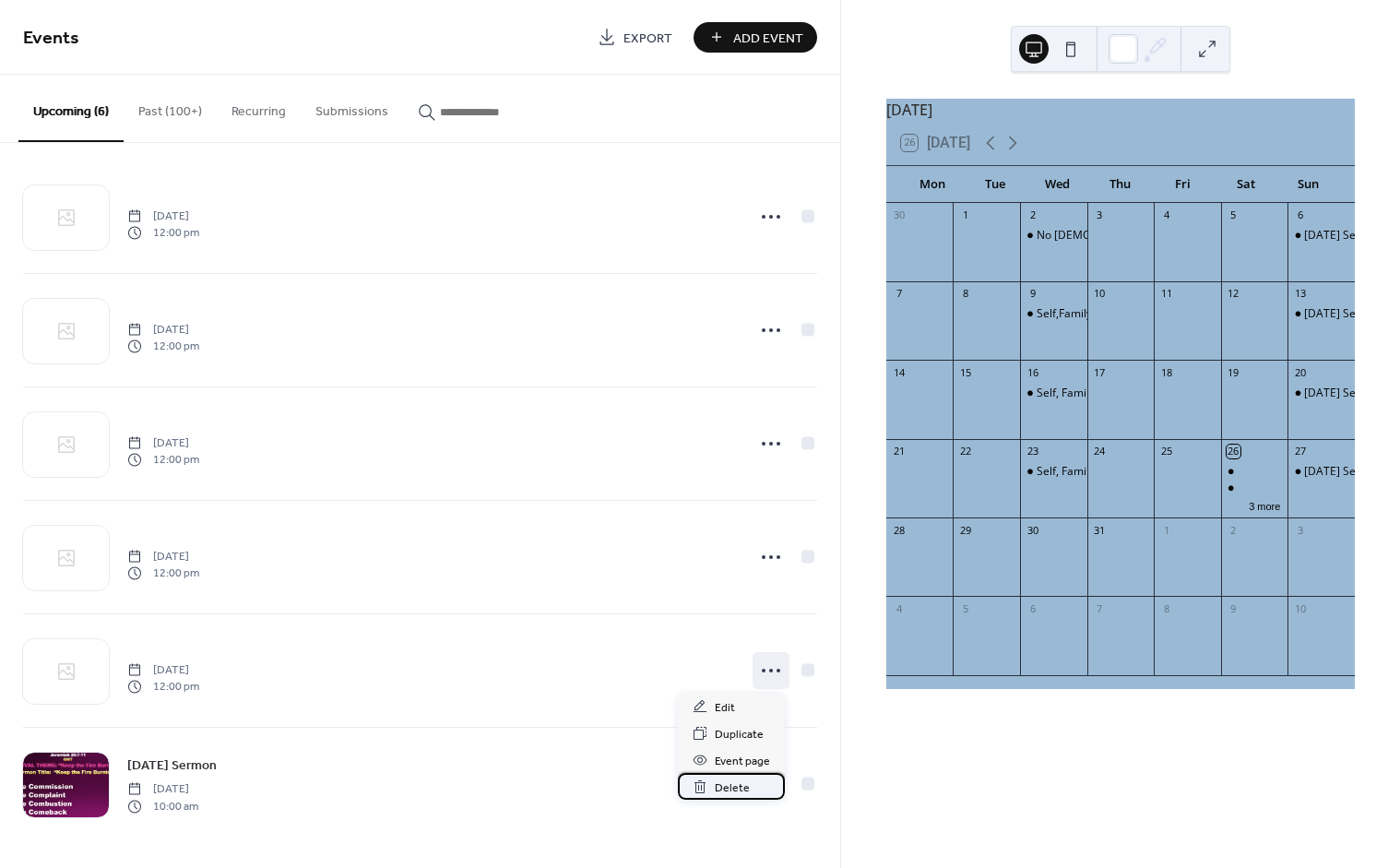 click on "Delete" at bounding box center (732, 788) 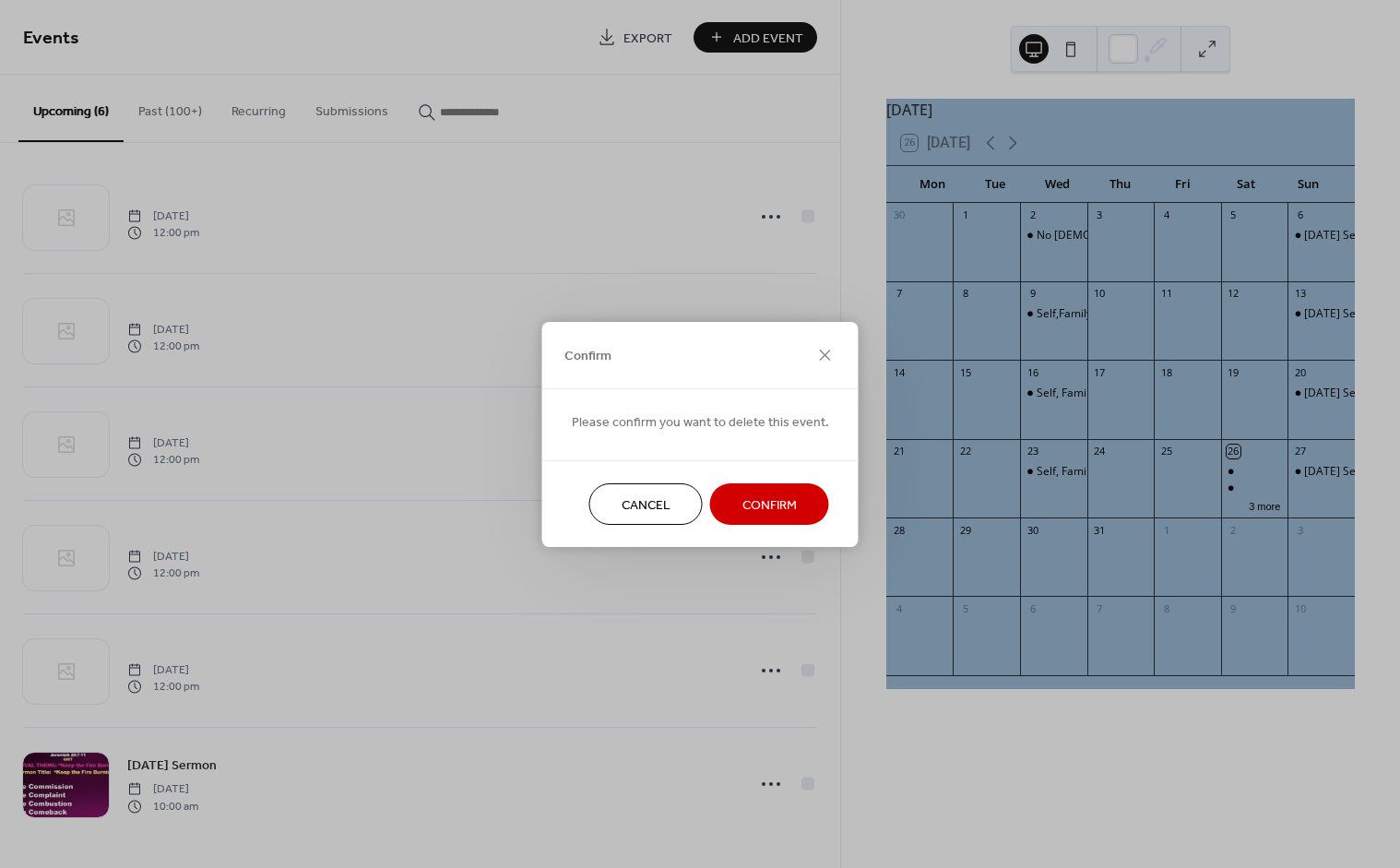 click on "Confirm" at bounding box center (769, 505) 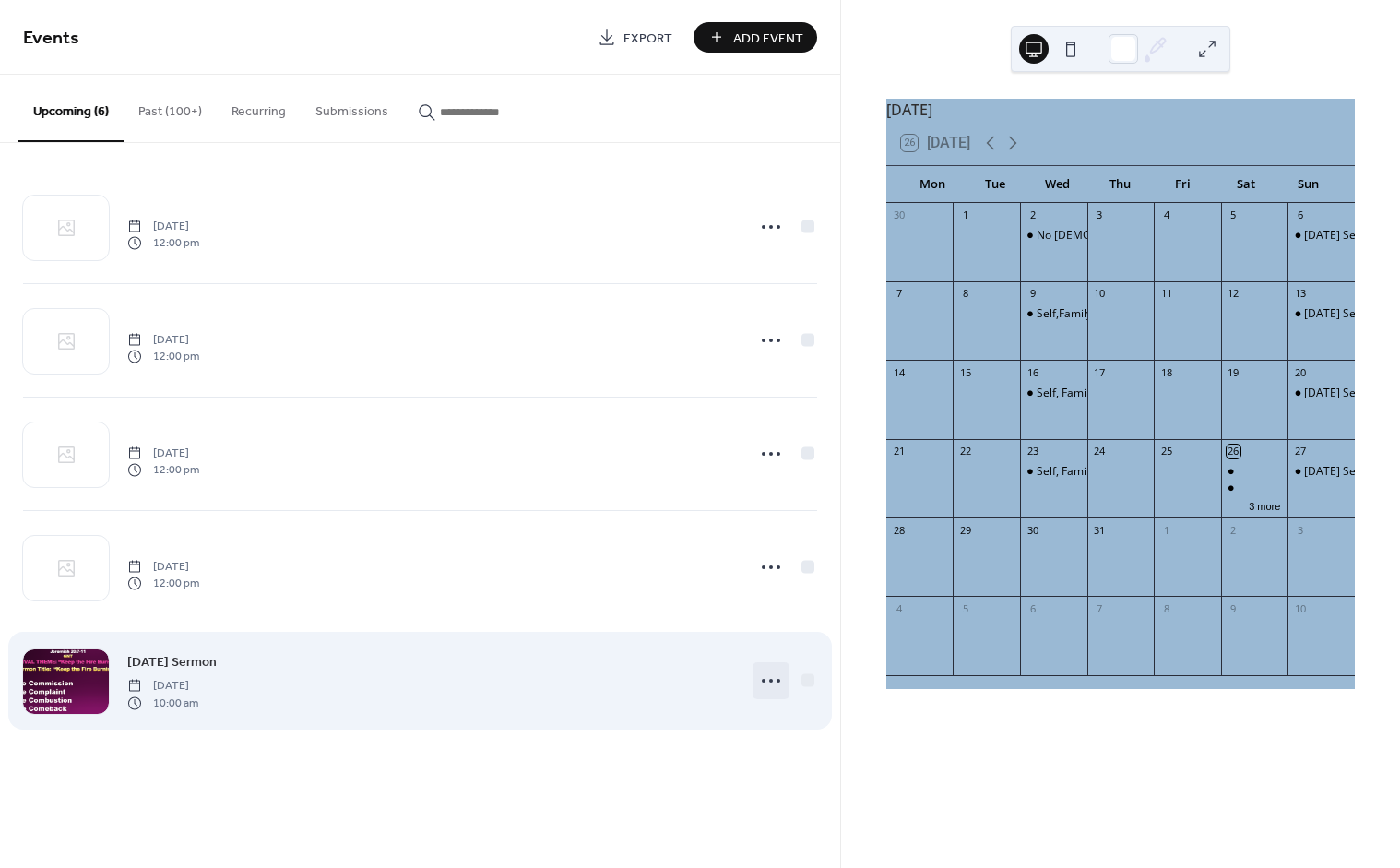 scroll, scrollTop: 0, scrollLeft: 0, axis: both 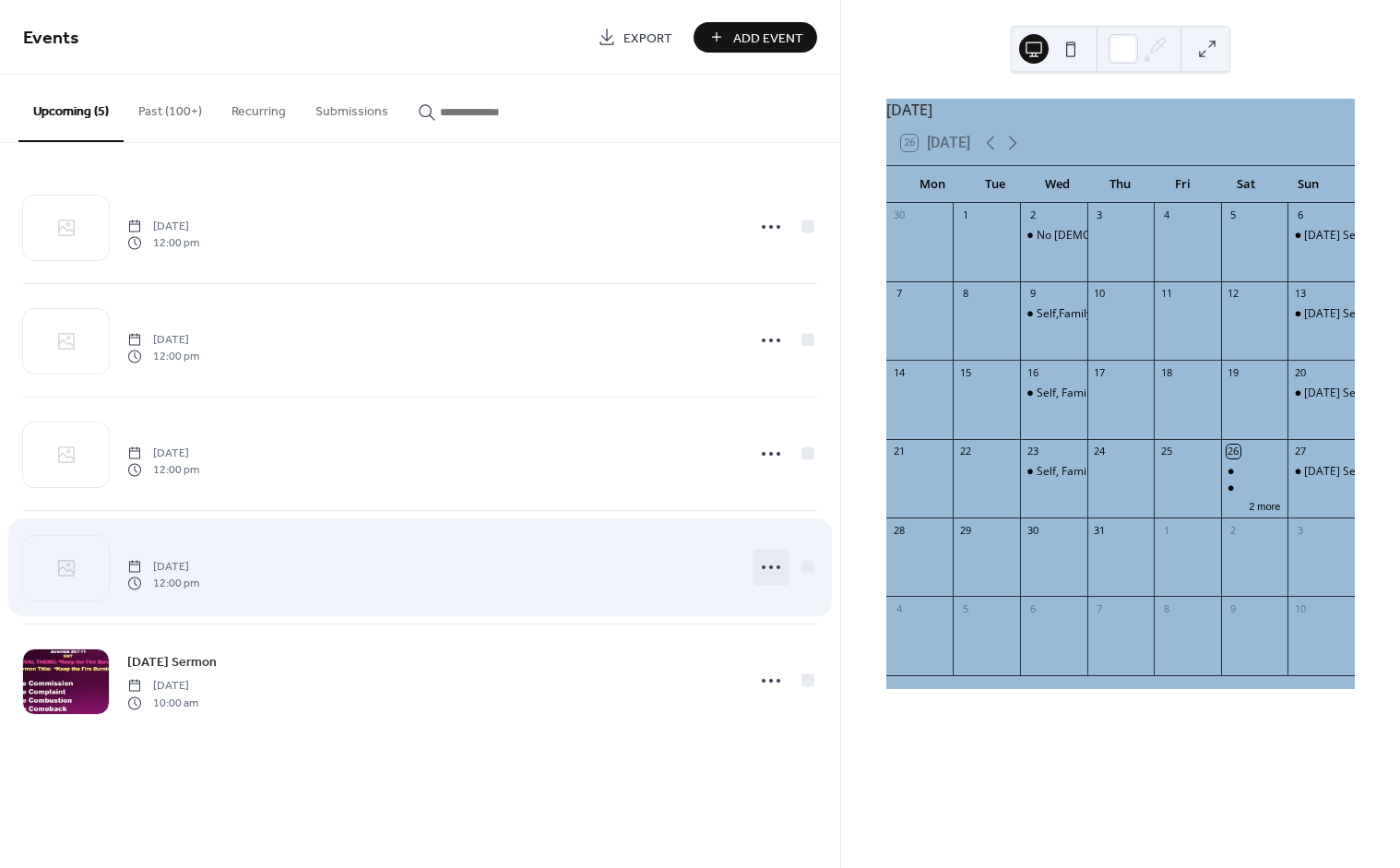 click 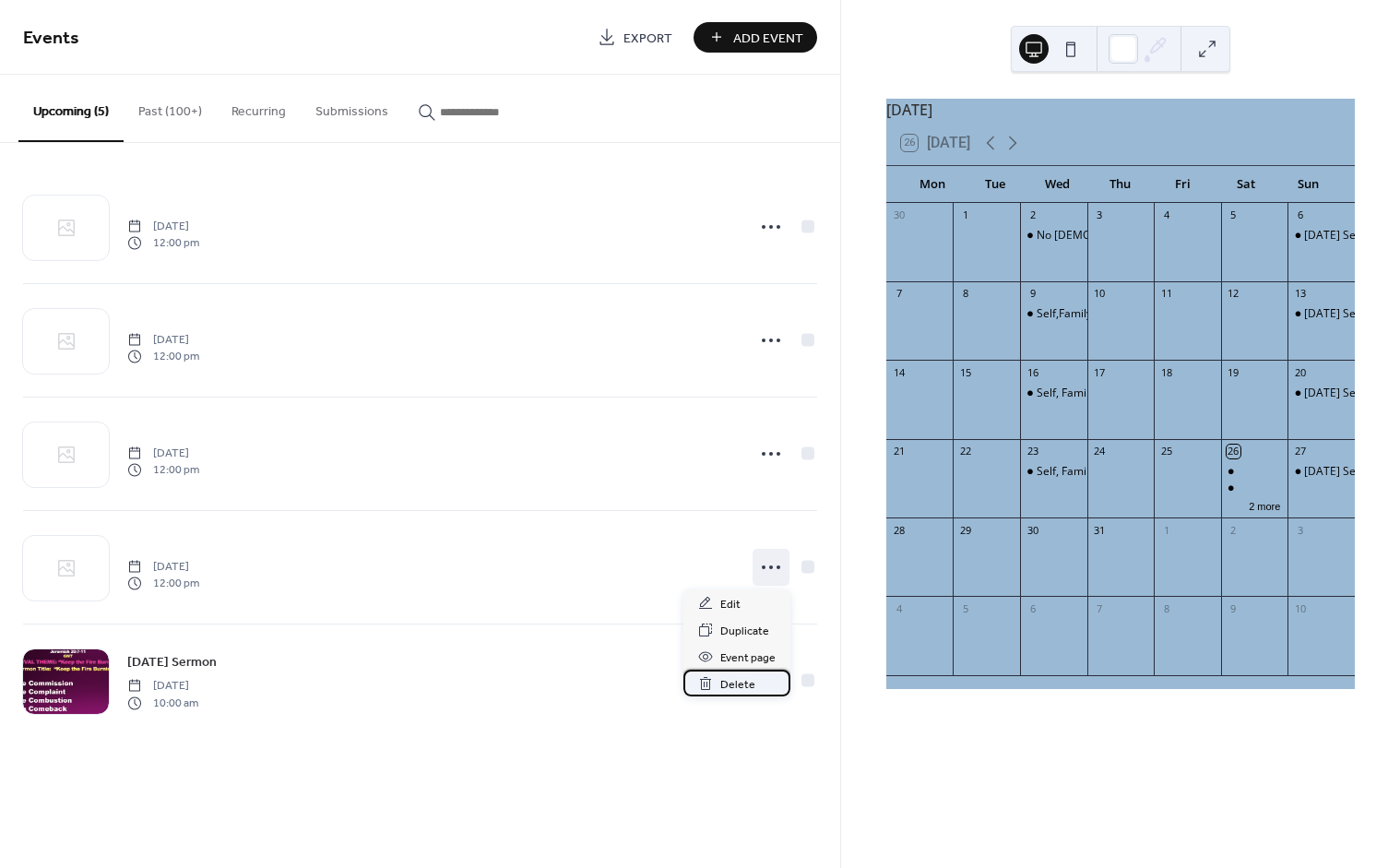 click on "Delete" at bounding box center (738, 684) 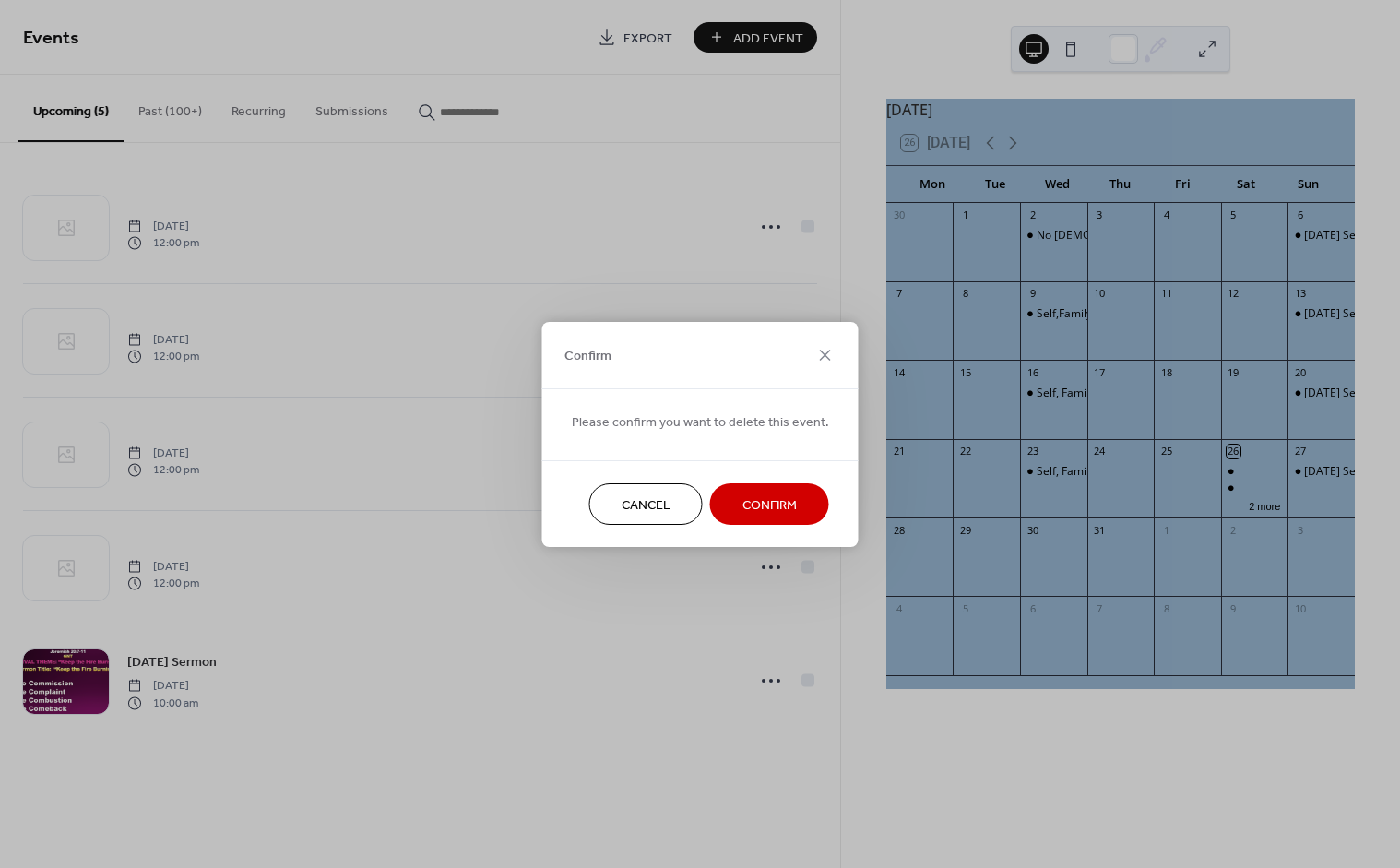 click on "Confirm" at bounding box center [769, 504] 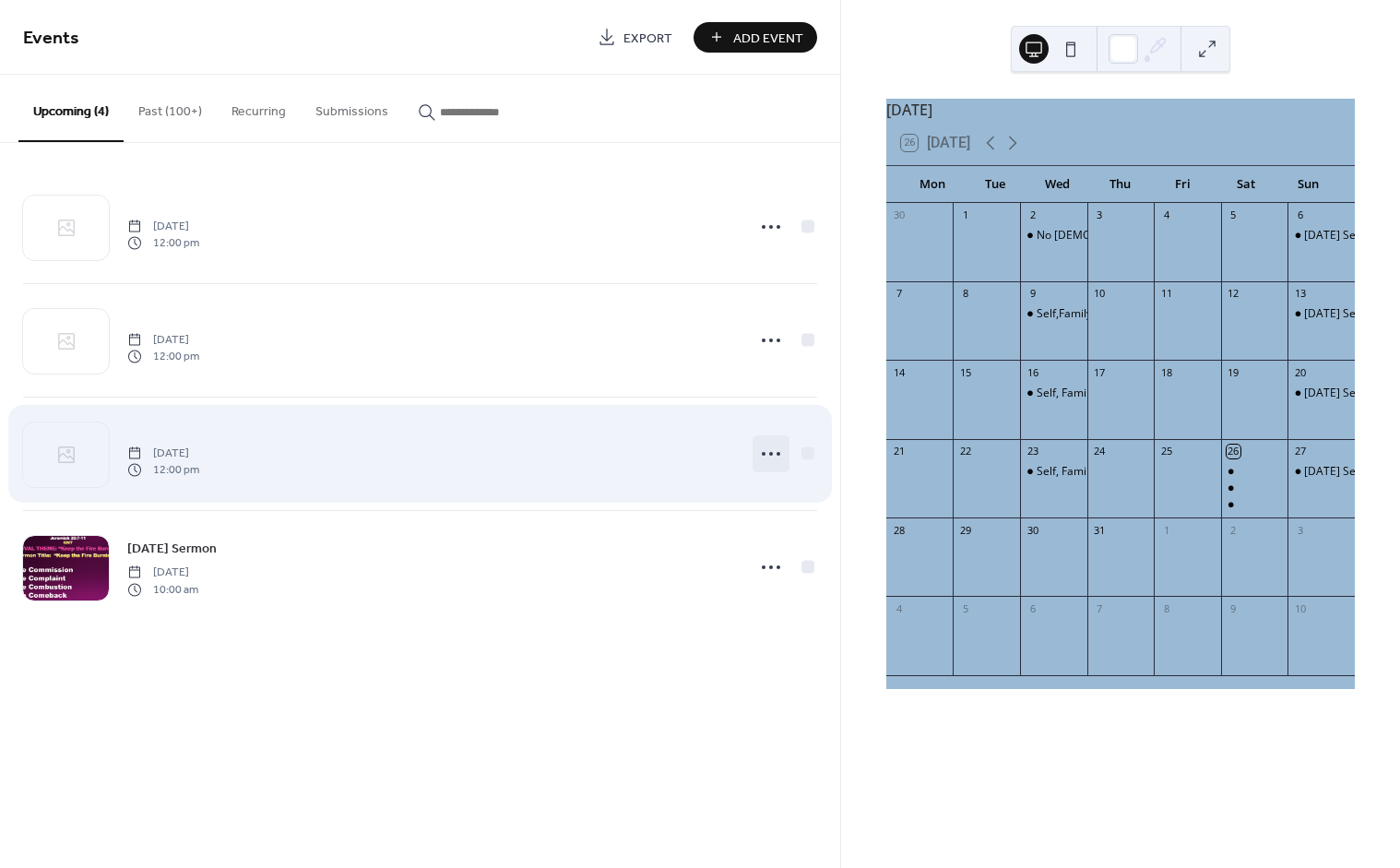 click 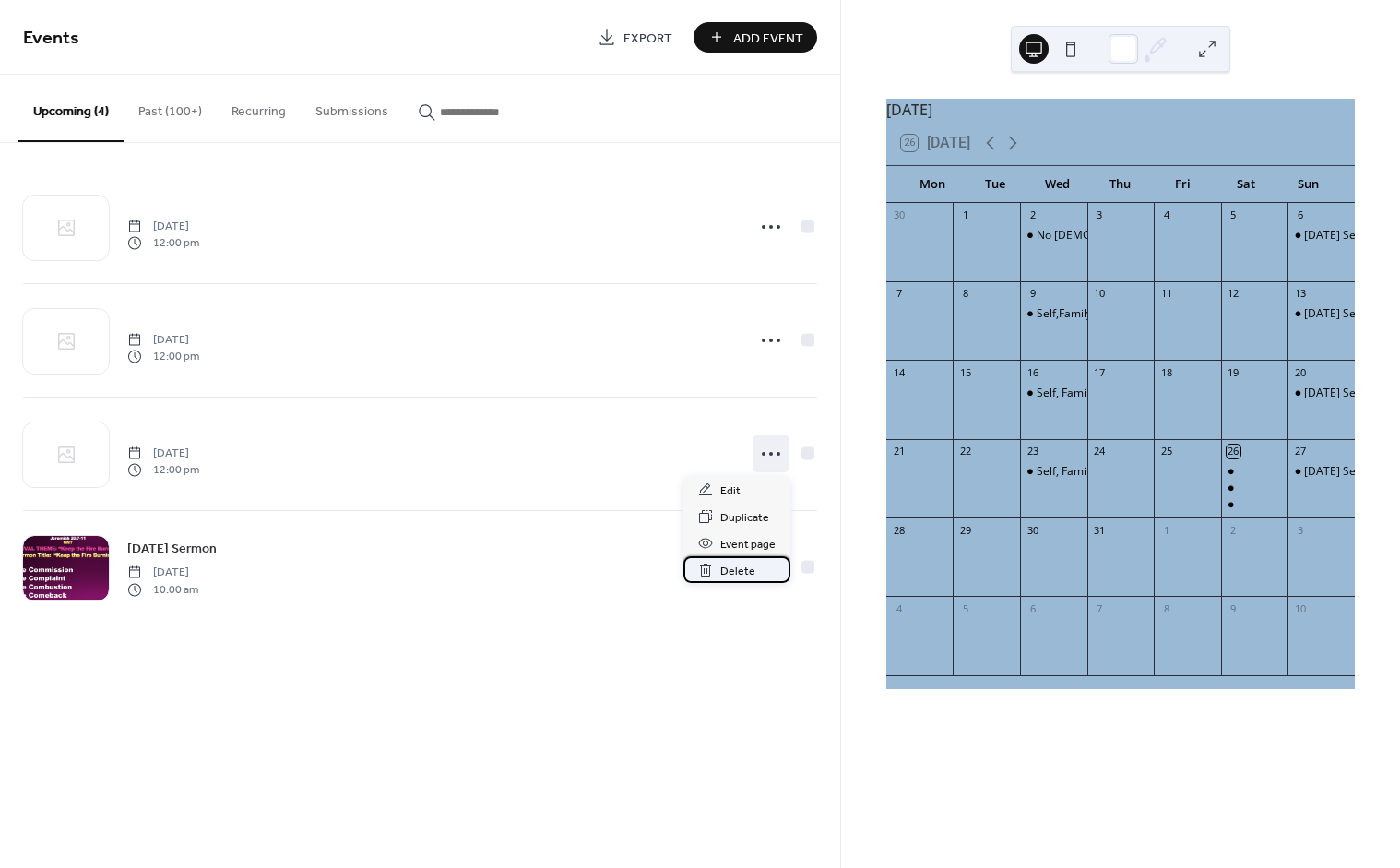 click on "Delete" at bounding box center (738, 571) 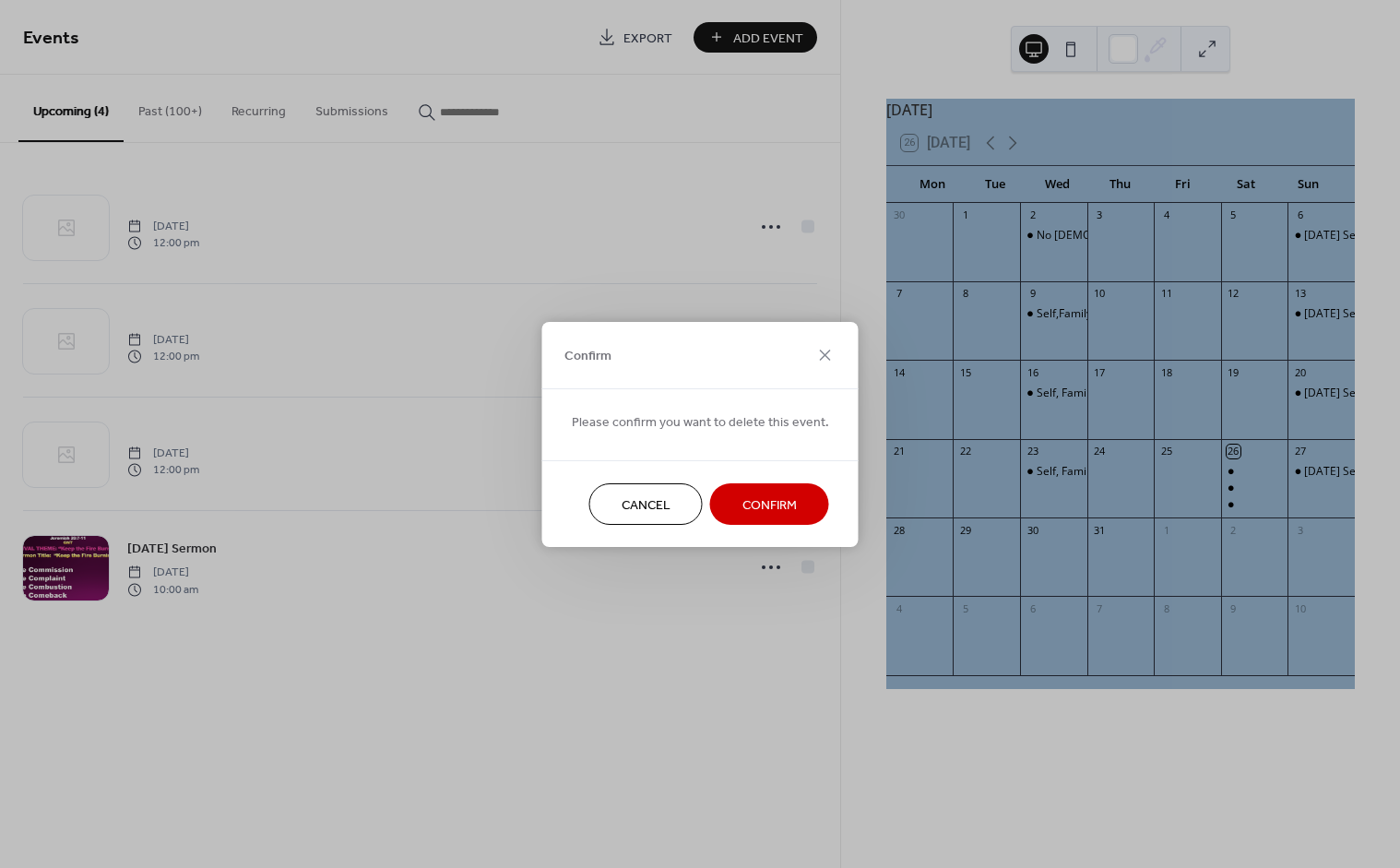 click on "Confirm" at bounding box center [769, 505] 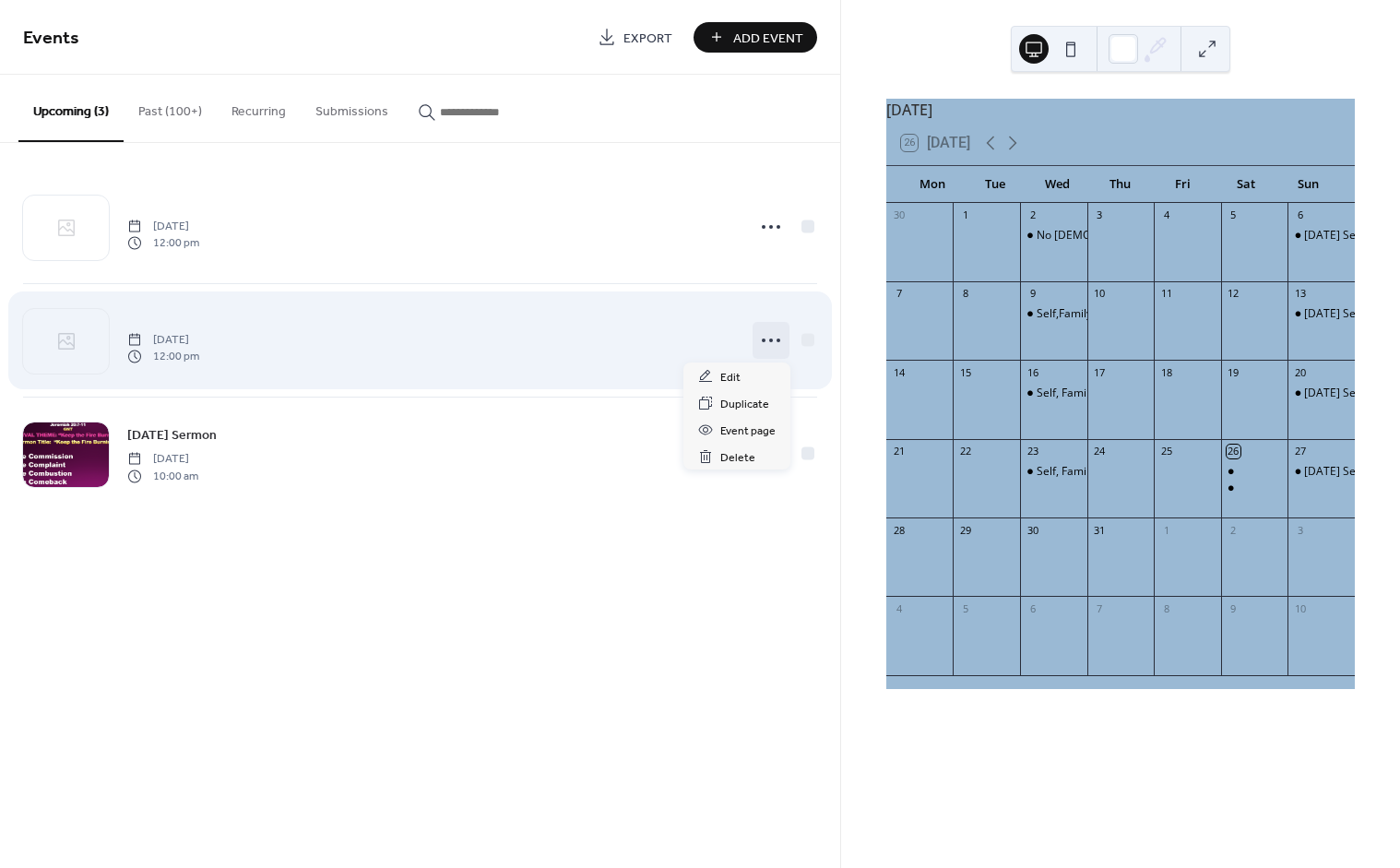 click 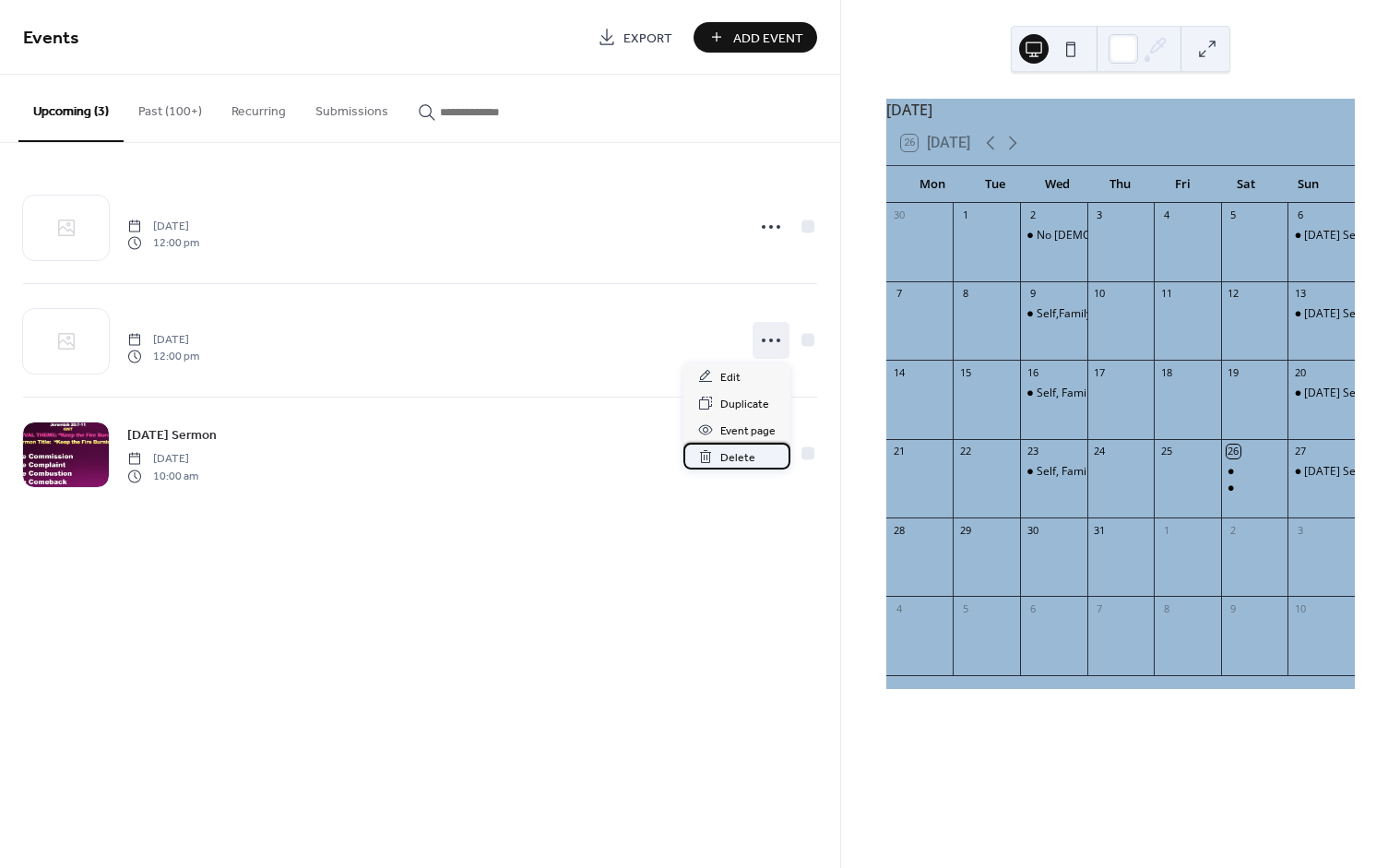 click on "Delete" at bounding box center (738, 458) 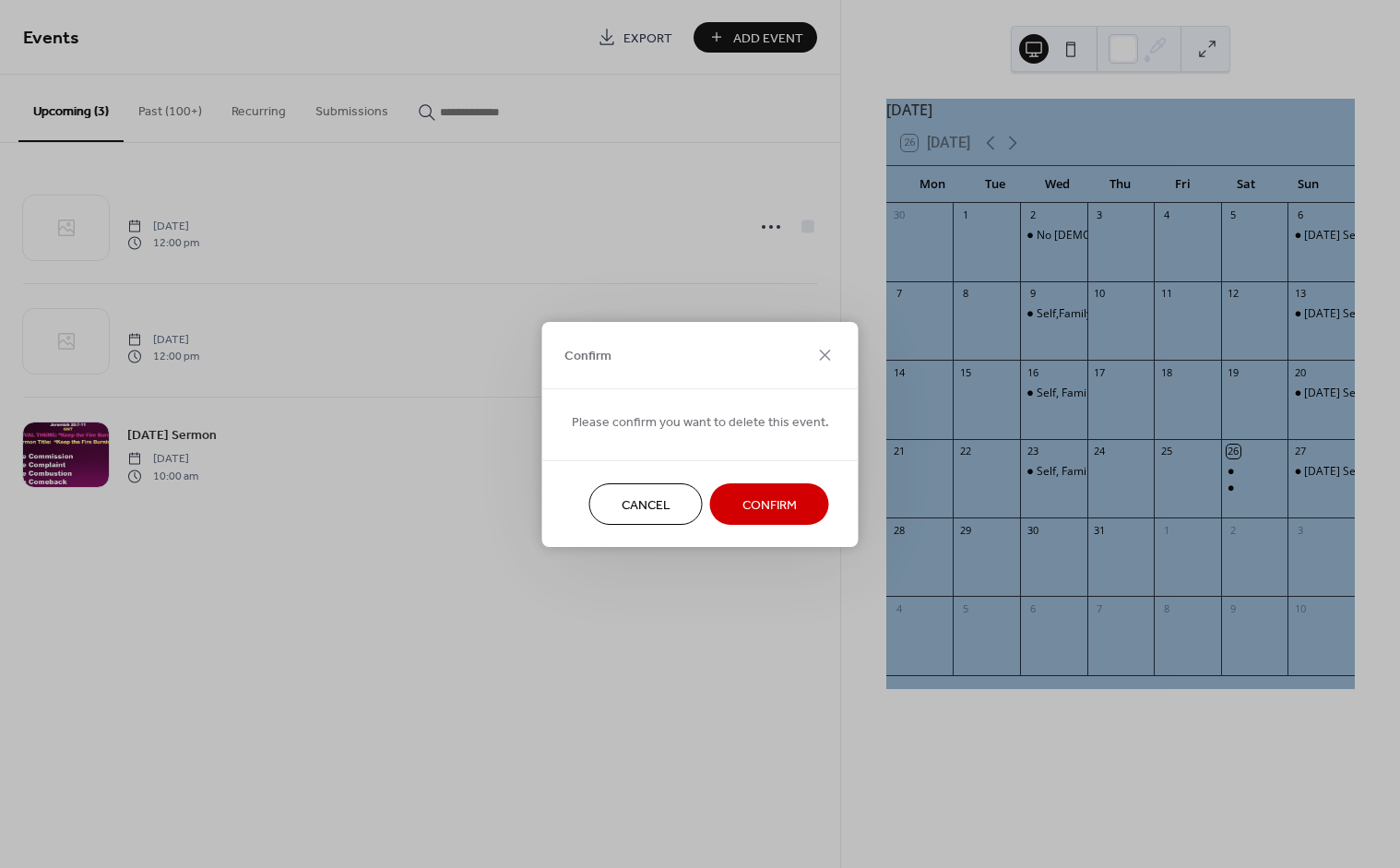 click on "Confirm" at bounding box center [769, 505] 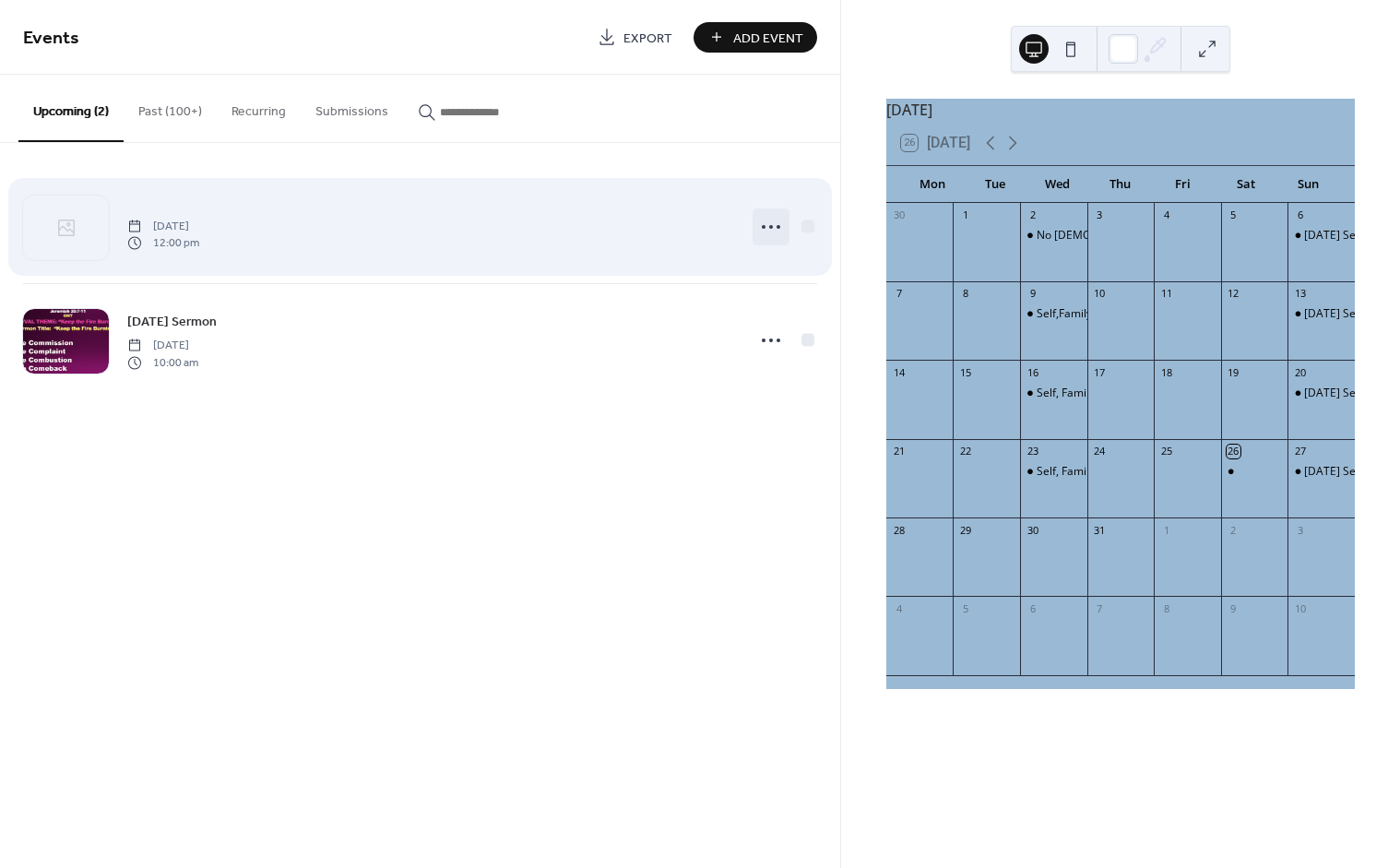 click 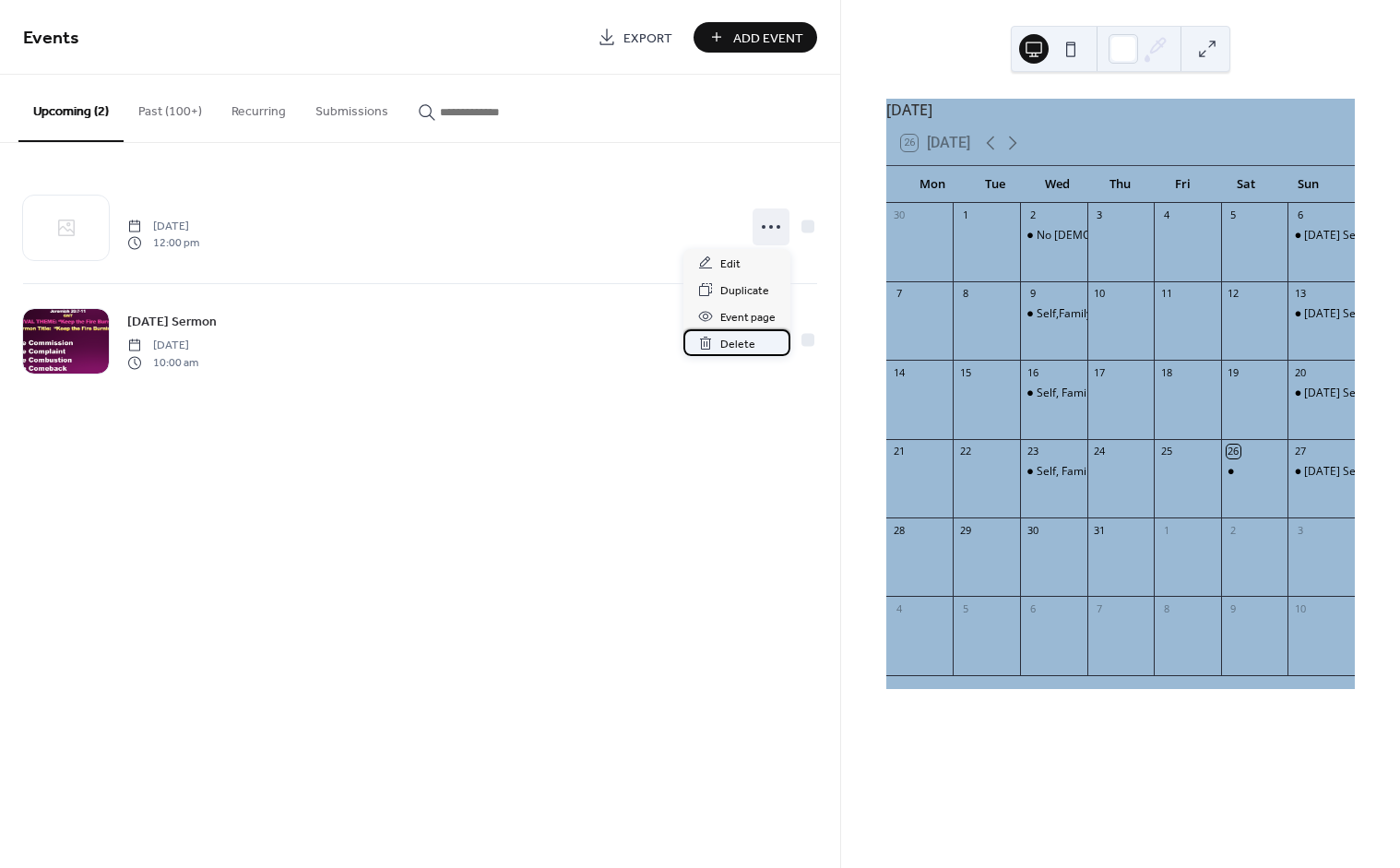 click on "Delete" at bounding box center (738, 344) 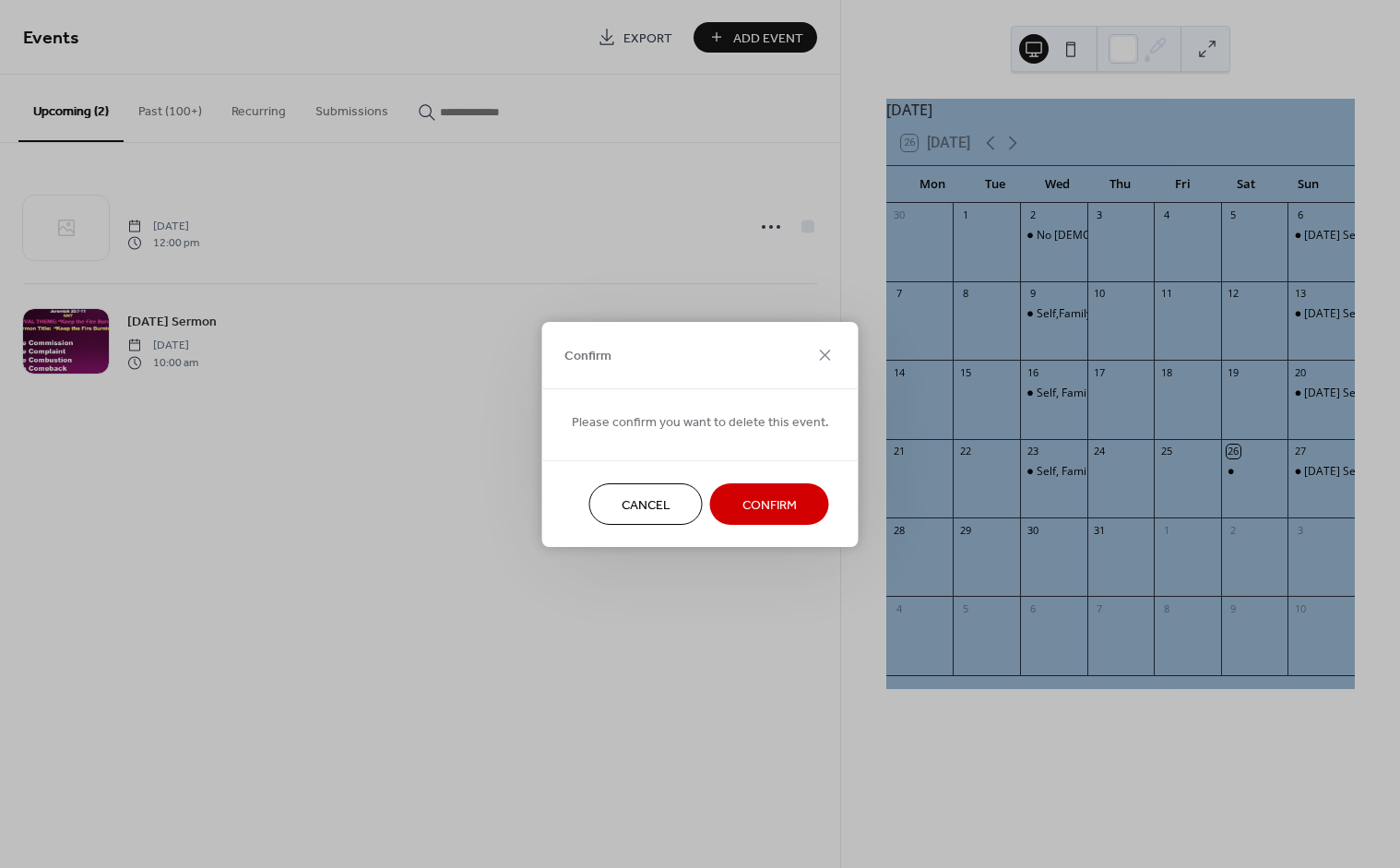 click on "Confirm" at bounding box center [769, 505] 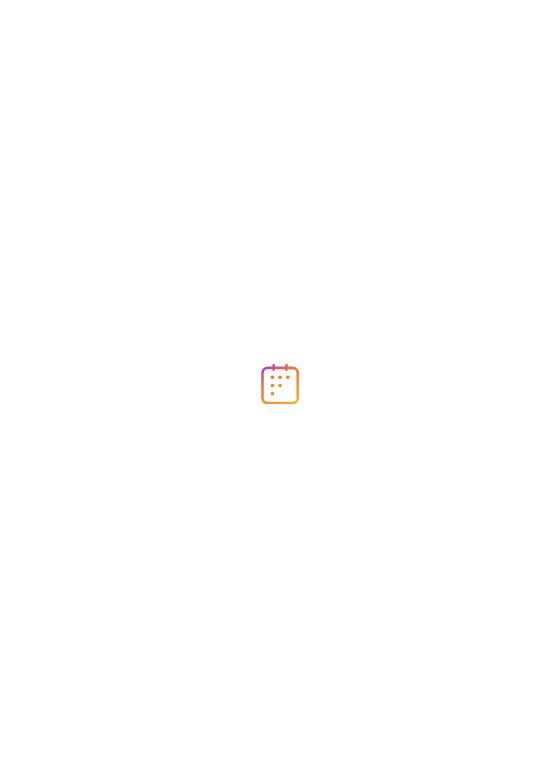 scroll, scrollTop: 0, scrollLeft: 0, axis: both 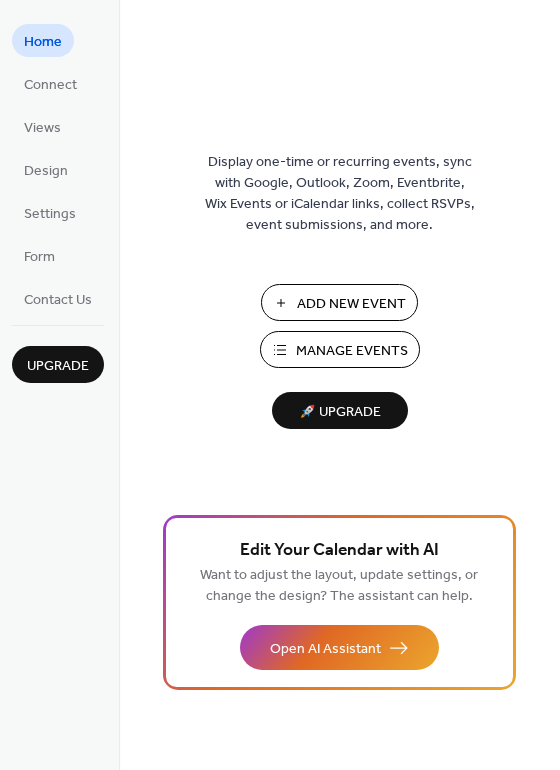 click on "Add New Event" at bounding box center [351, 304] 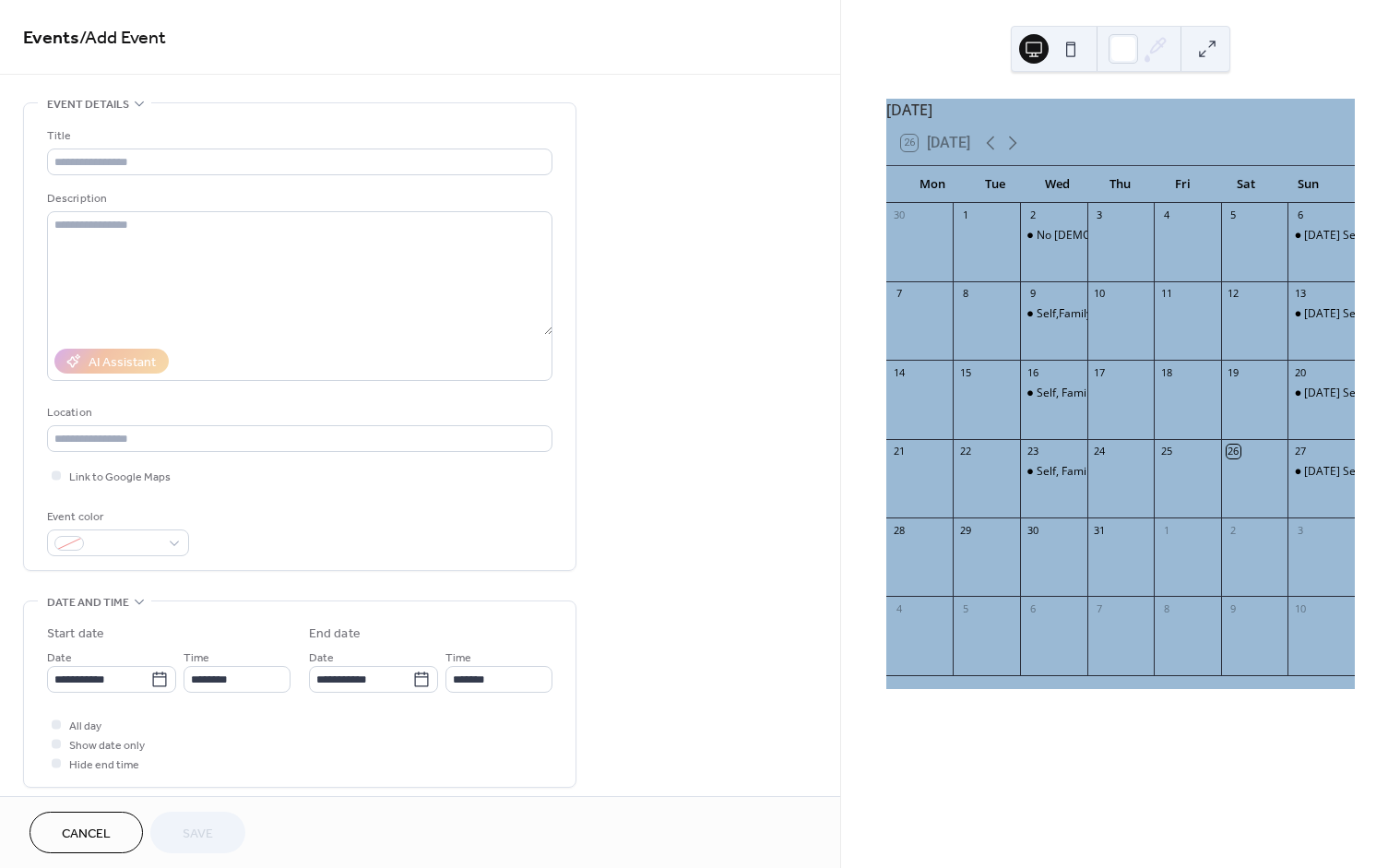 scroll, scrollTop: 0, scrollLeft: 0, axis: both 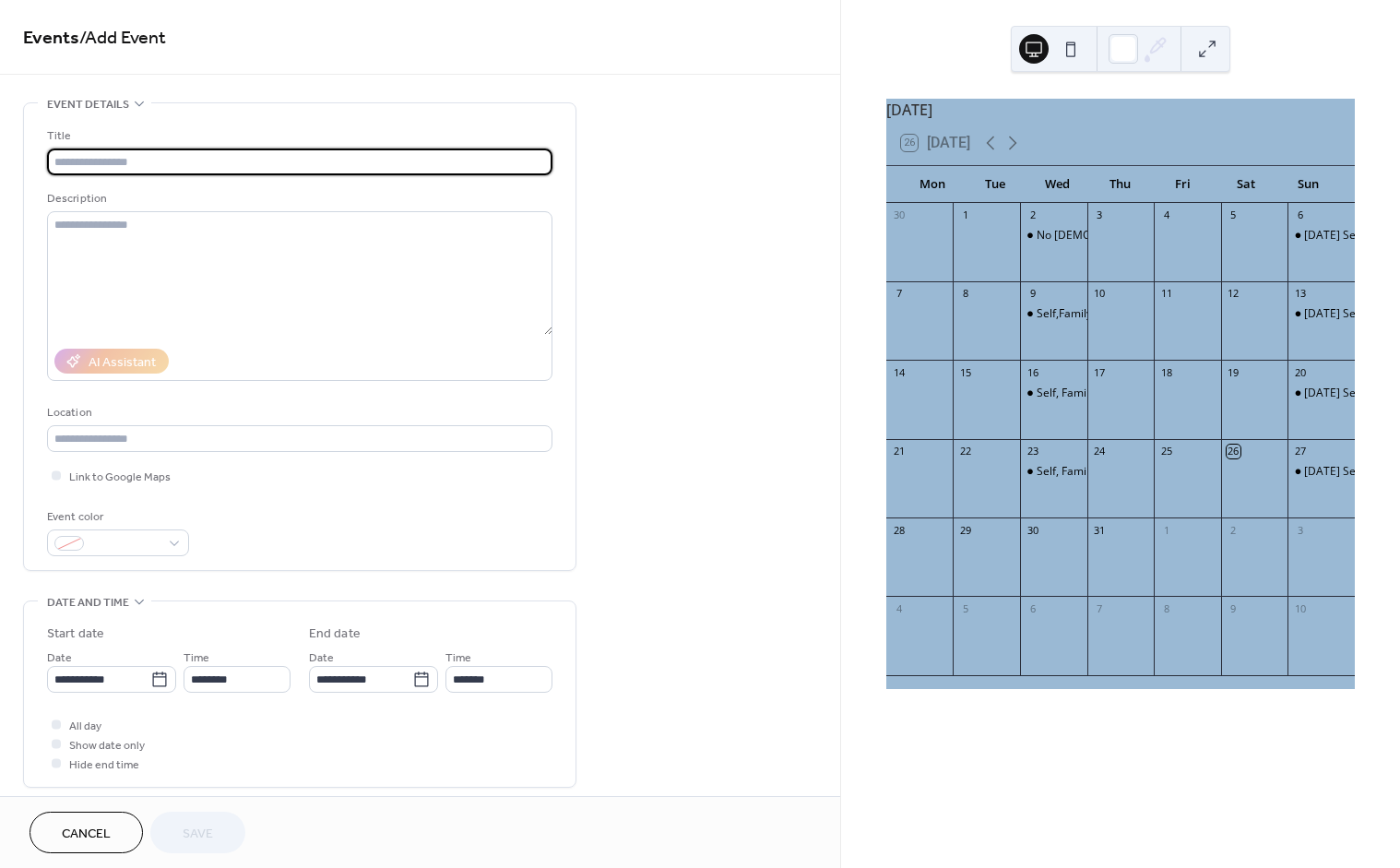 click at bounding box center (300, 161) 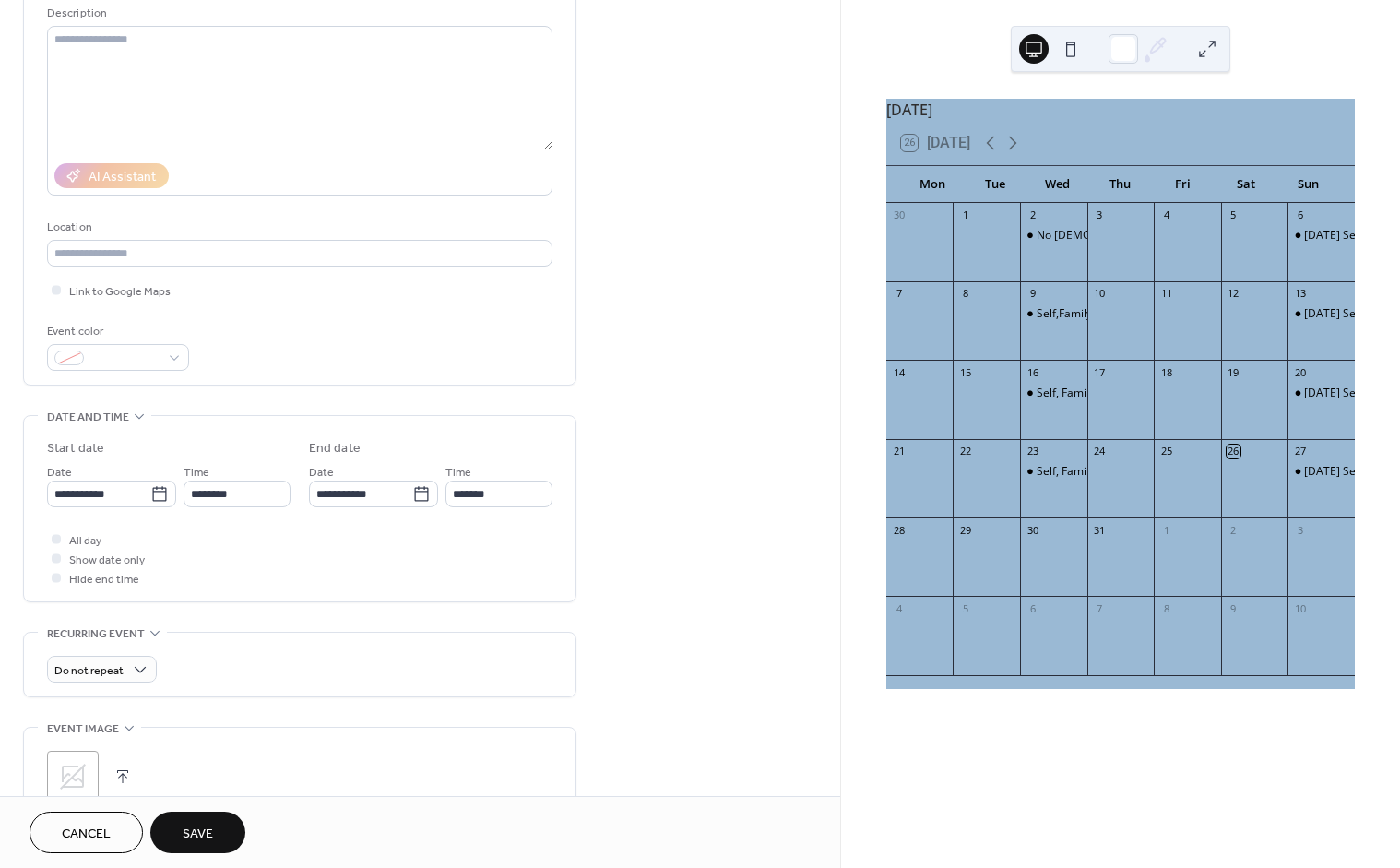 scroll, scrollTop: 188, scrollLeft: 0, axis: vertical 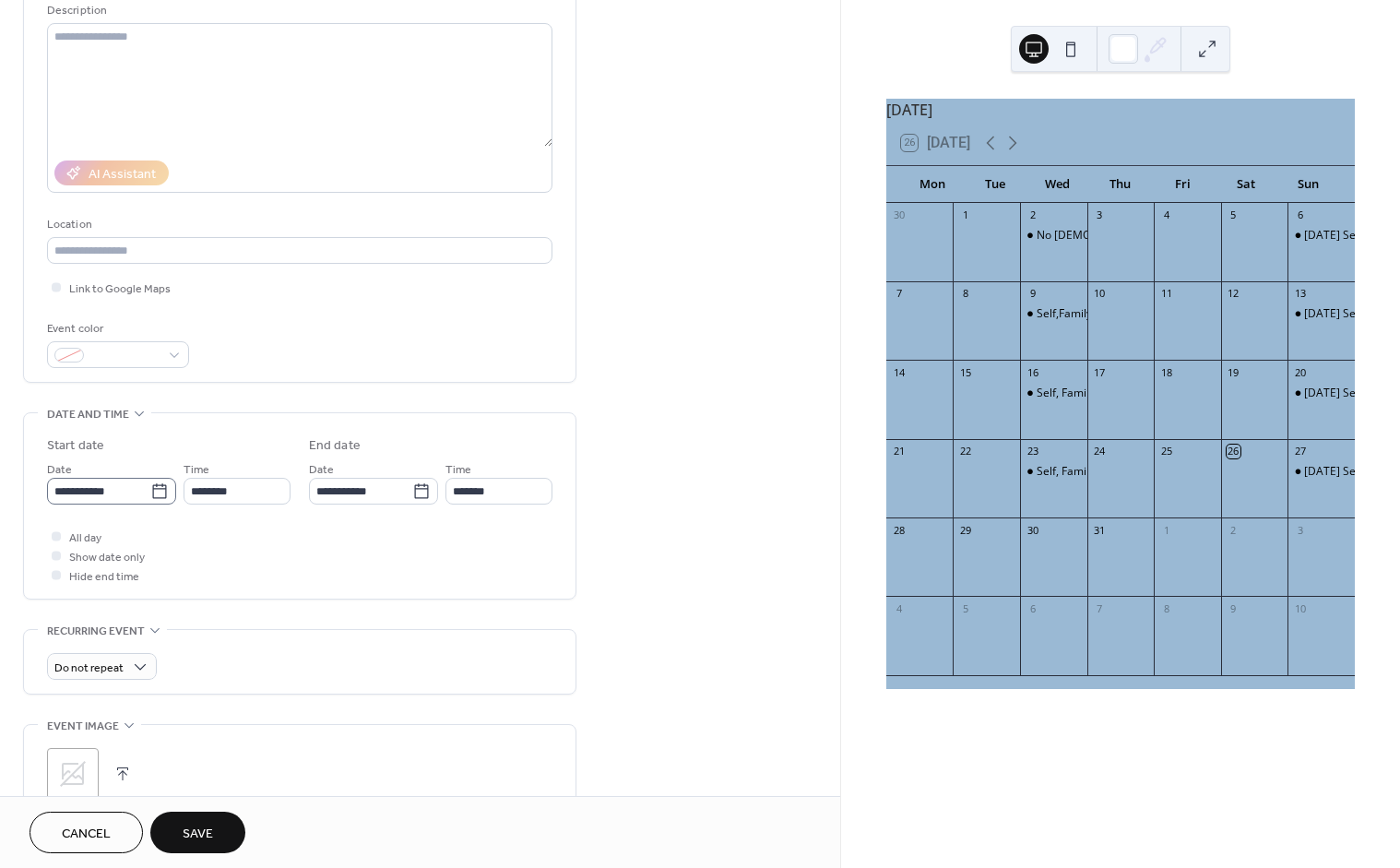 type on "**********" 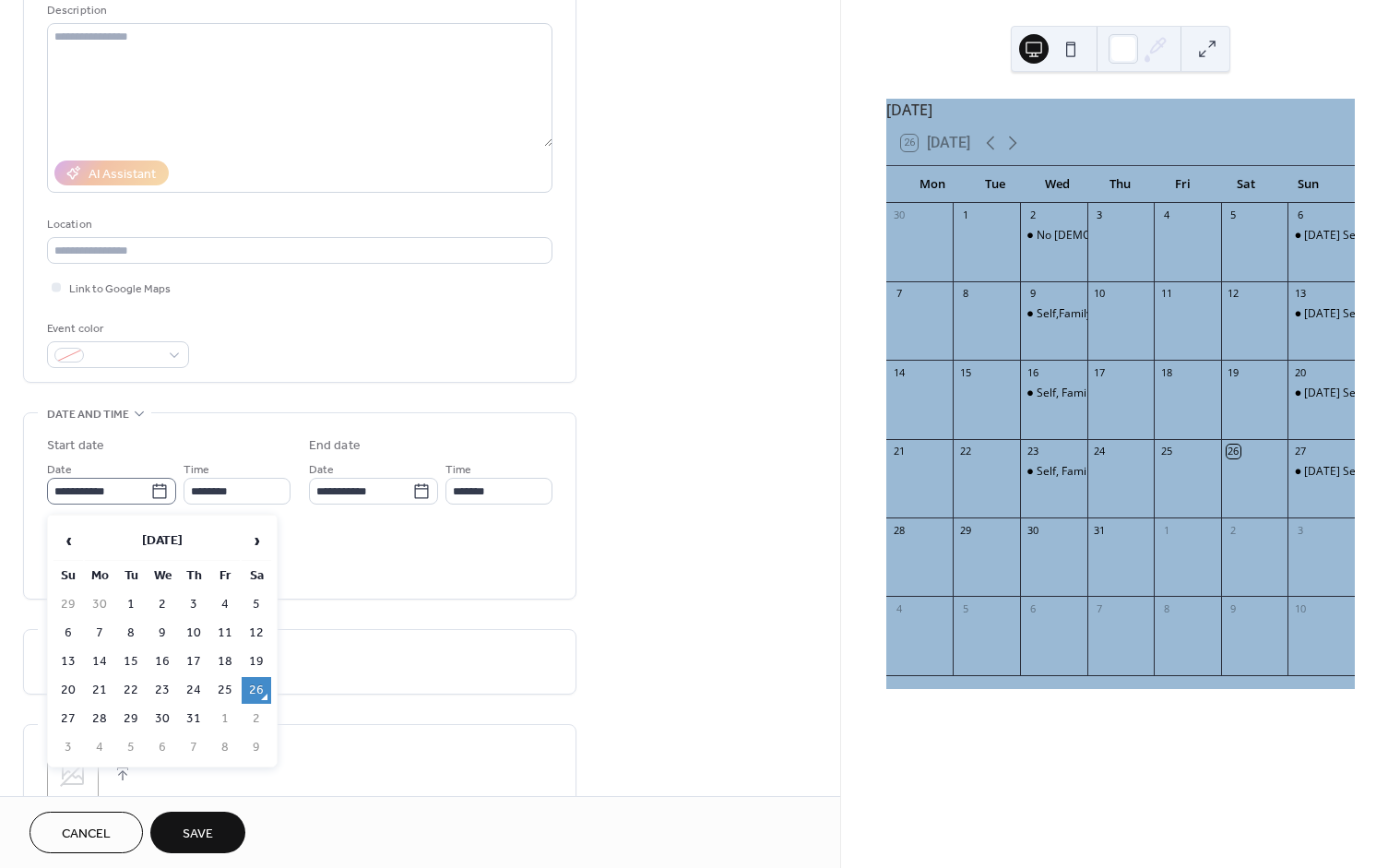 click 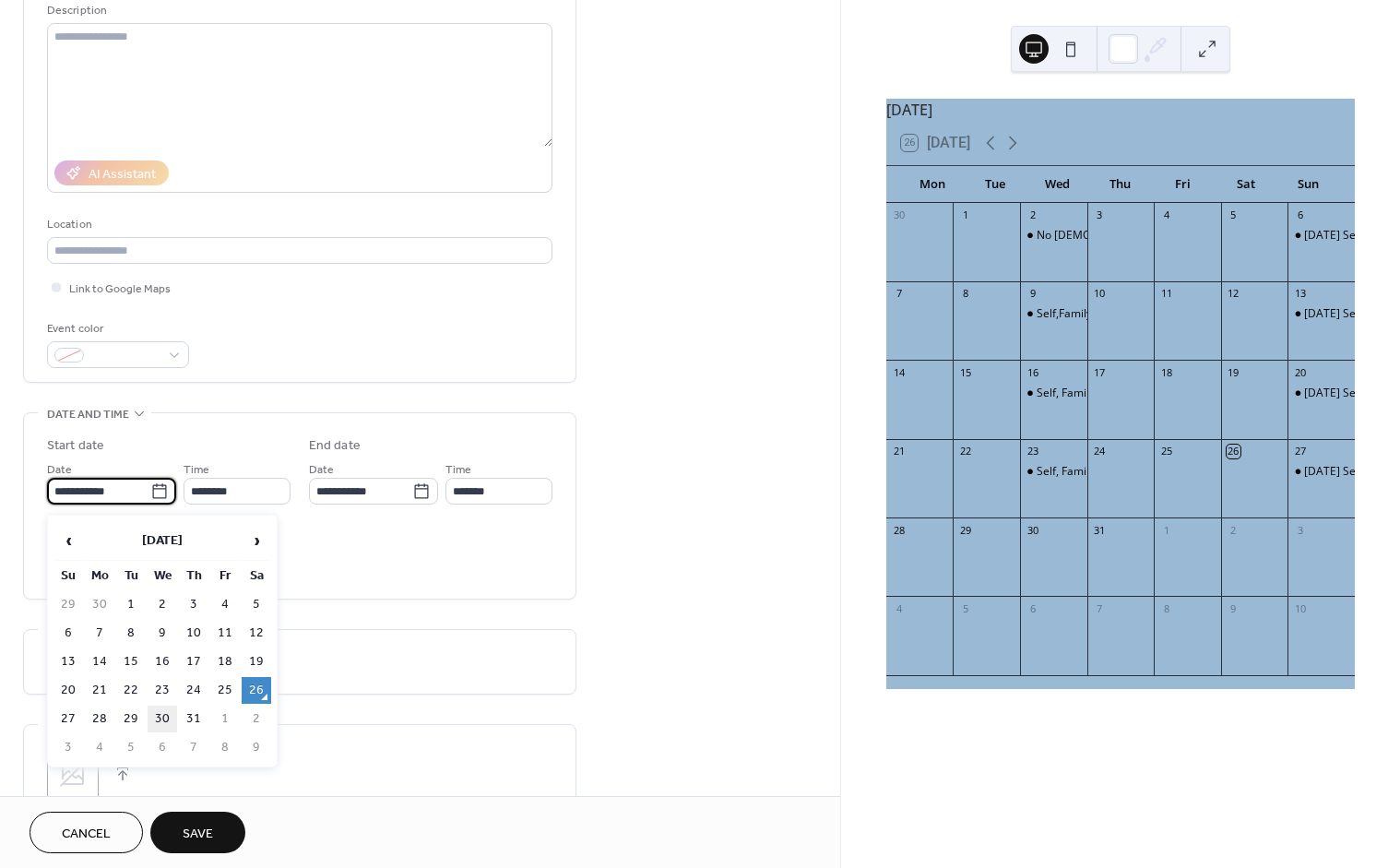 click on "30" at bounding box center [162, 719] 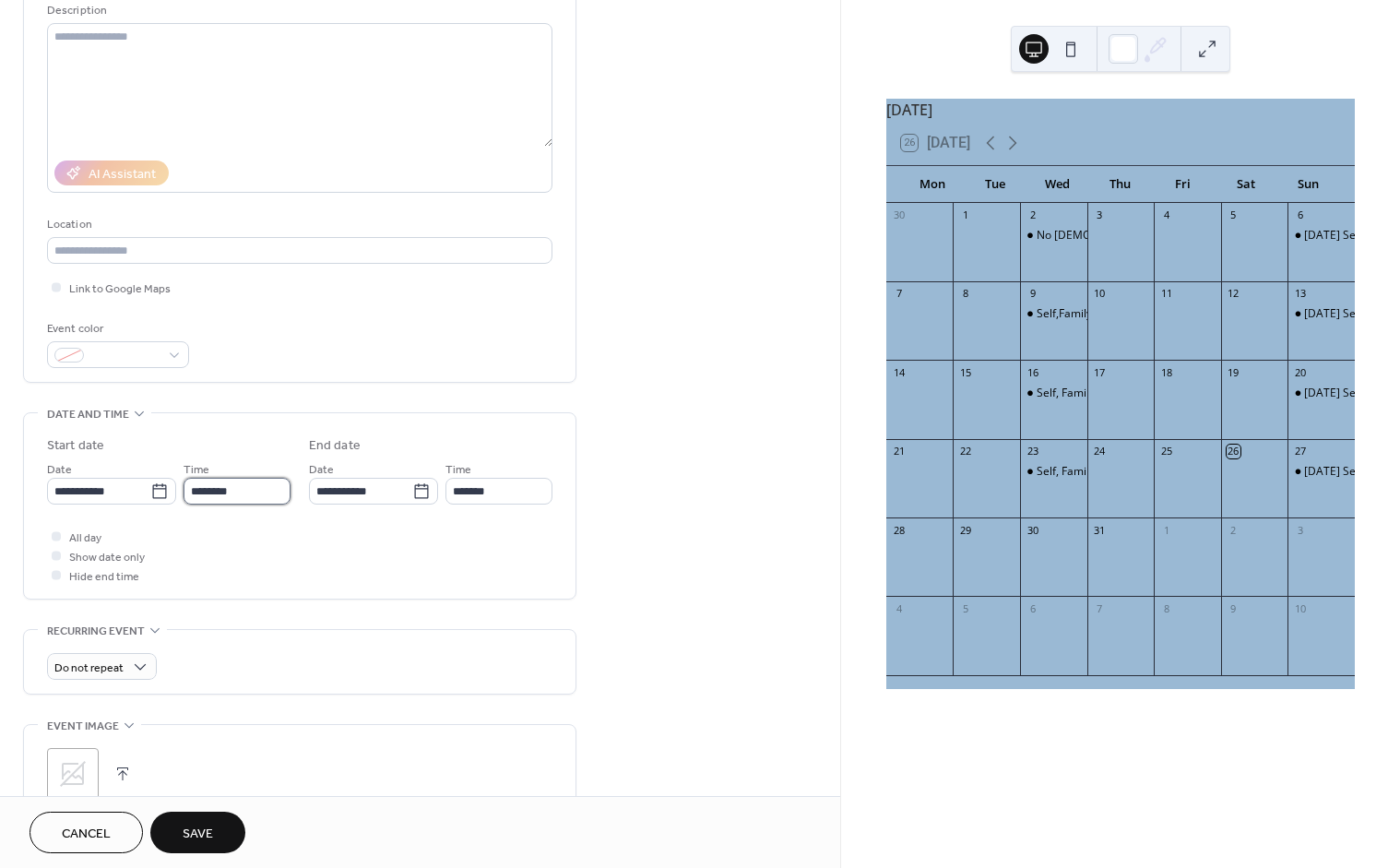 click on "********" at bounding box center (237, 491) 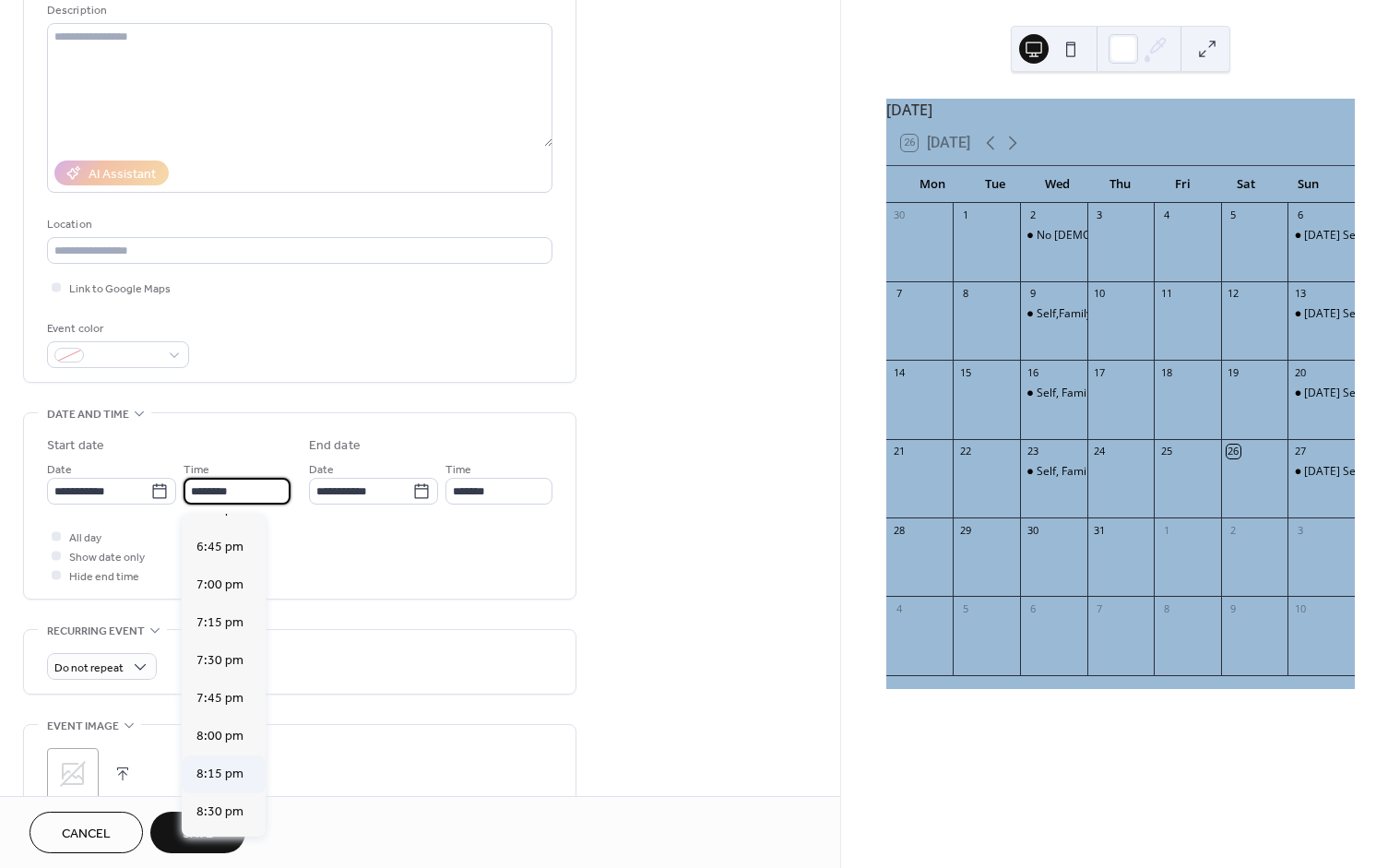scroll, scrollTop: 2815, scrollLeft: 0, axis: vertical 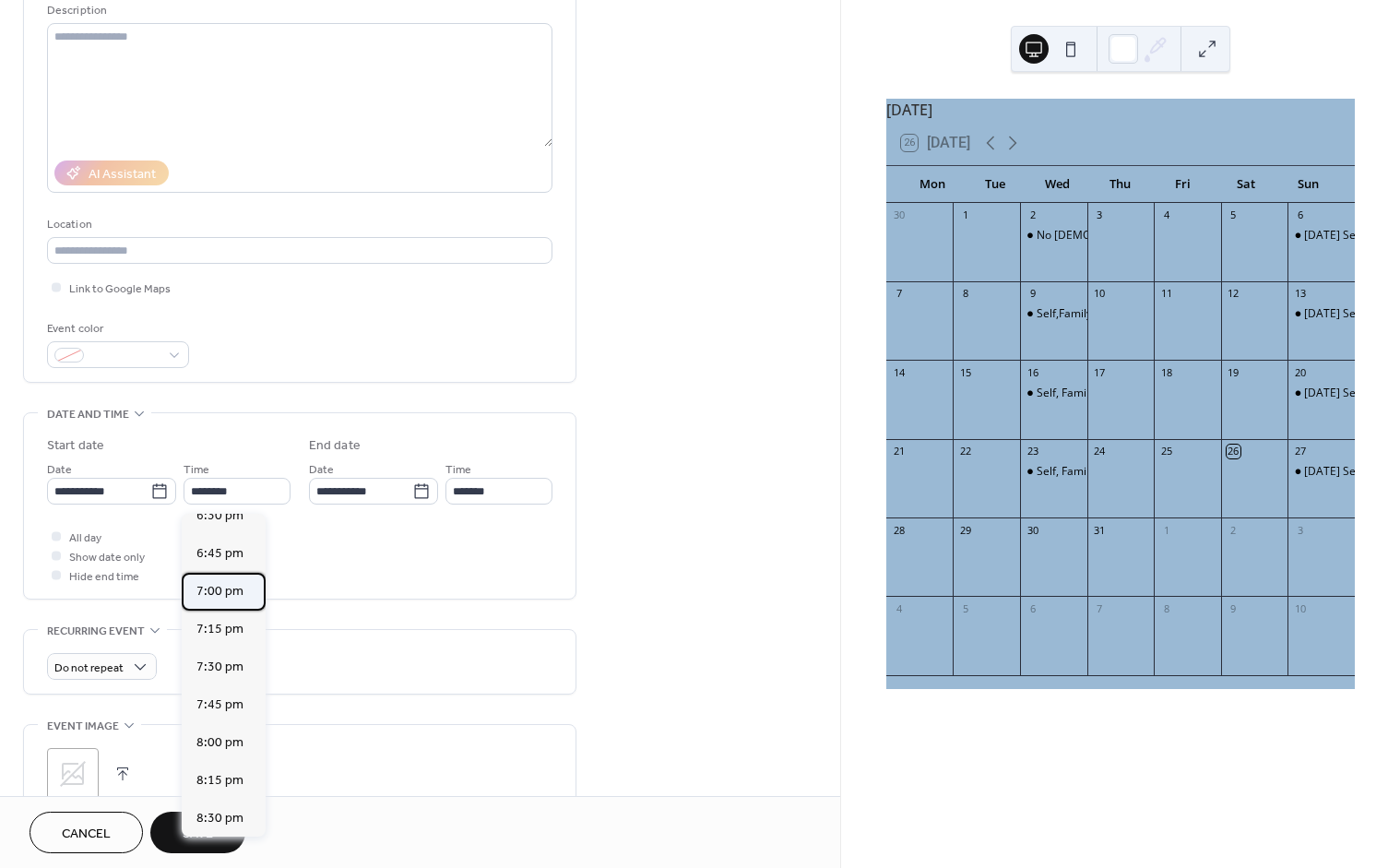 click on "7:00 pm" at bounding box center (219, 591) 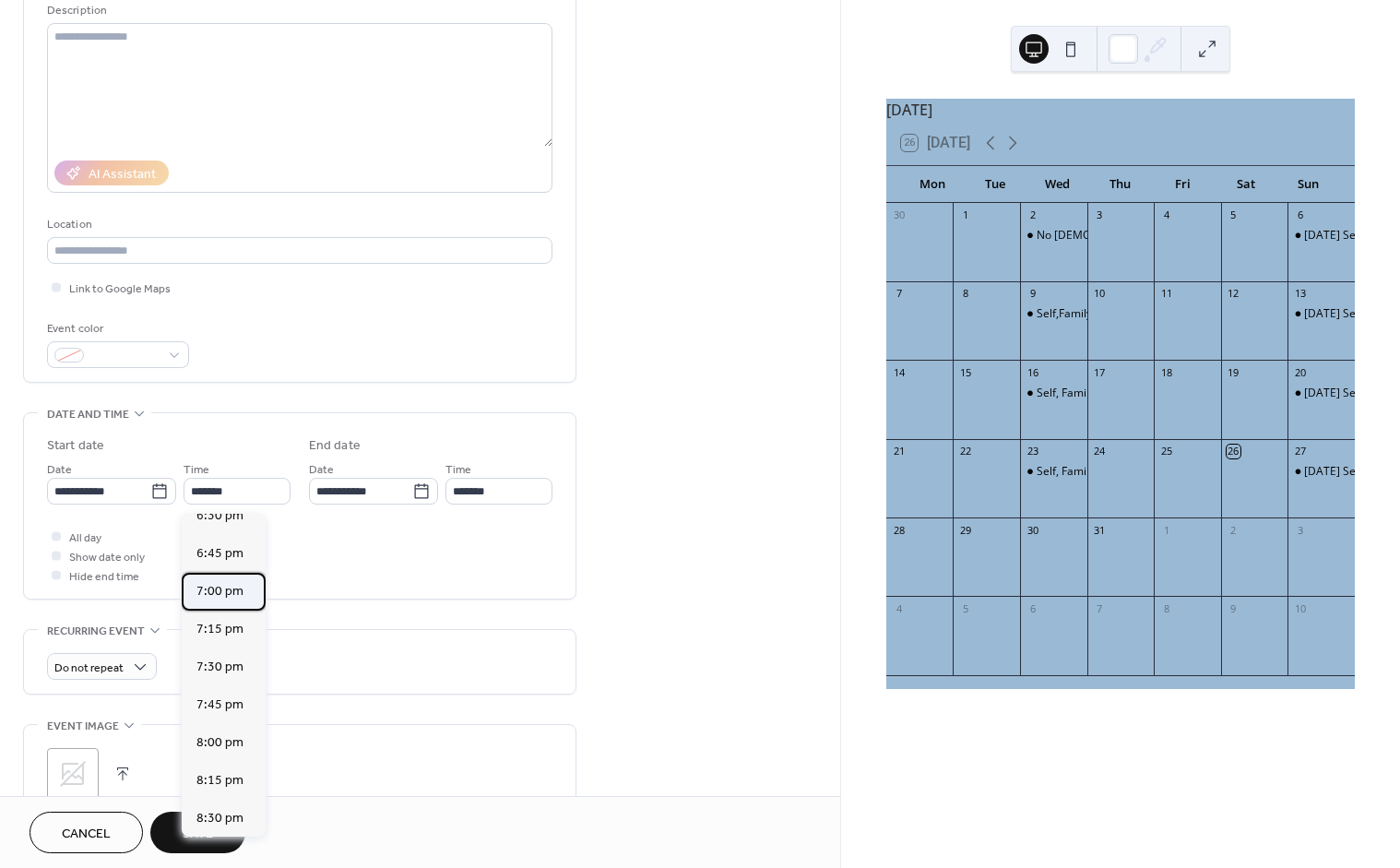 type on "*******" 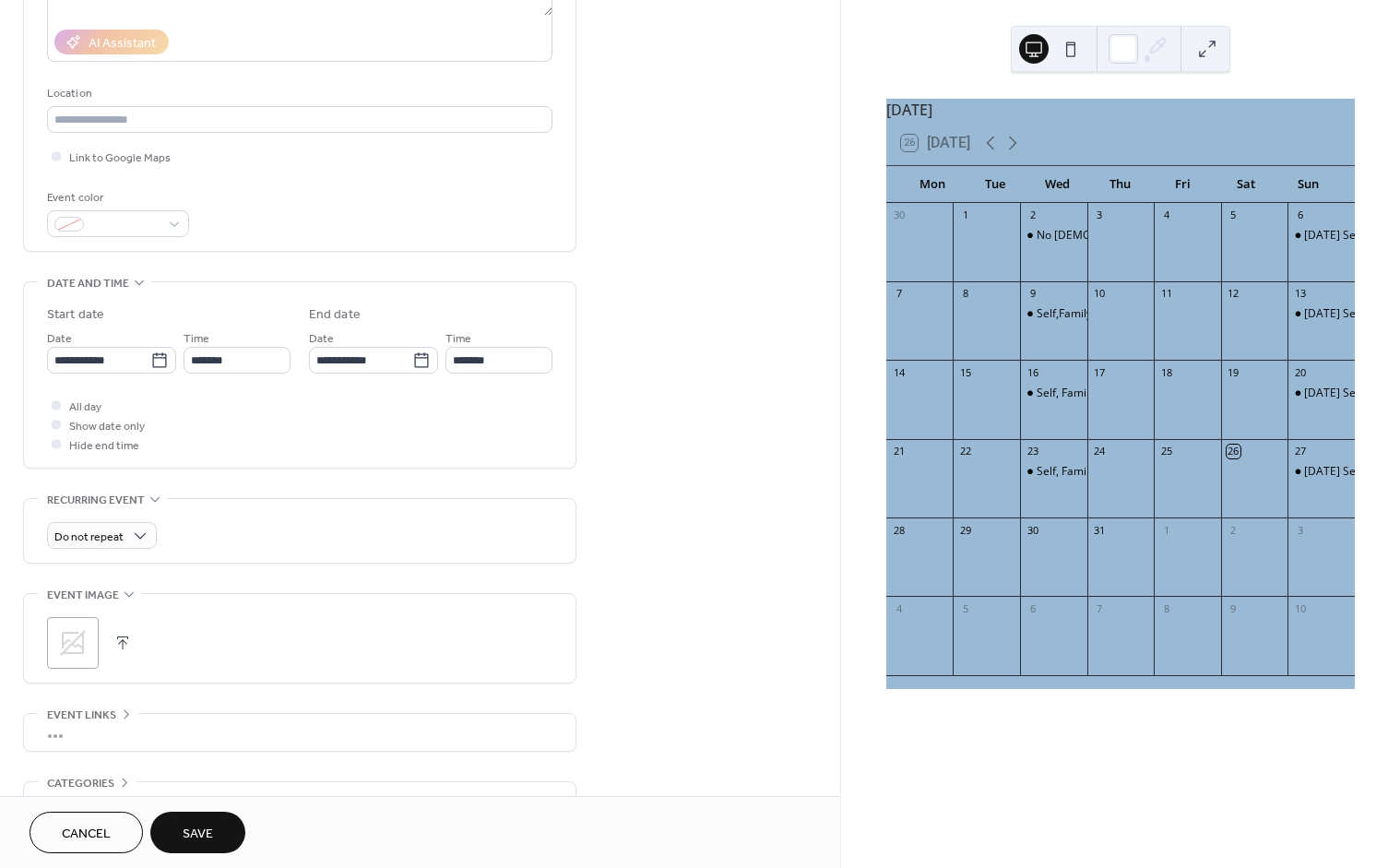 scroll, scrollTop: 343, scrollLeft: 0, axis: vertical 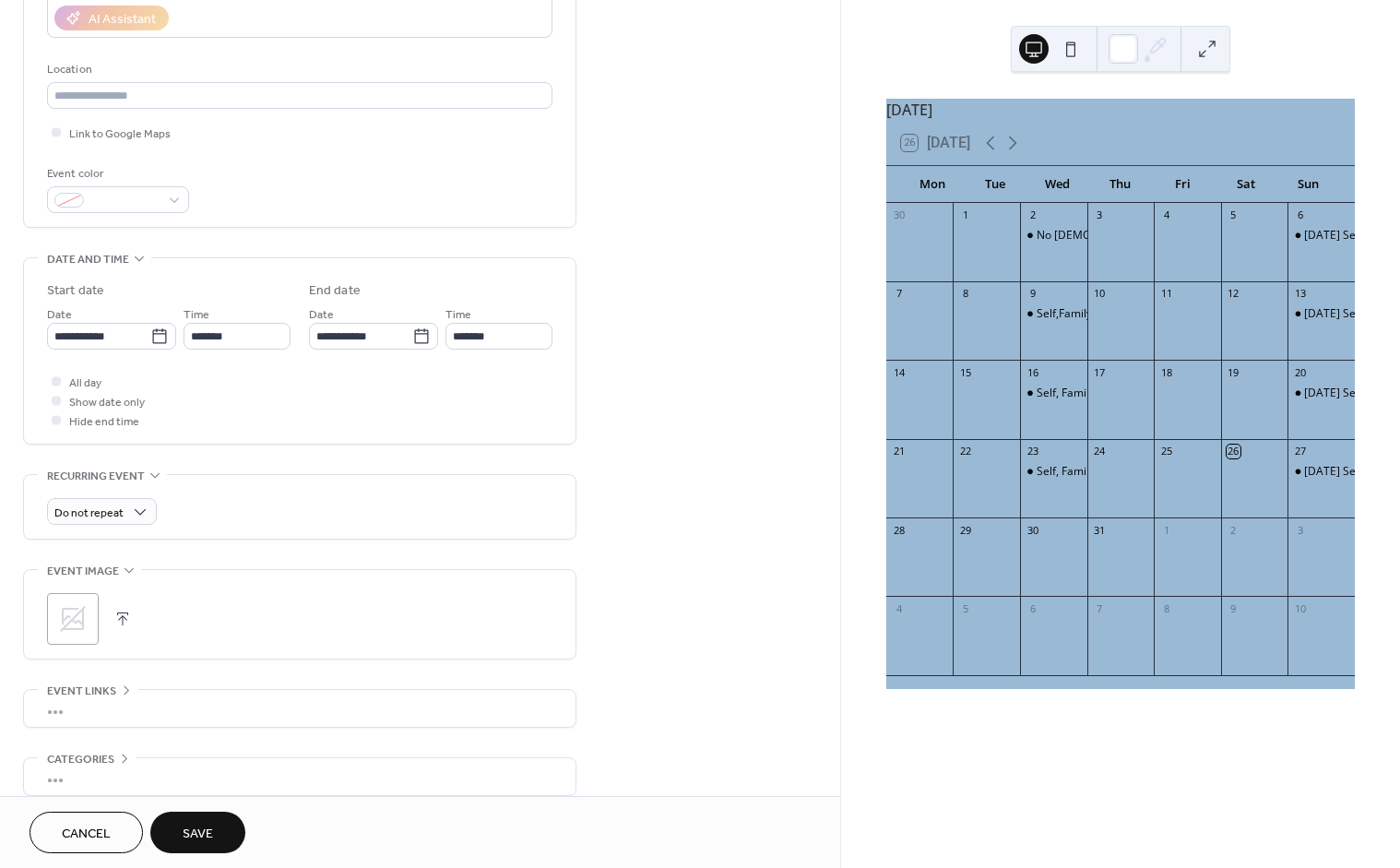 click 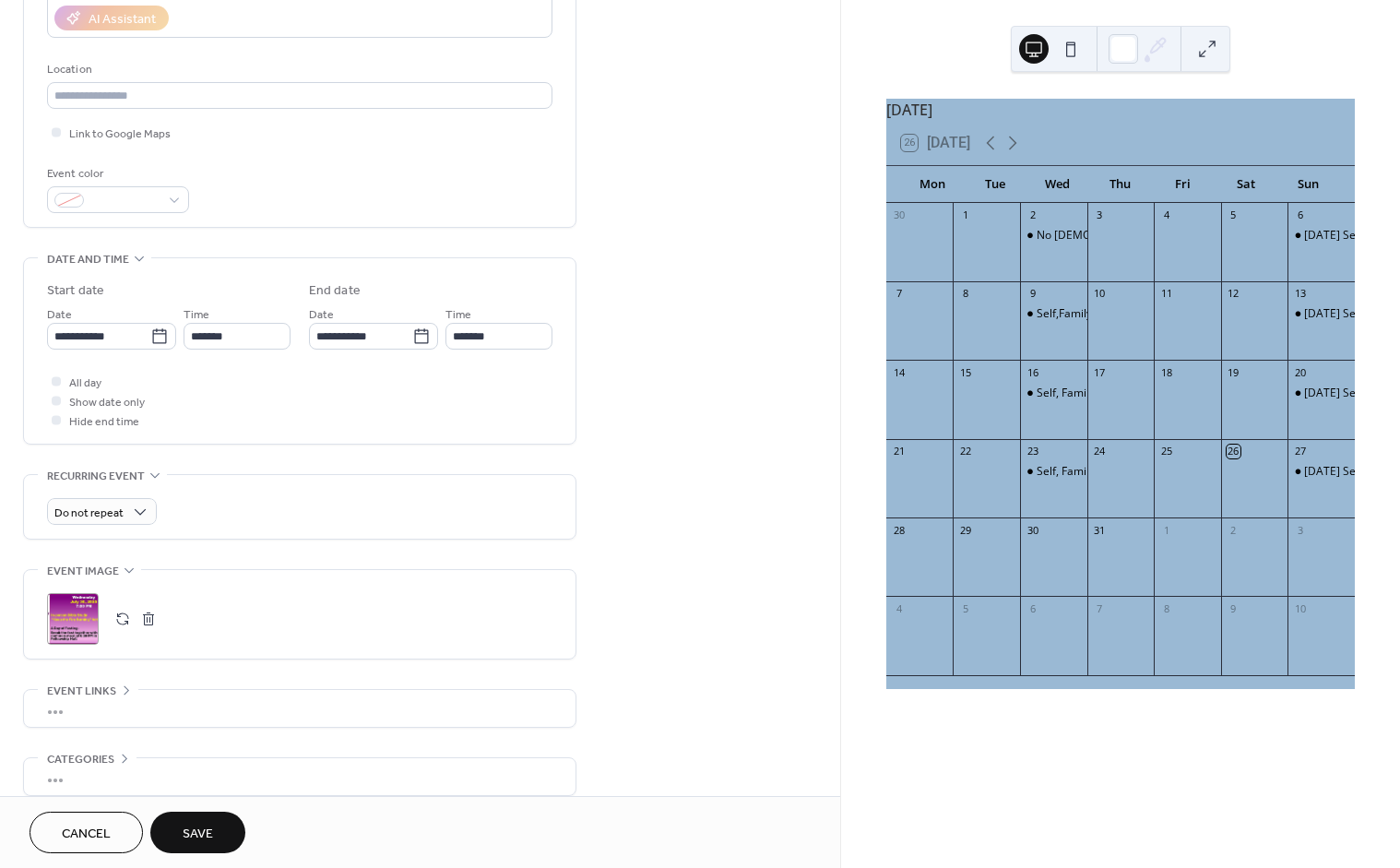click on "Save" at bounding box center [197, 834] 